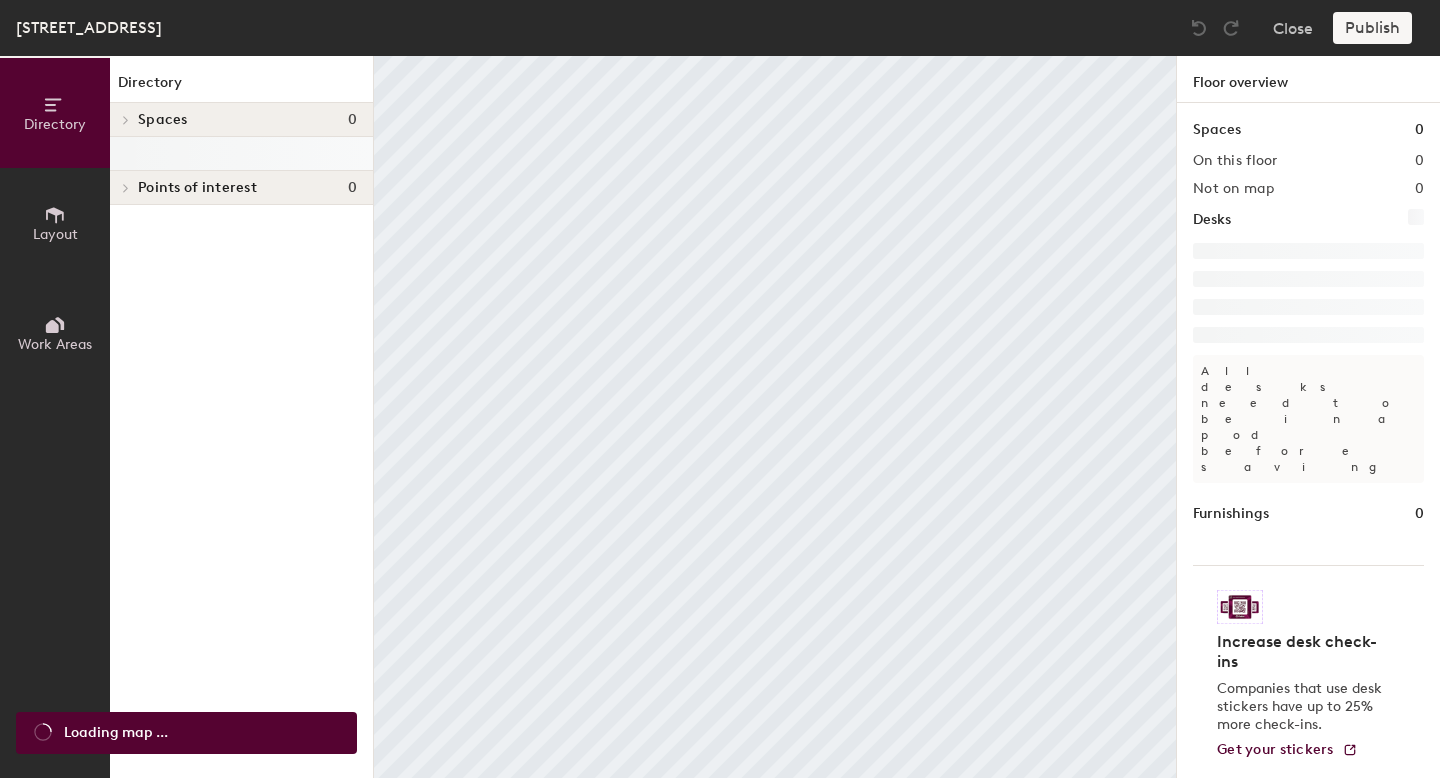 scroll, scrollTop: 0, scrollLeft: 0, axis: both 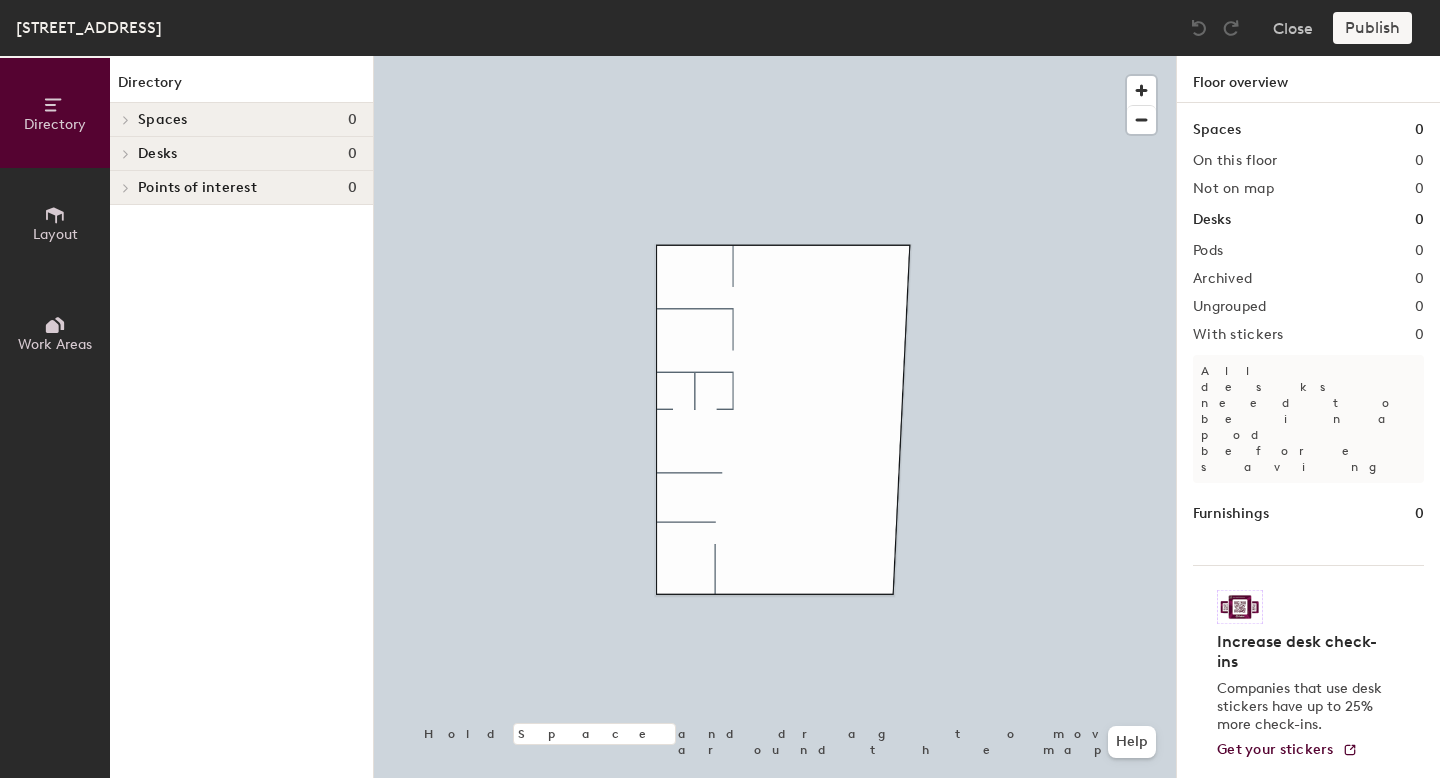 click 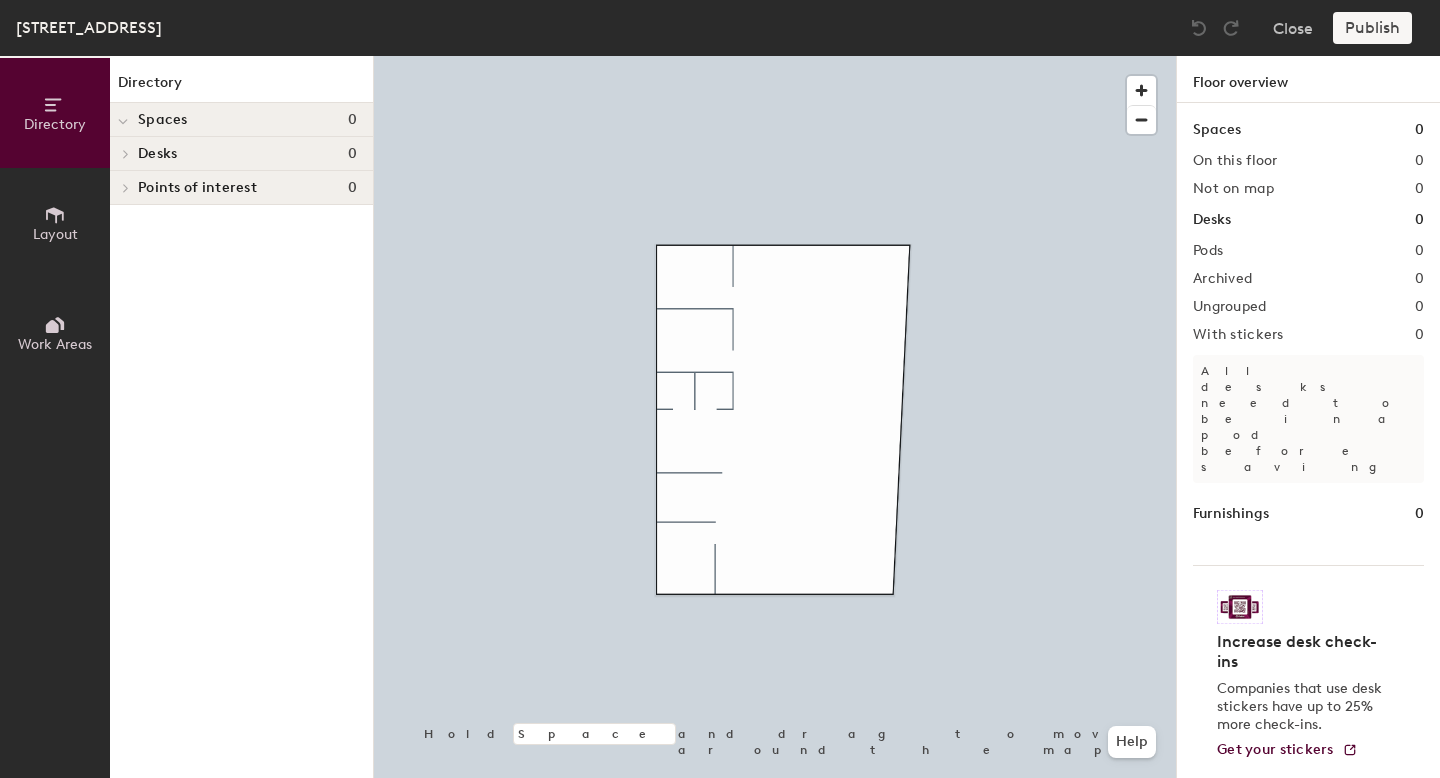 click 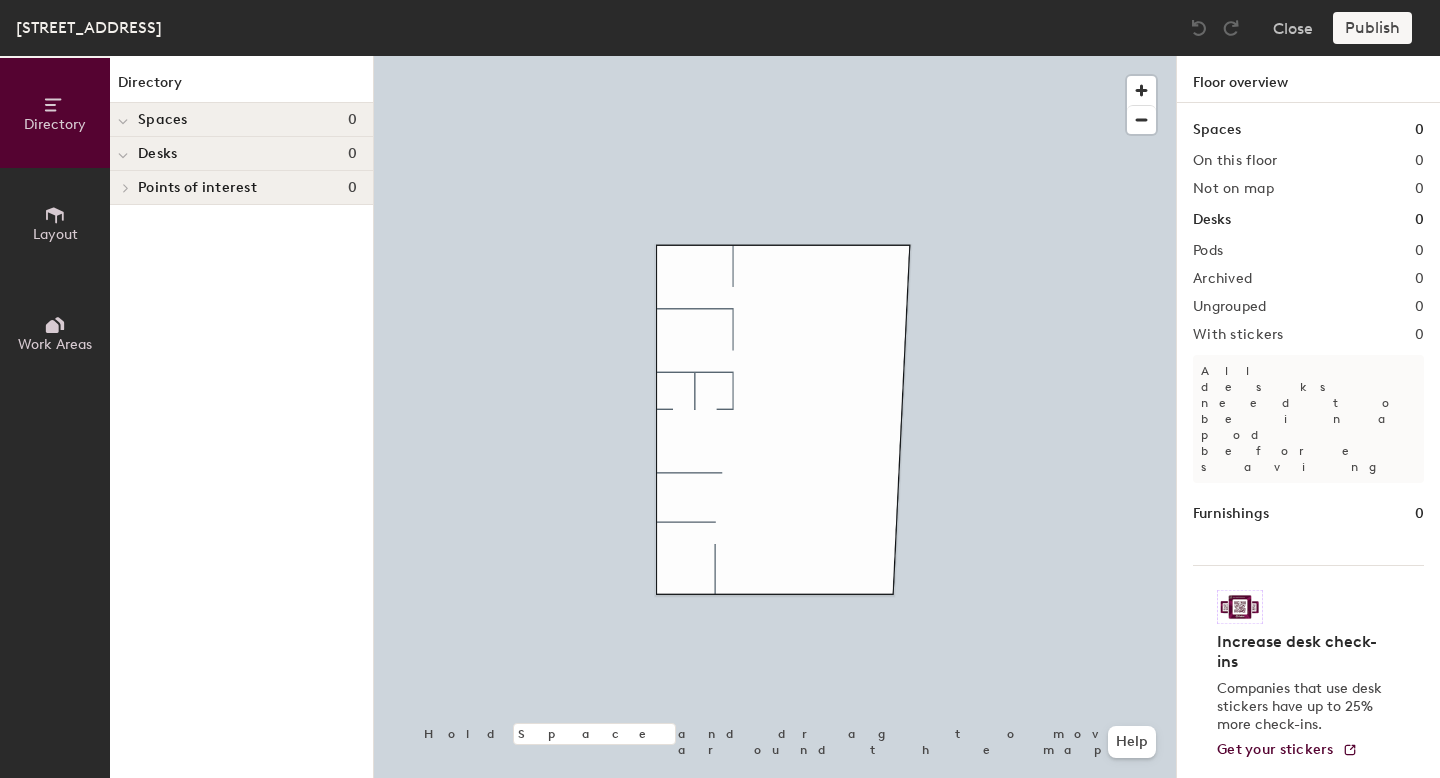 click 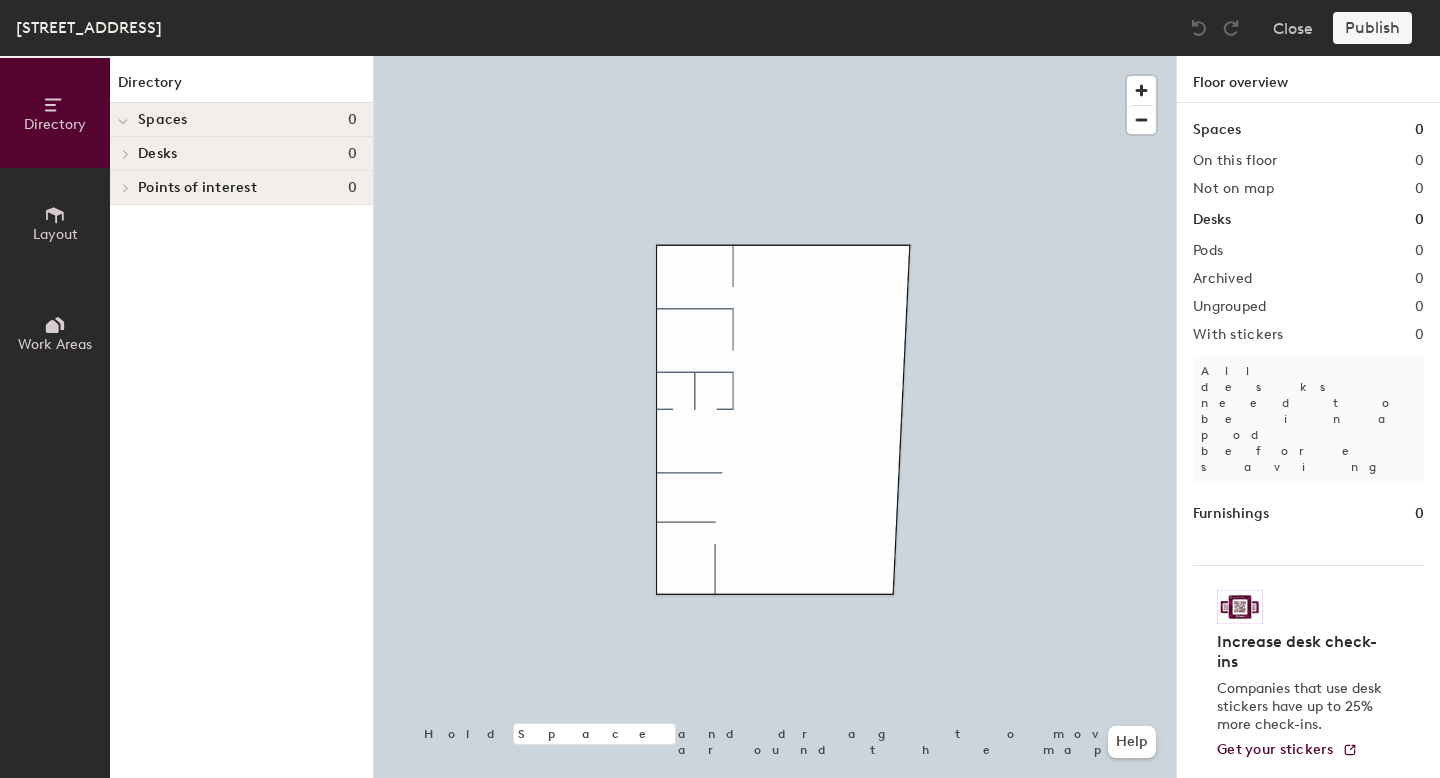 click 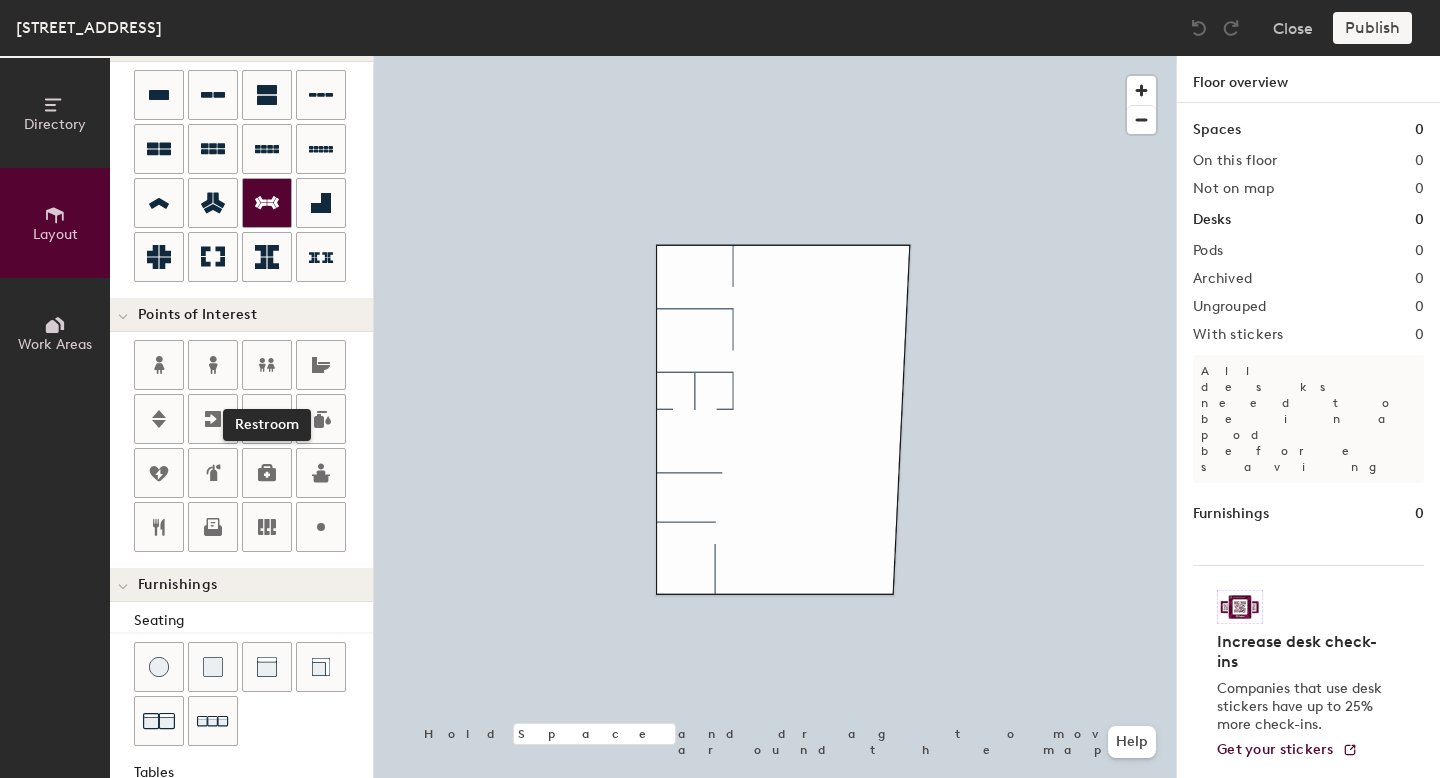 scroll, scrollTop: 194, scrollLeft: 0, axis: vertical 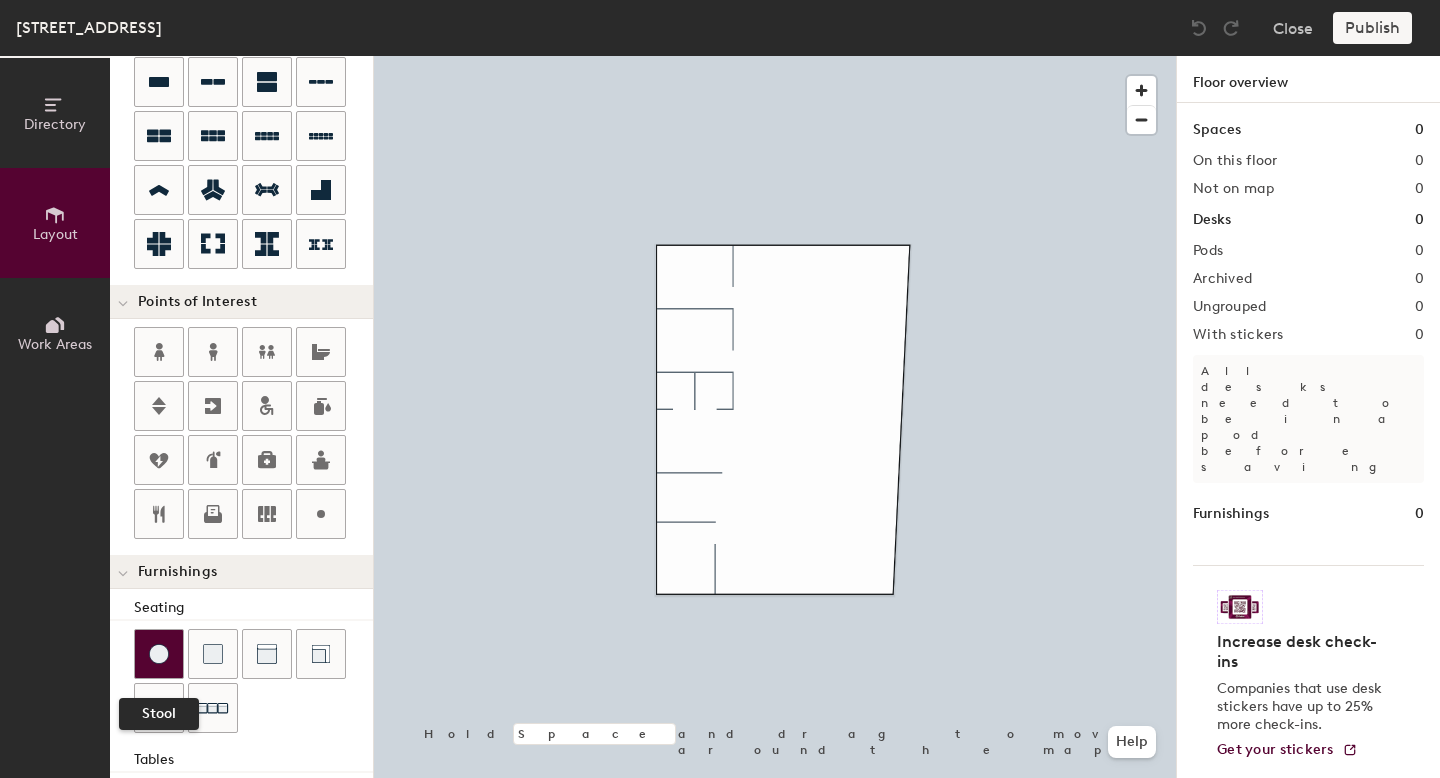 click 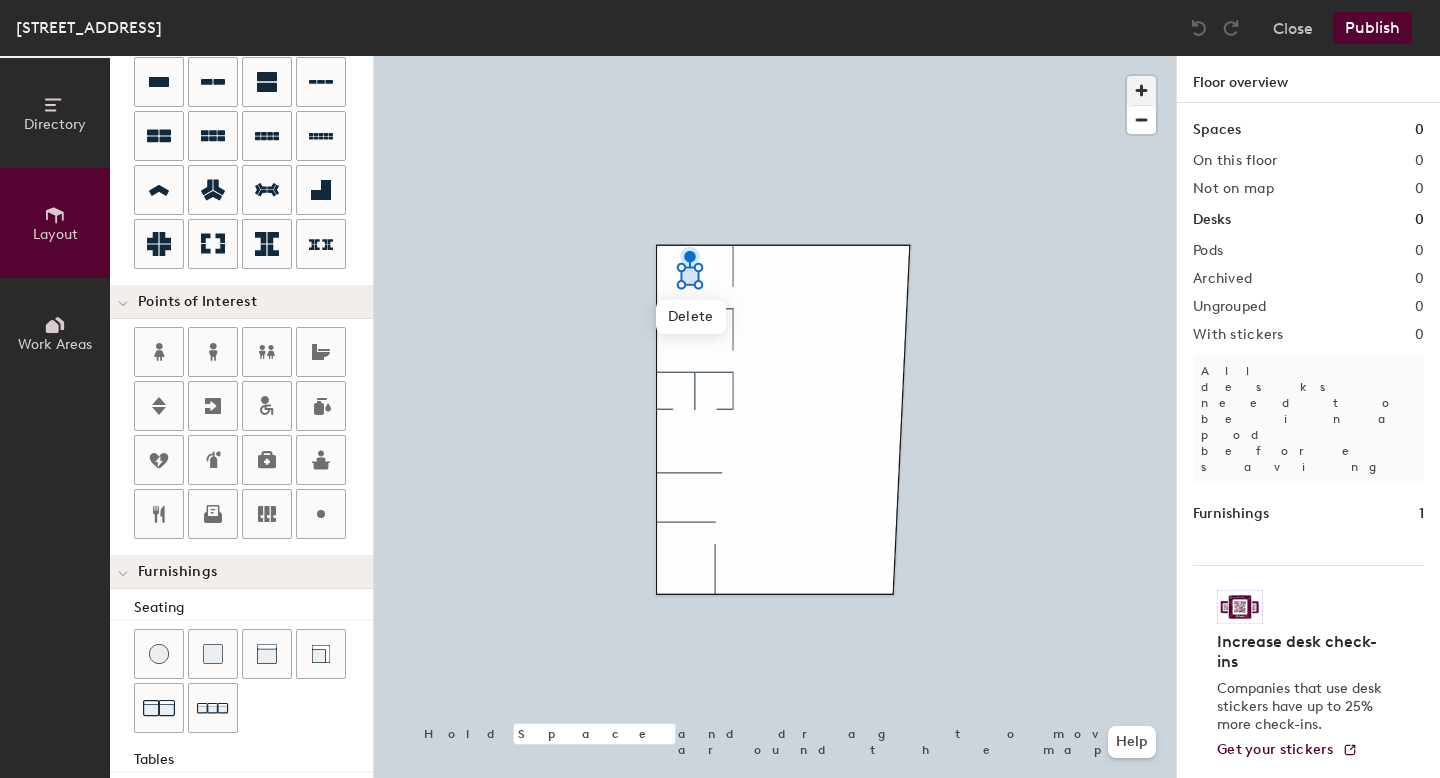 click 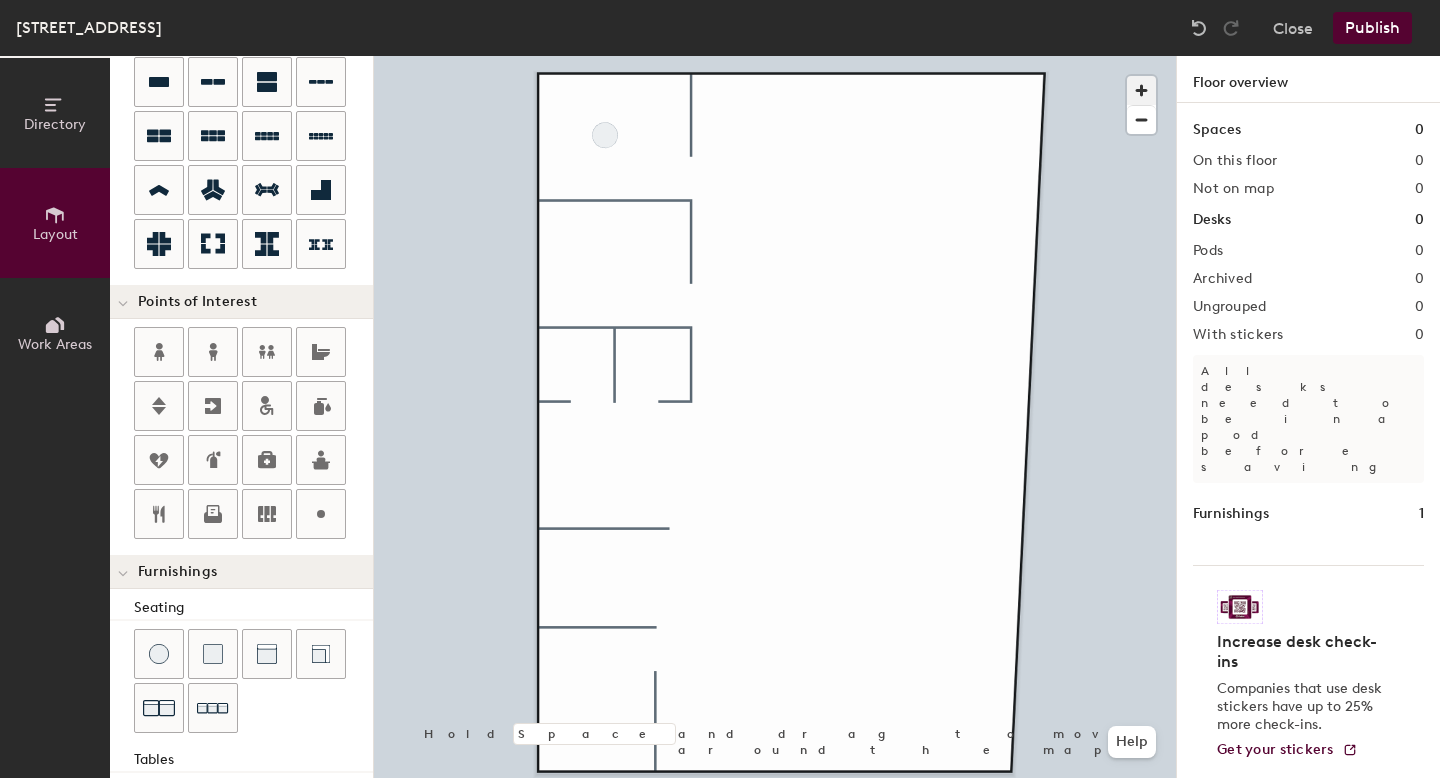 click 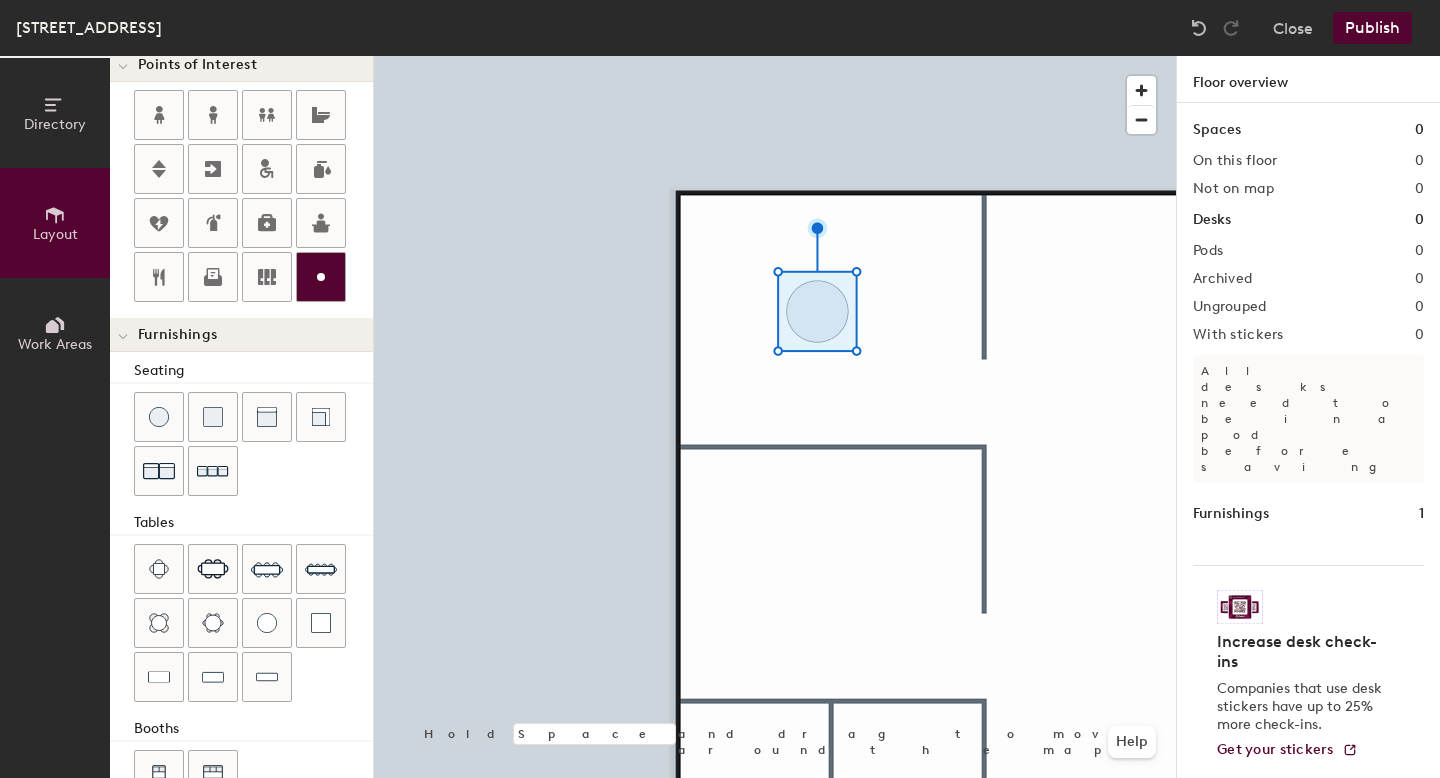 scroll, scrollTop: 436, scrollLeft: 0, axis: vertical 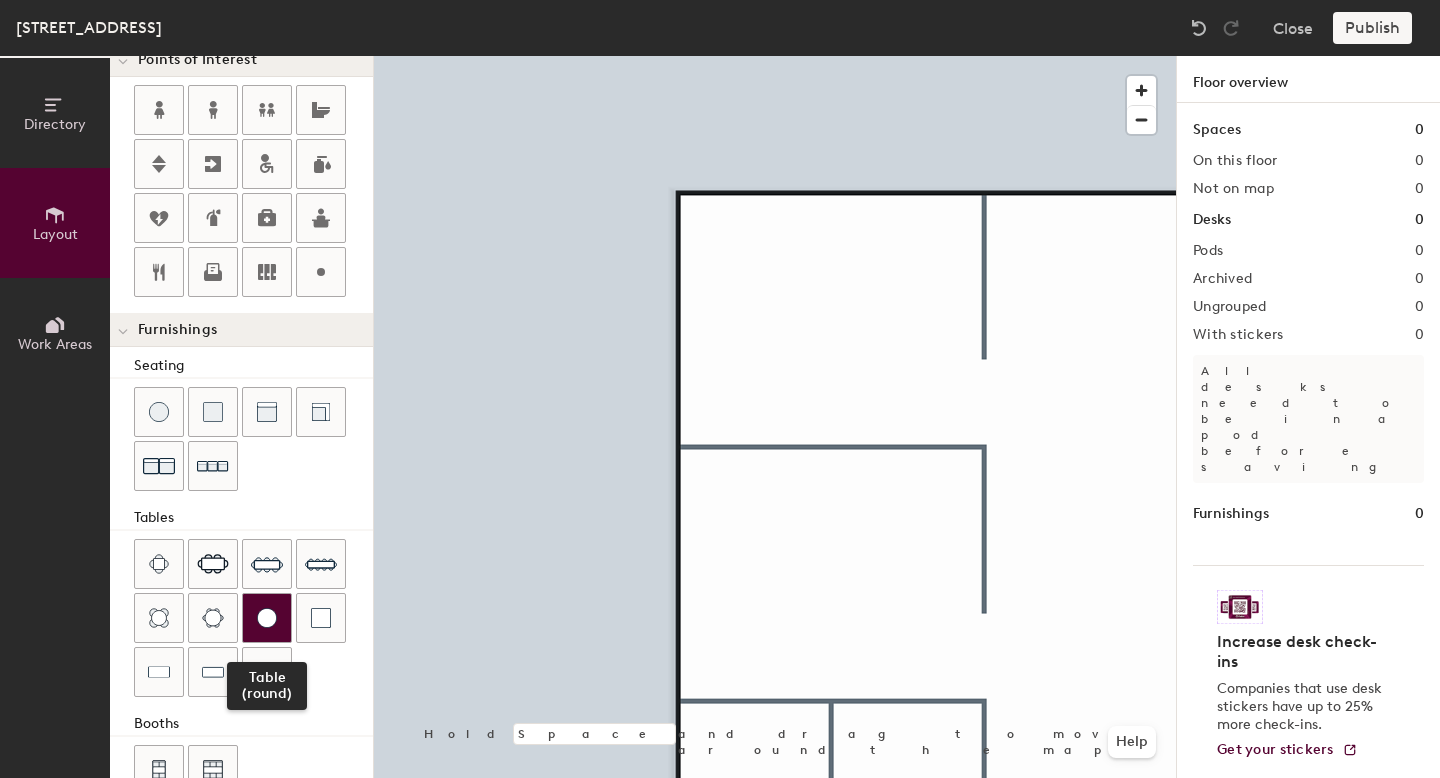 click 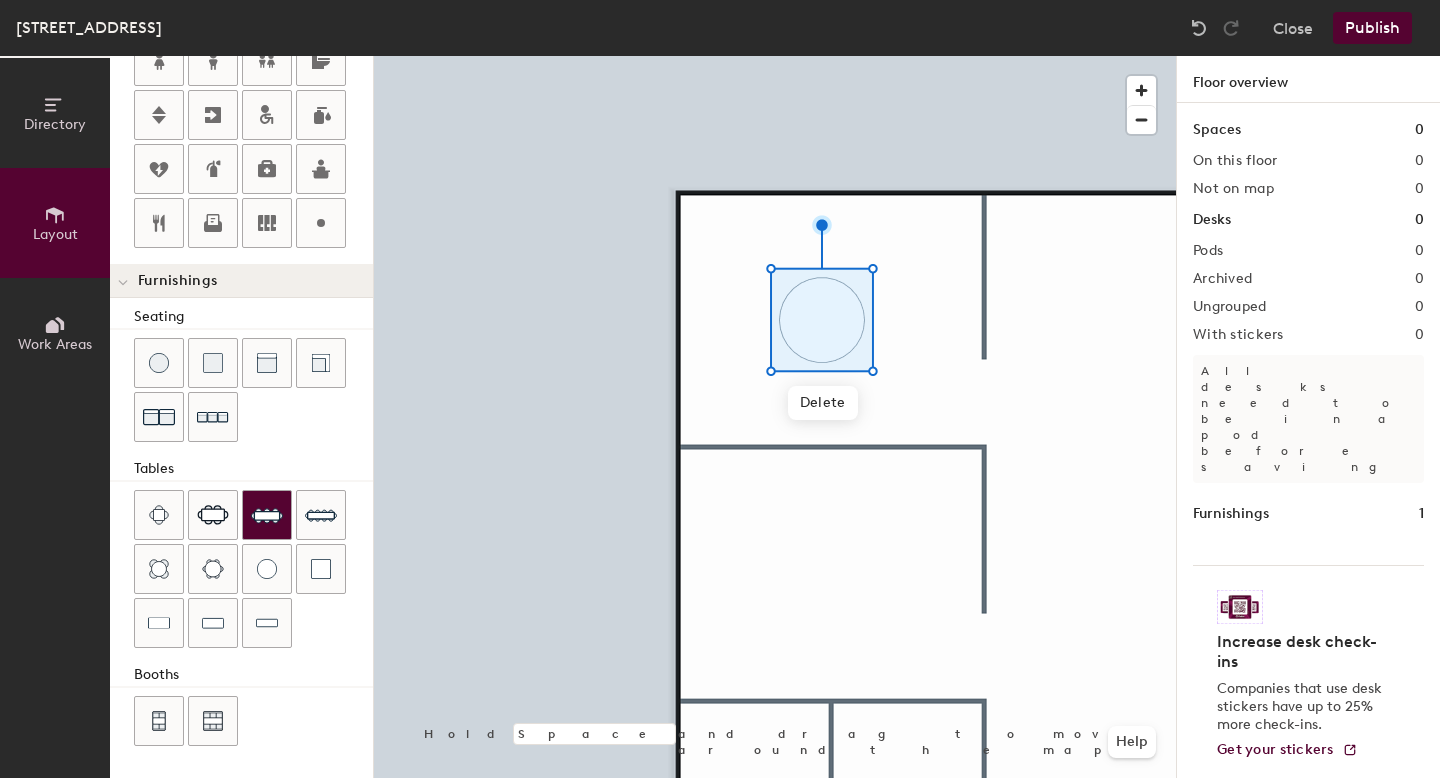 scroll, scrollTop: 0, scrollLeft: 0, axis: both 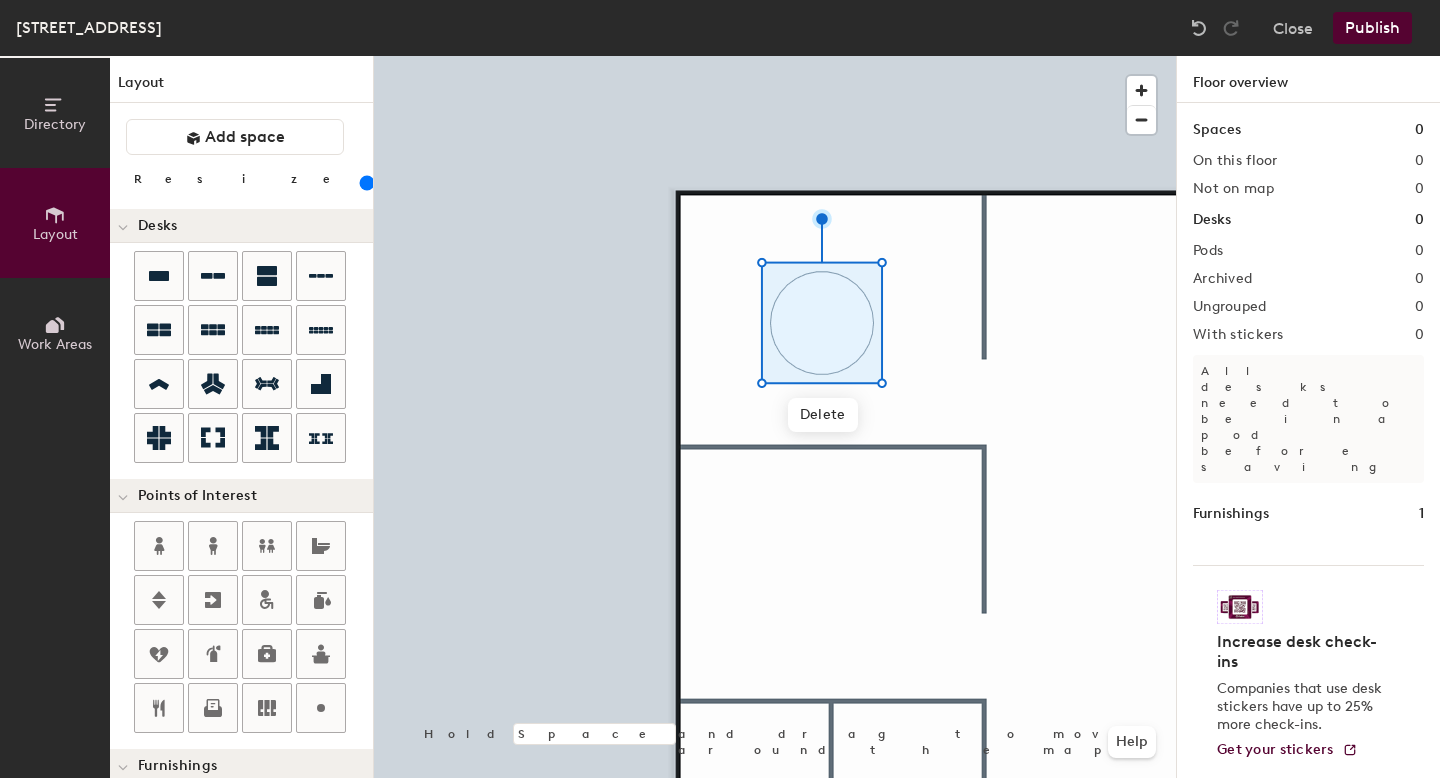 click 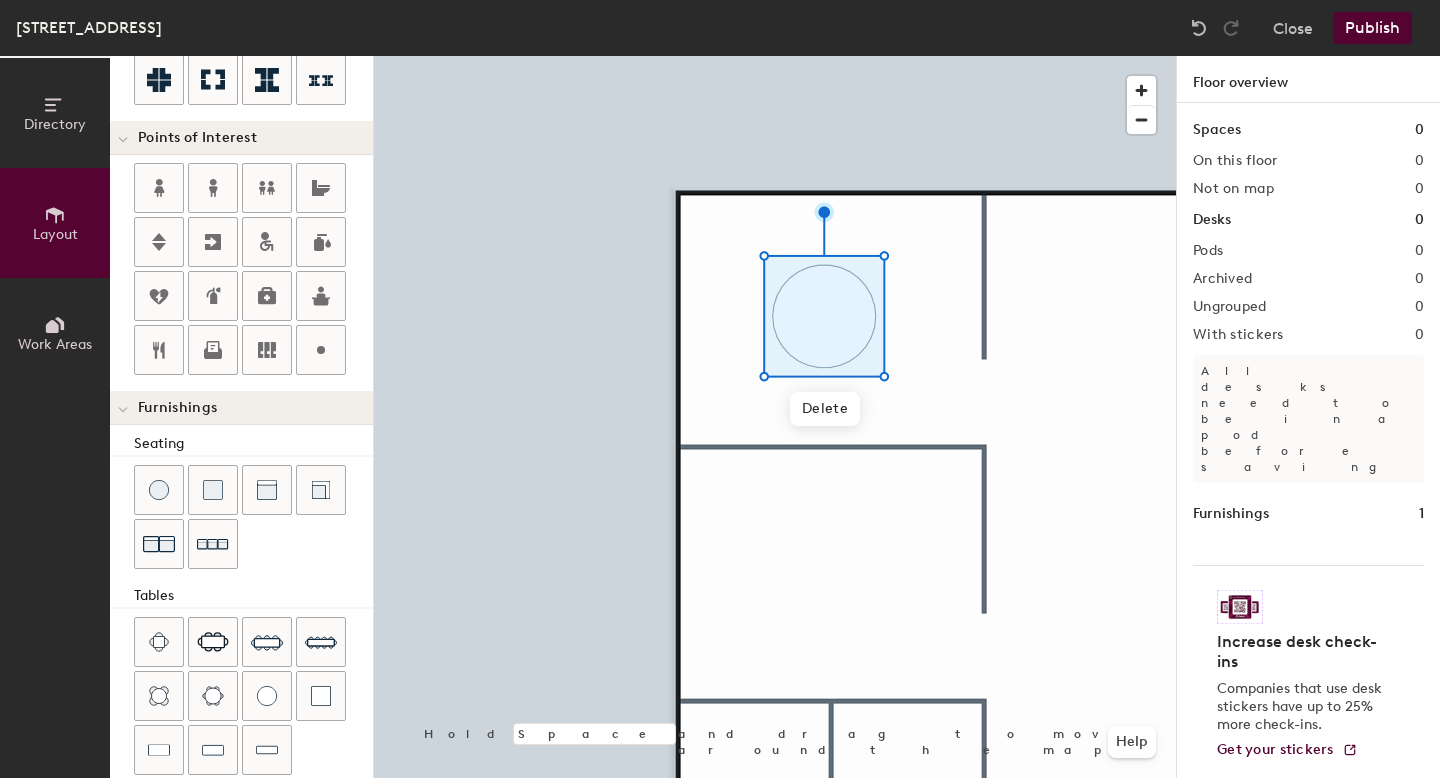 scroll, scrollTop: 393, scrollLeft: 0, axis: vertical 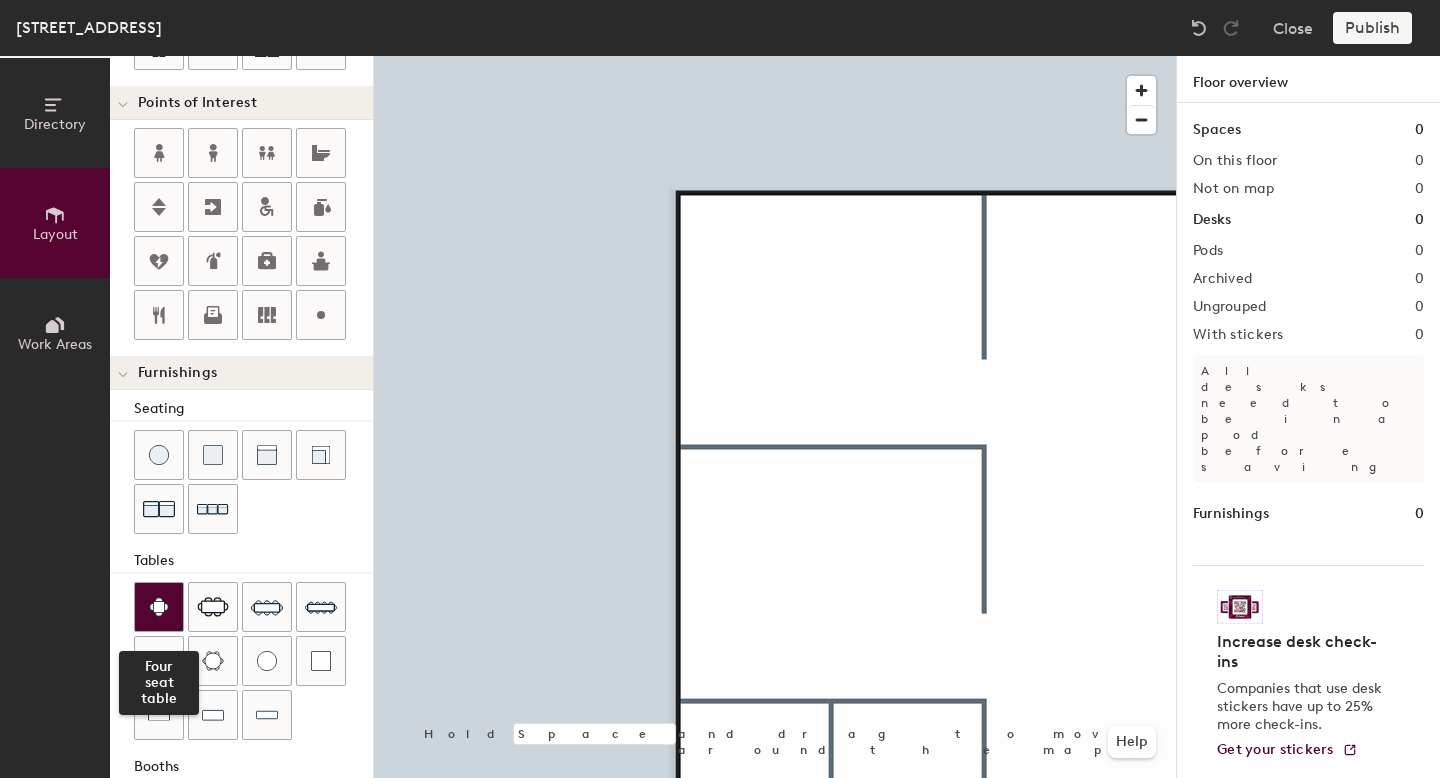 click 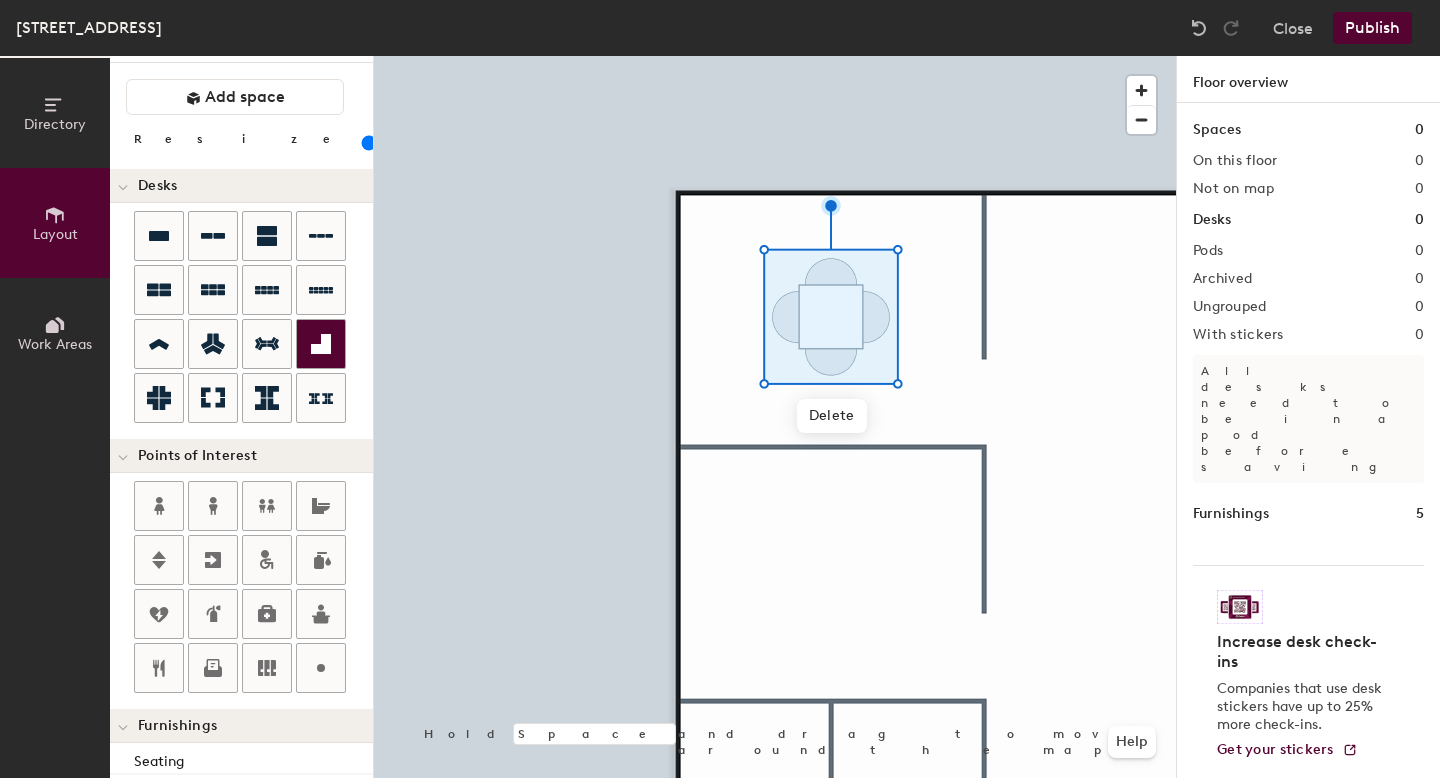 scroll, scrollTop: 0, scrollLeft: 0, axis: both 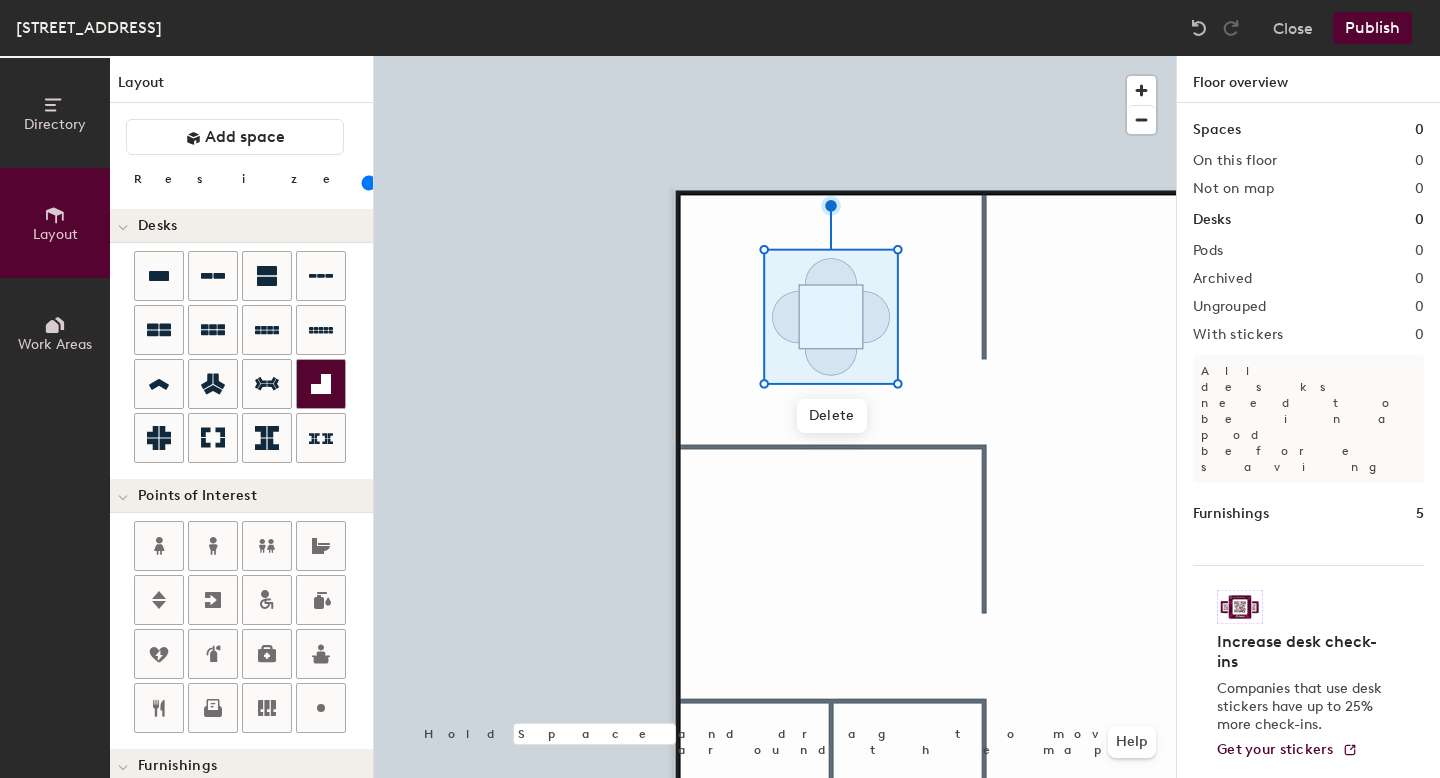 click on "Desks" 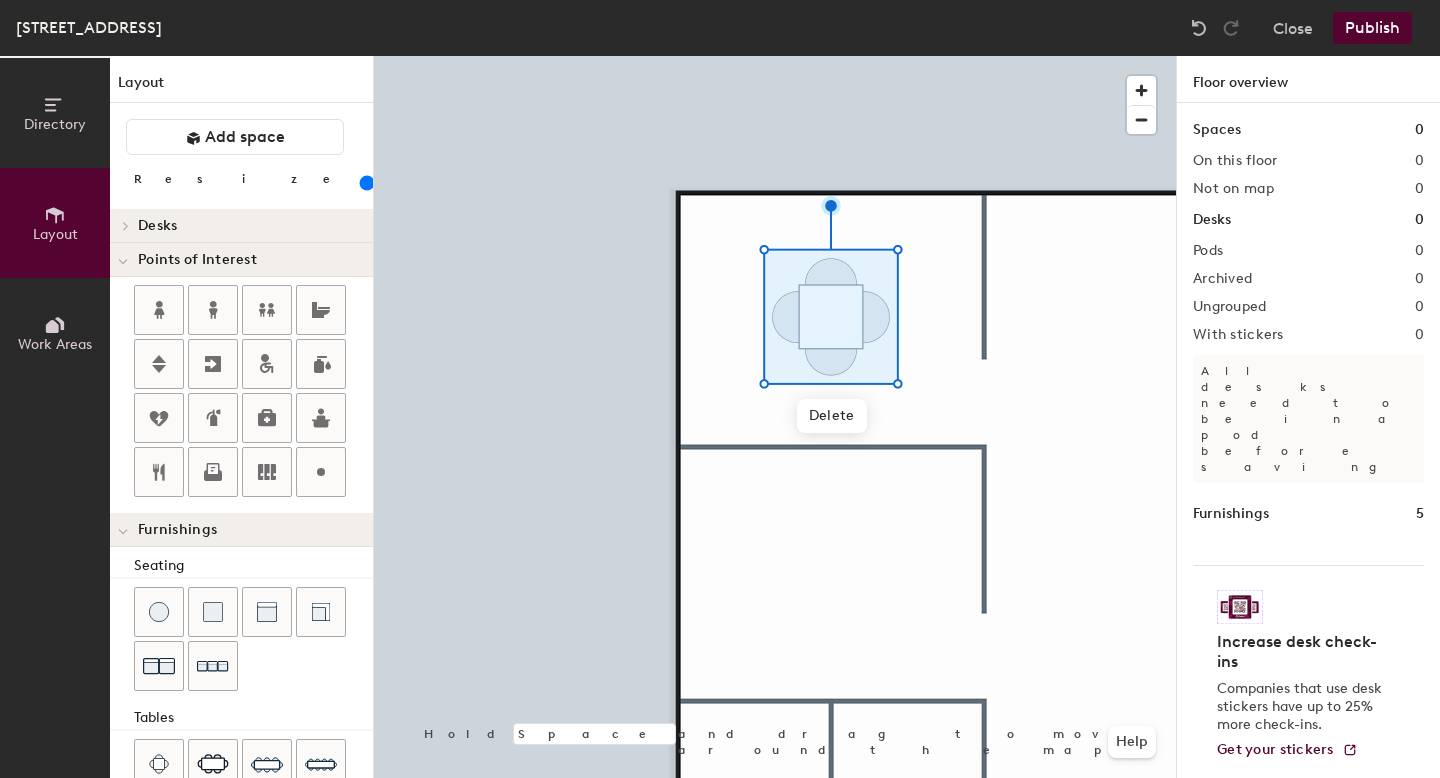 click 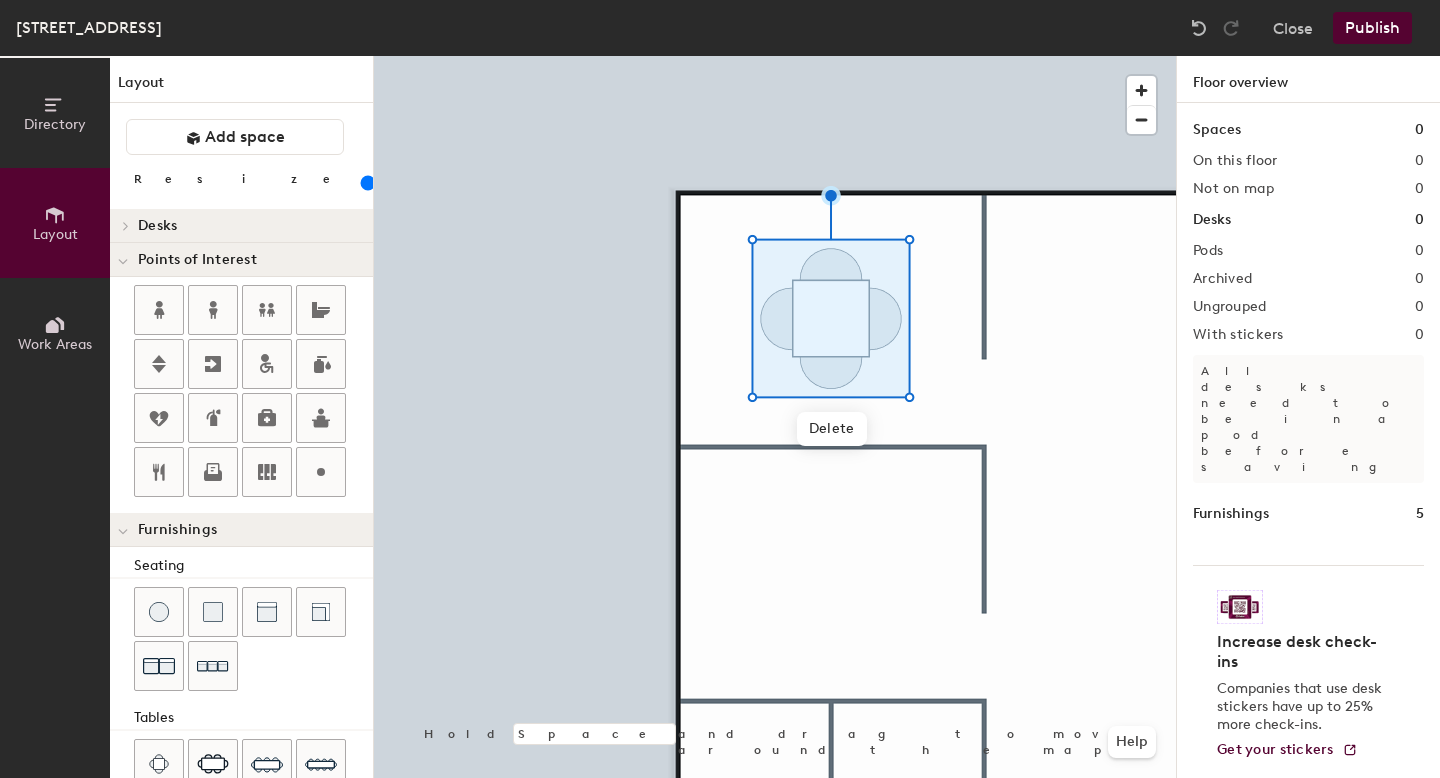 click 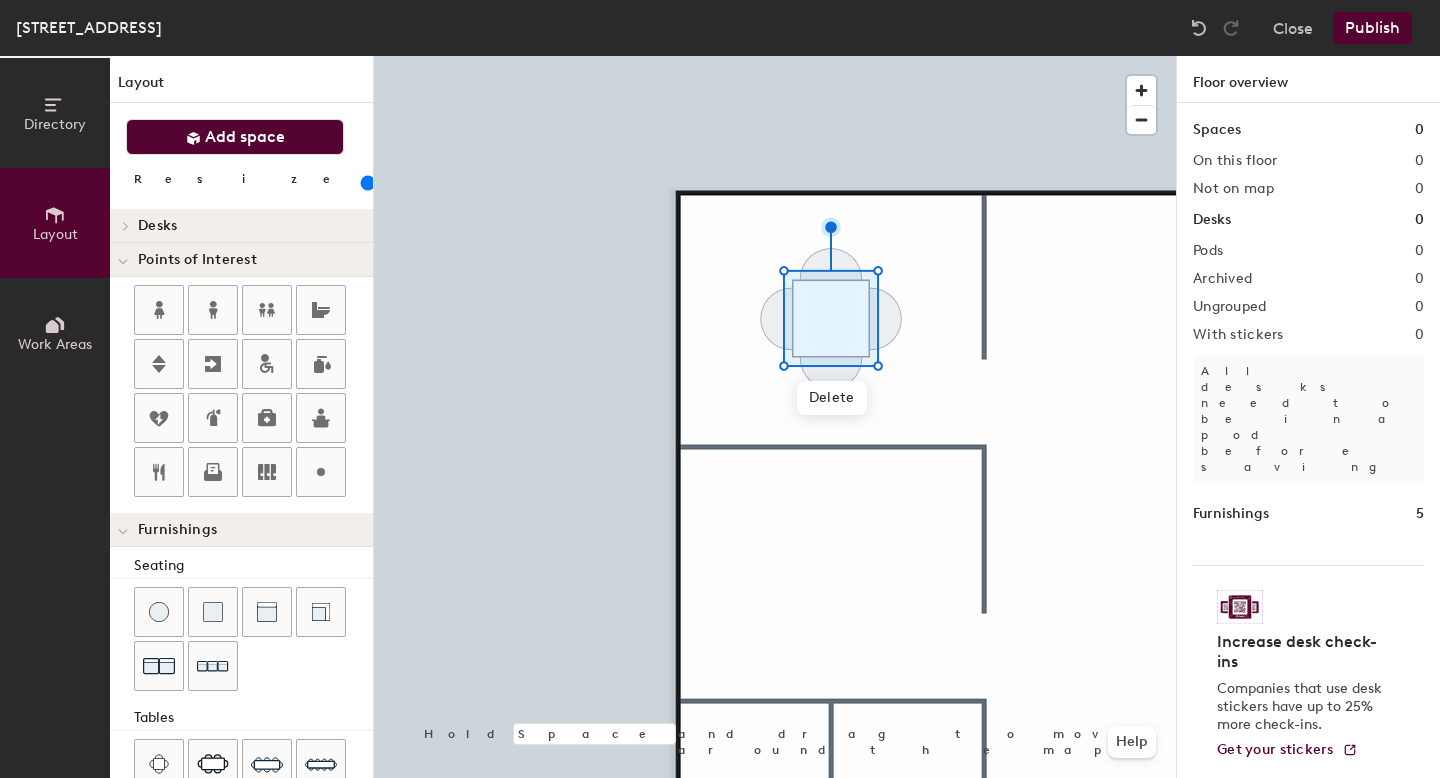 click on "Add space" 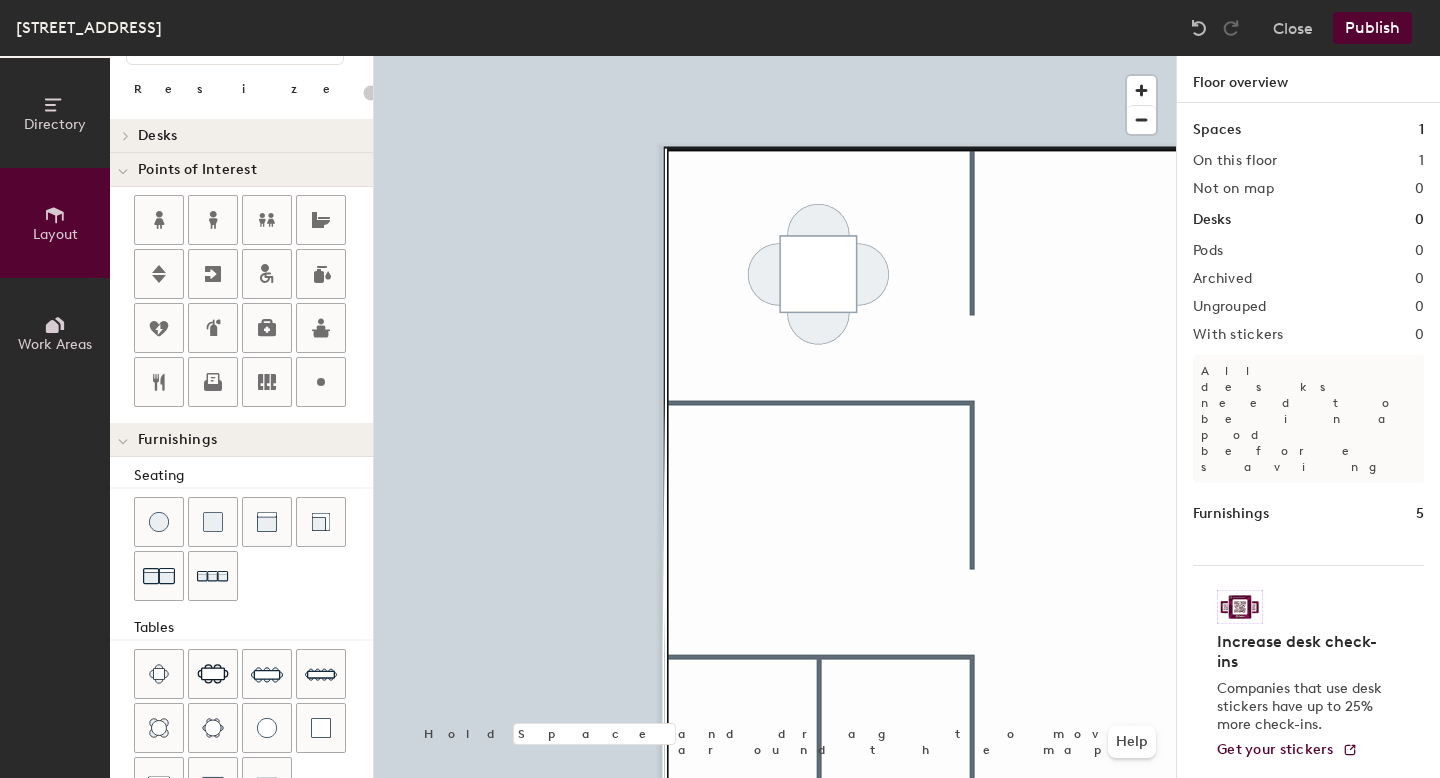 scroll, scrollTop: 0, scrollLeft: 0, axis: both 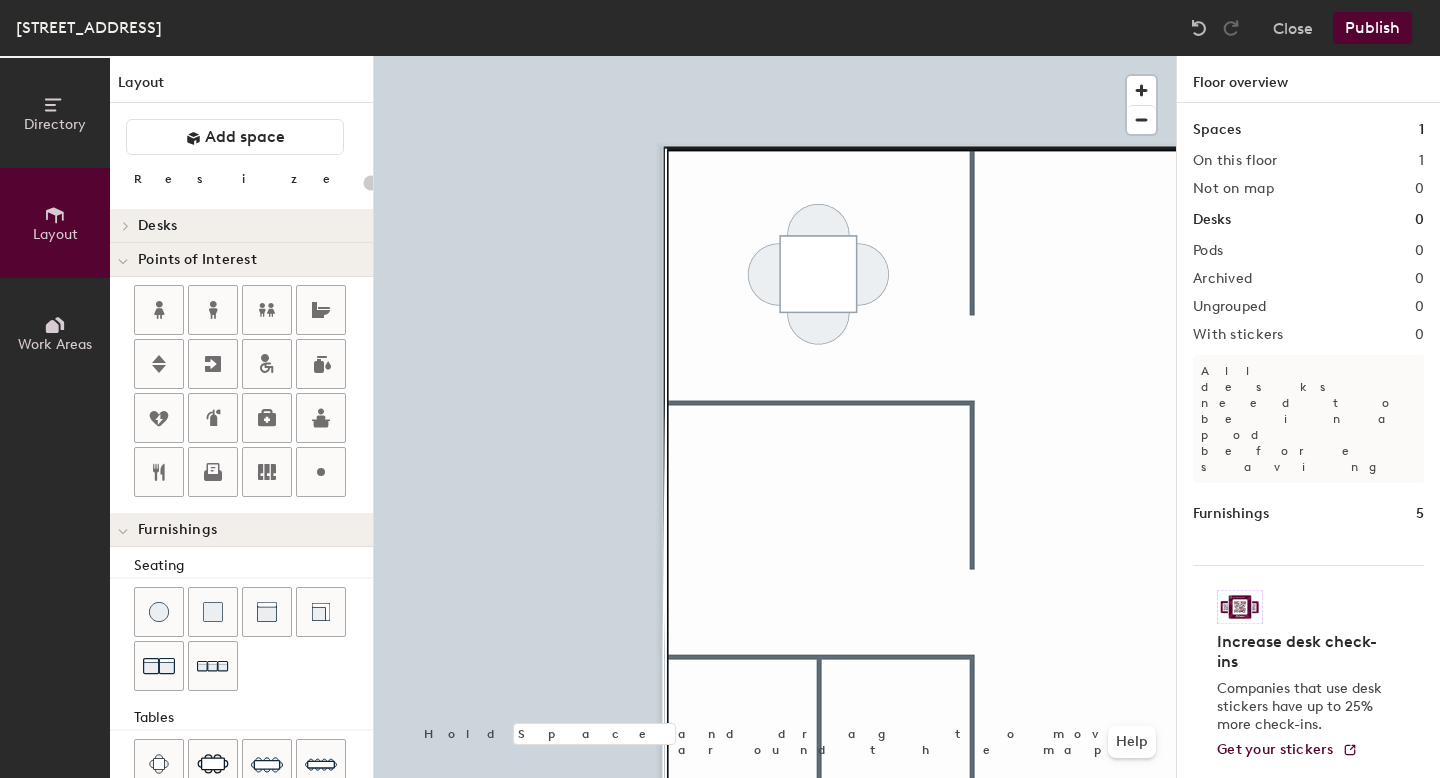 click 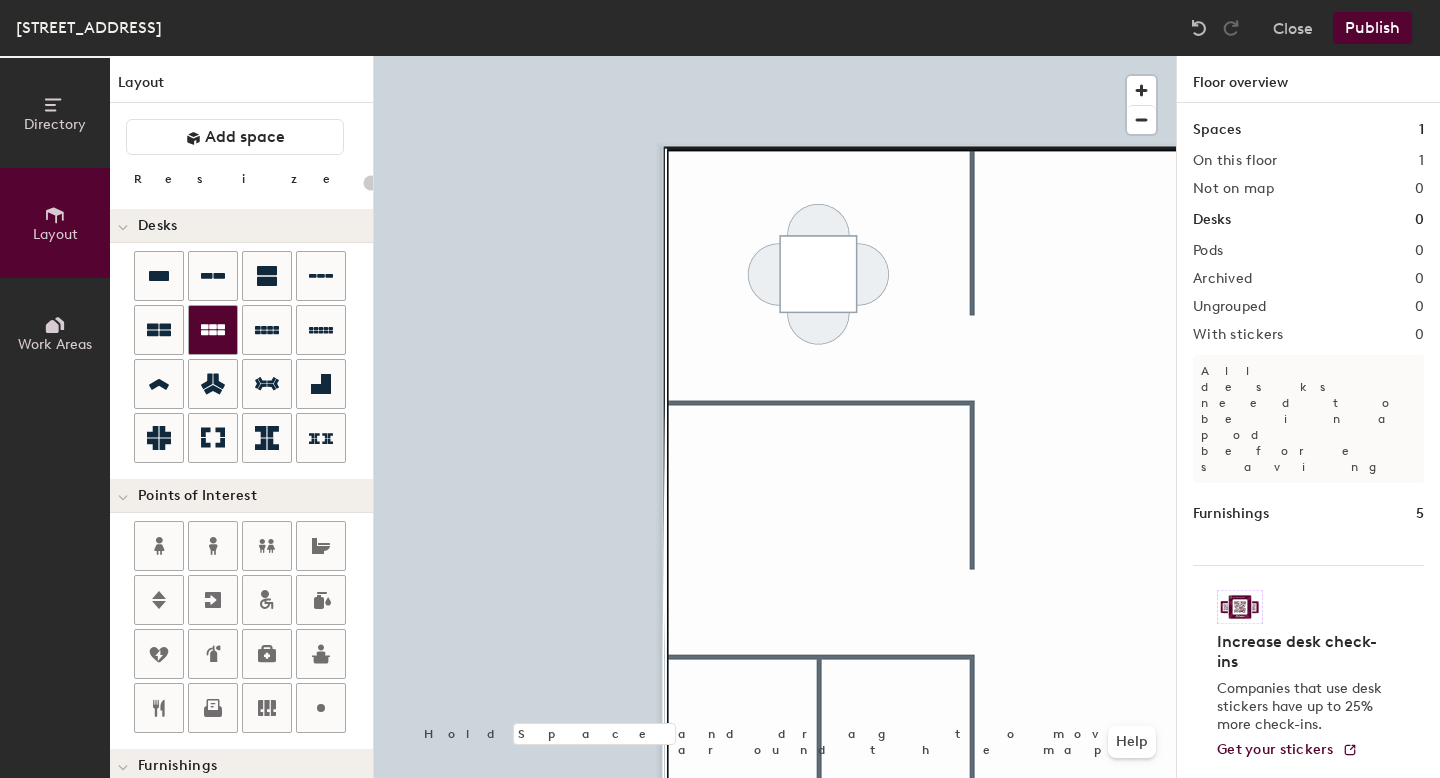 drag, startPoint x: 255, startPoint y: 345, endPoint x: 187, endPoint y: 352, distance: 68.359344 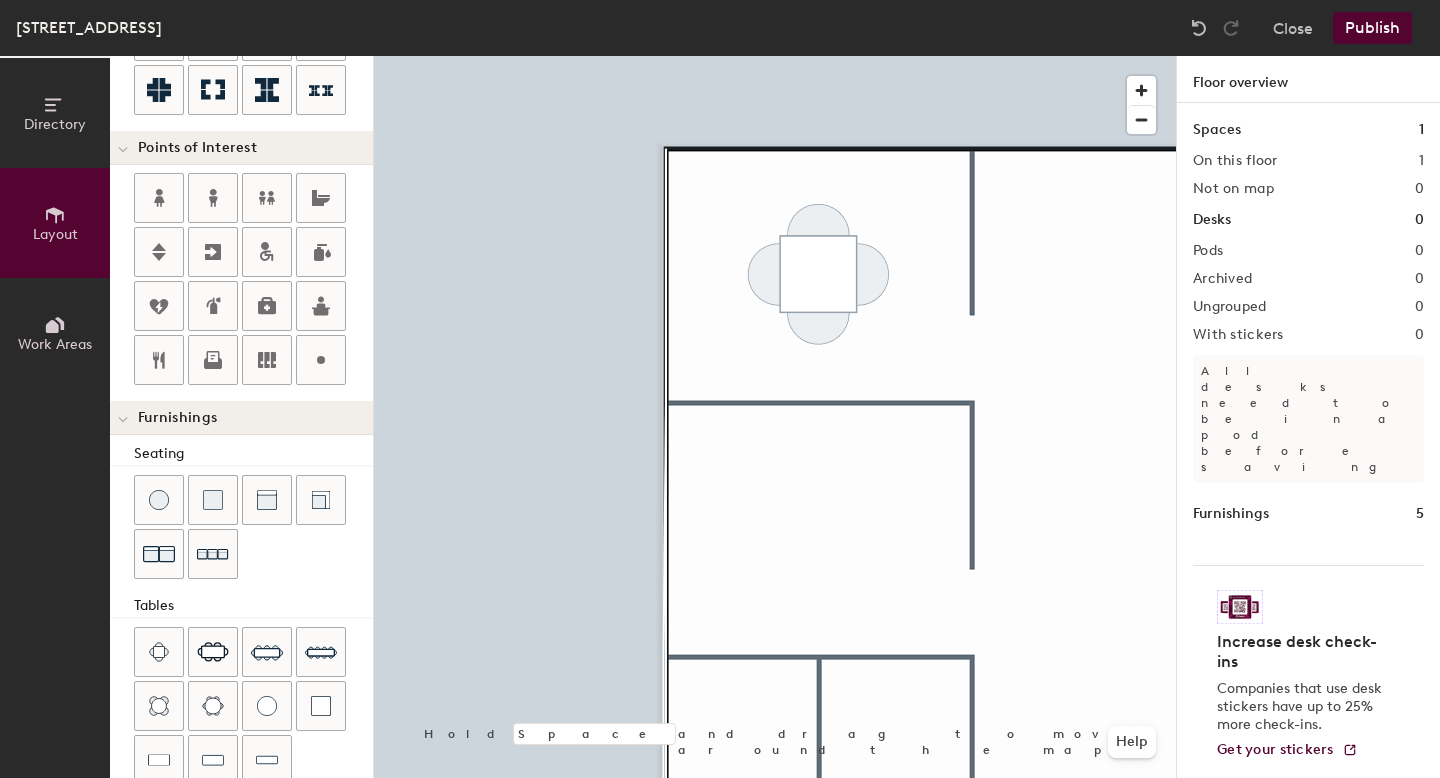 scroll, scrollTop: 485, scrollLeft: 0, axis: vertical 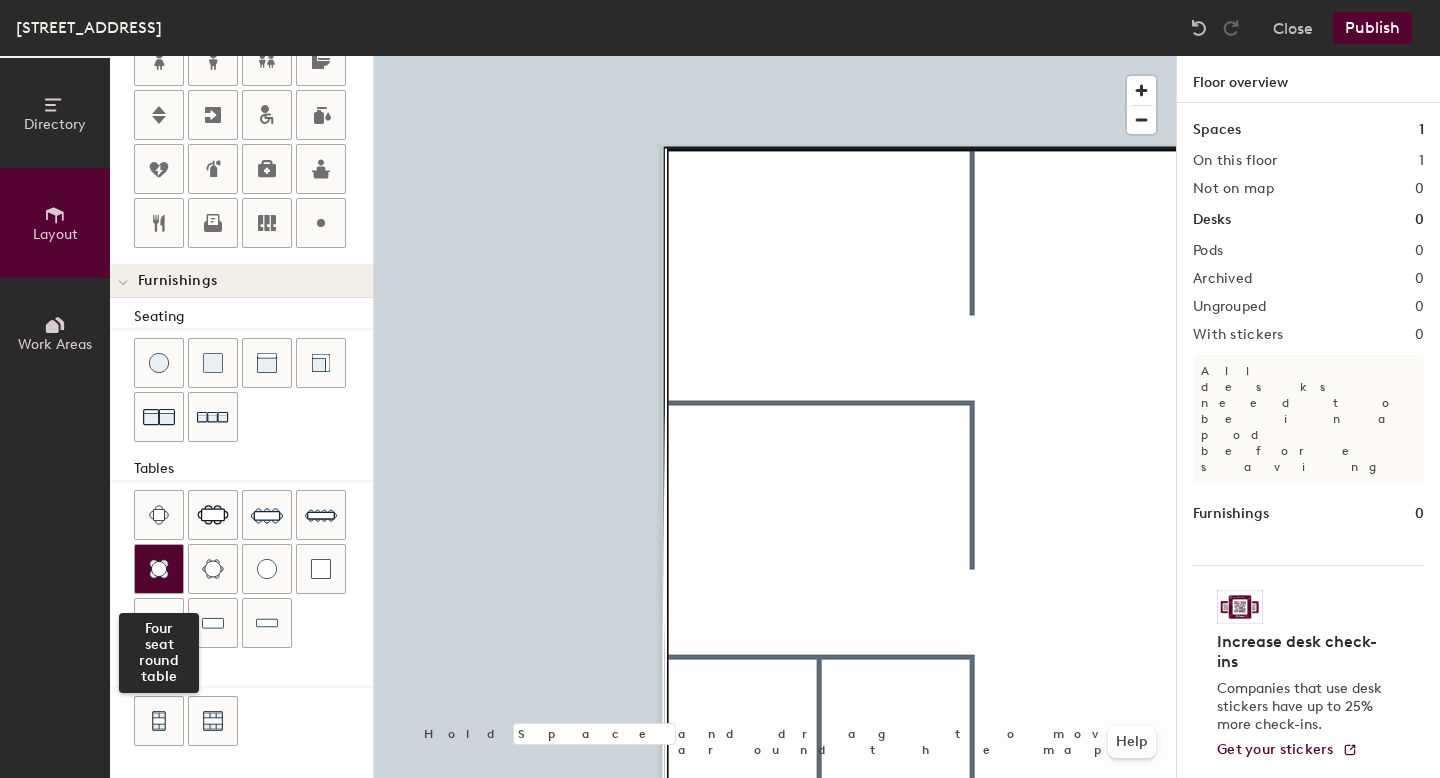 click 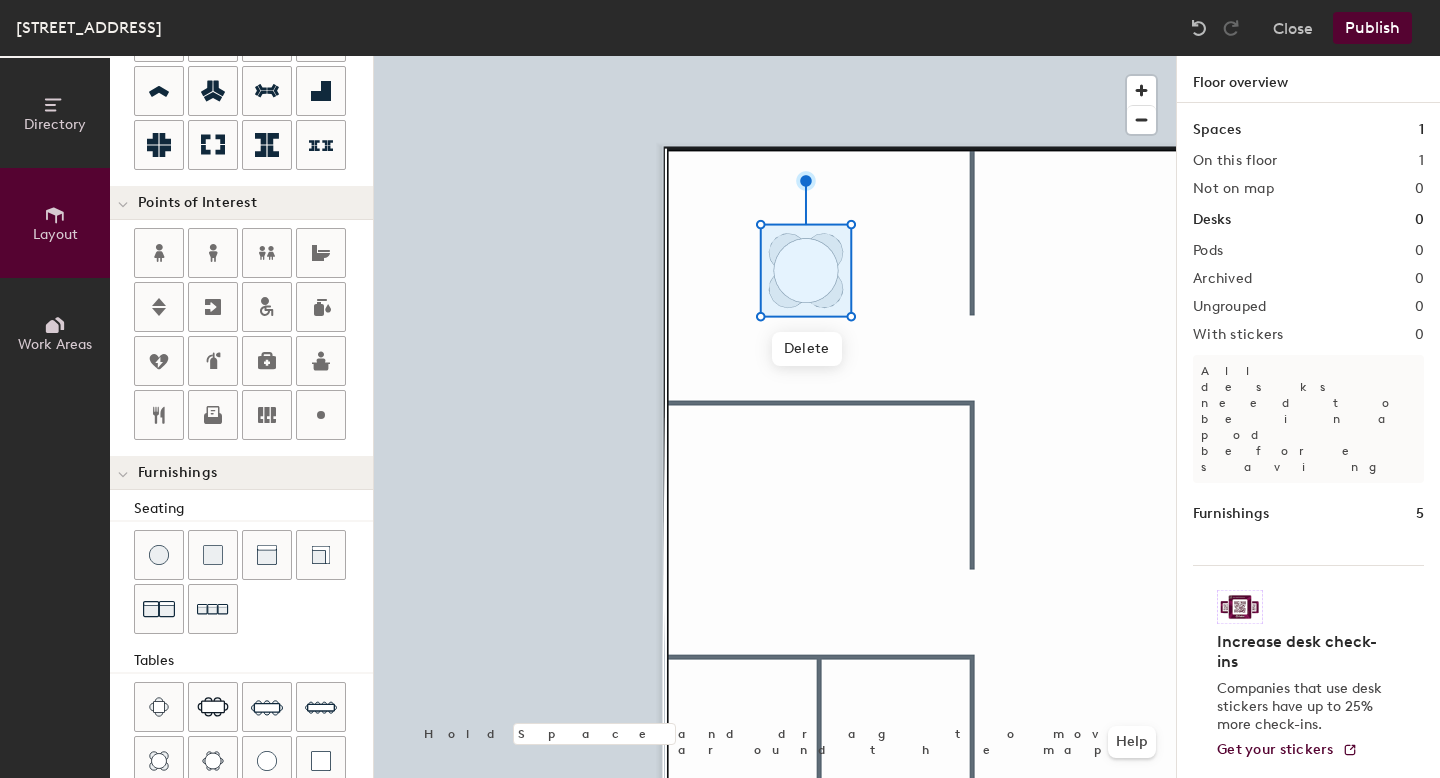 scroll, scrollTop: 0, scrollLeft: 0, axis: both 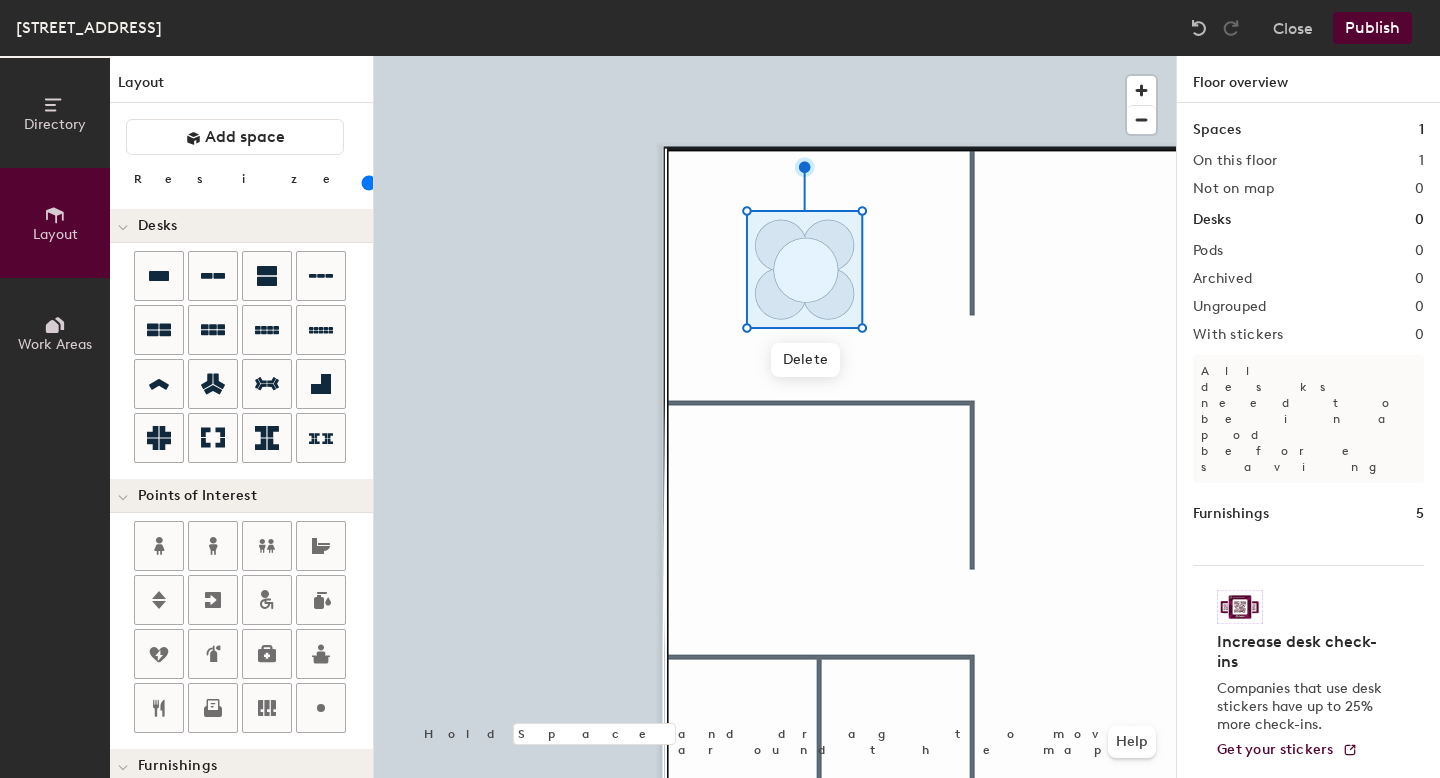 drag, startPoint x: 190, startPoint y: 183, endPoint x: 204, endPoint y: 184, distance: 14.035668 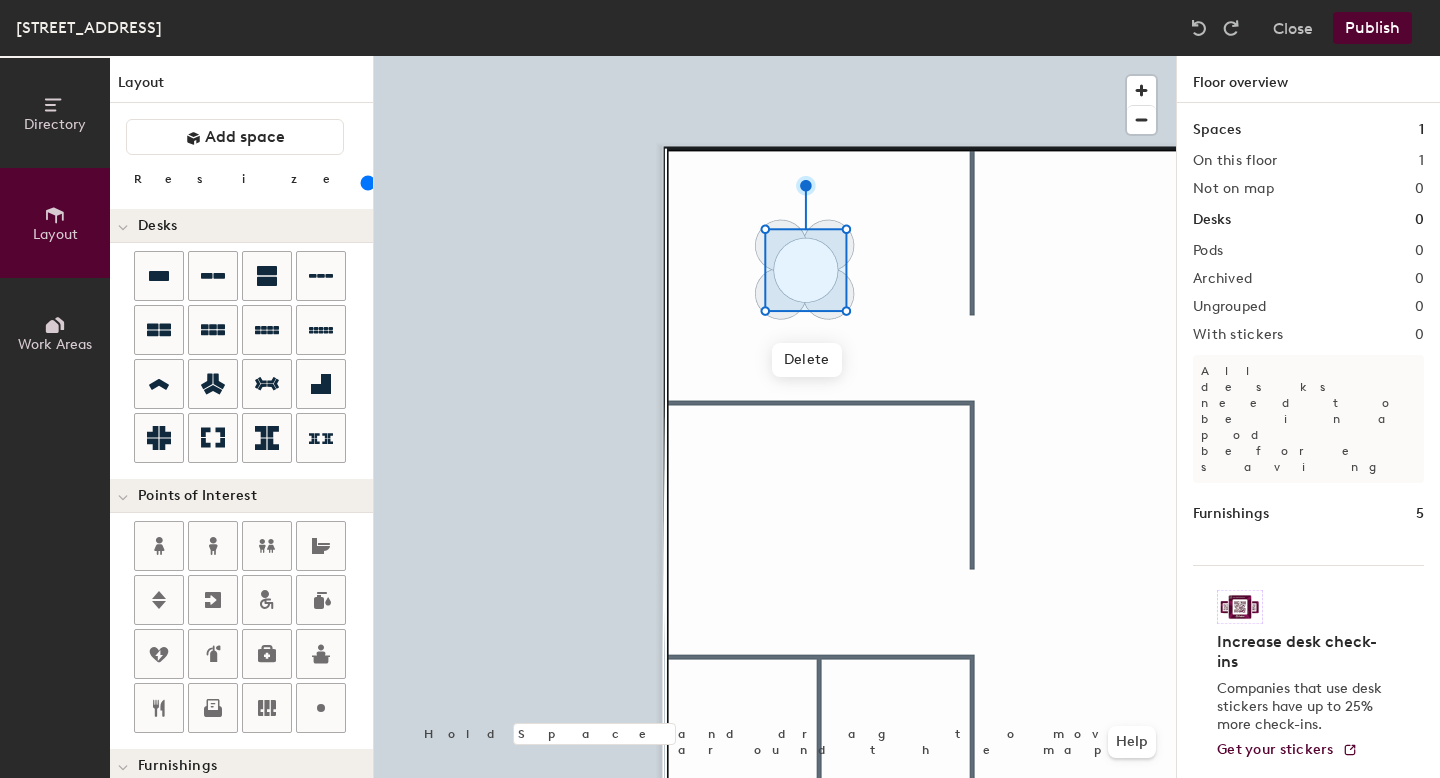 drag, startPoint x: 203, startPoint y: 189, endPoint x: 216, endPoint y: 189, distance: 13 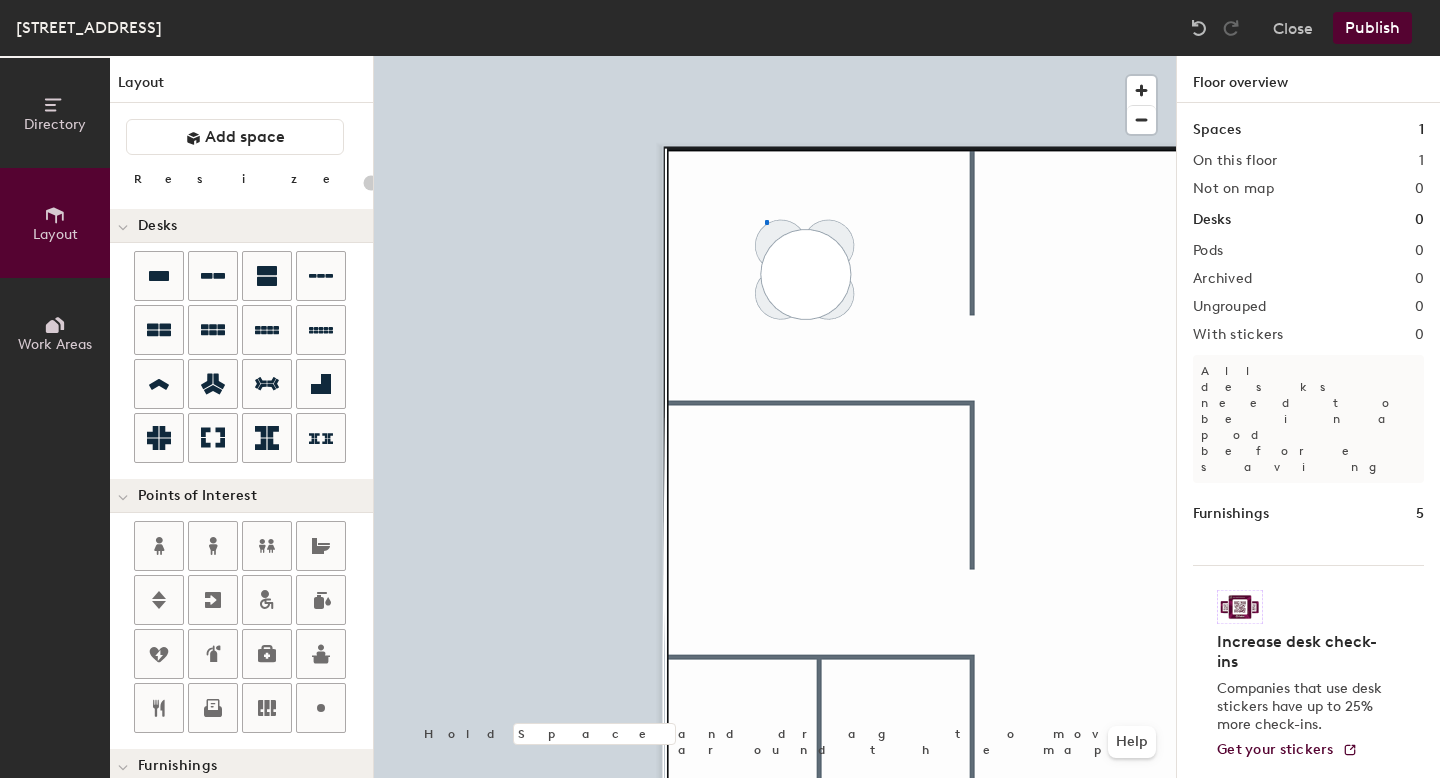 click 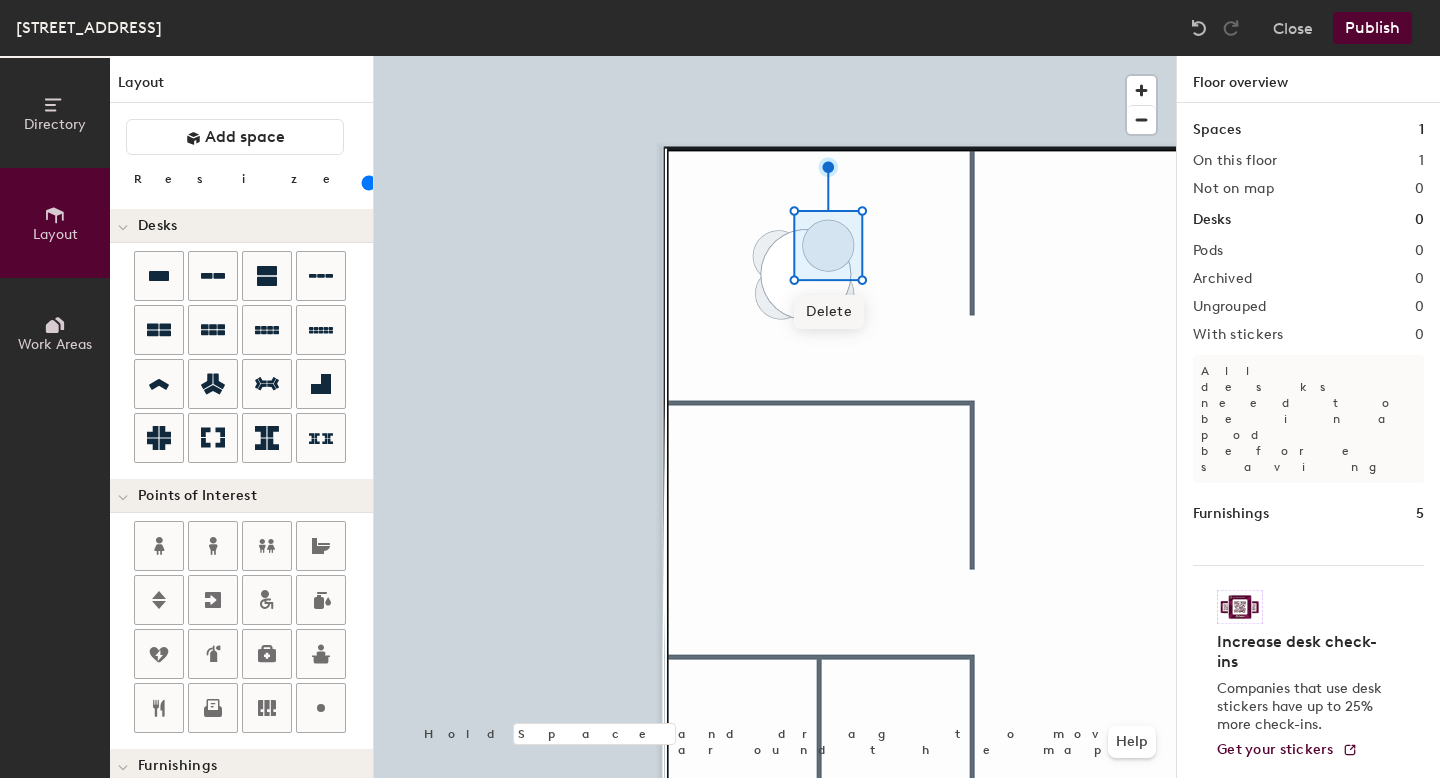 click on "Delete" 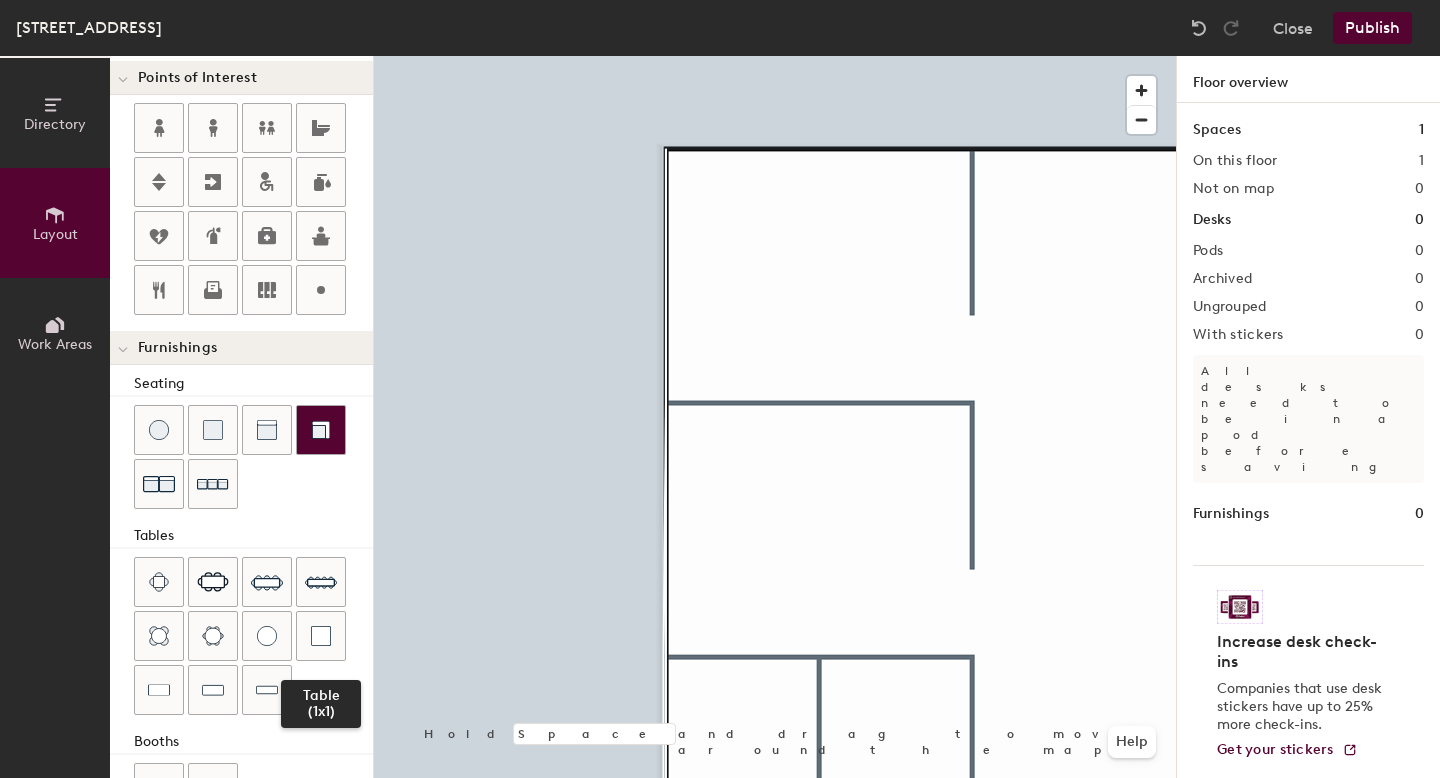 scroll, scrollTop: 485, scrollLeft: 0, axis: vertical 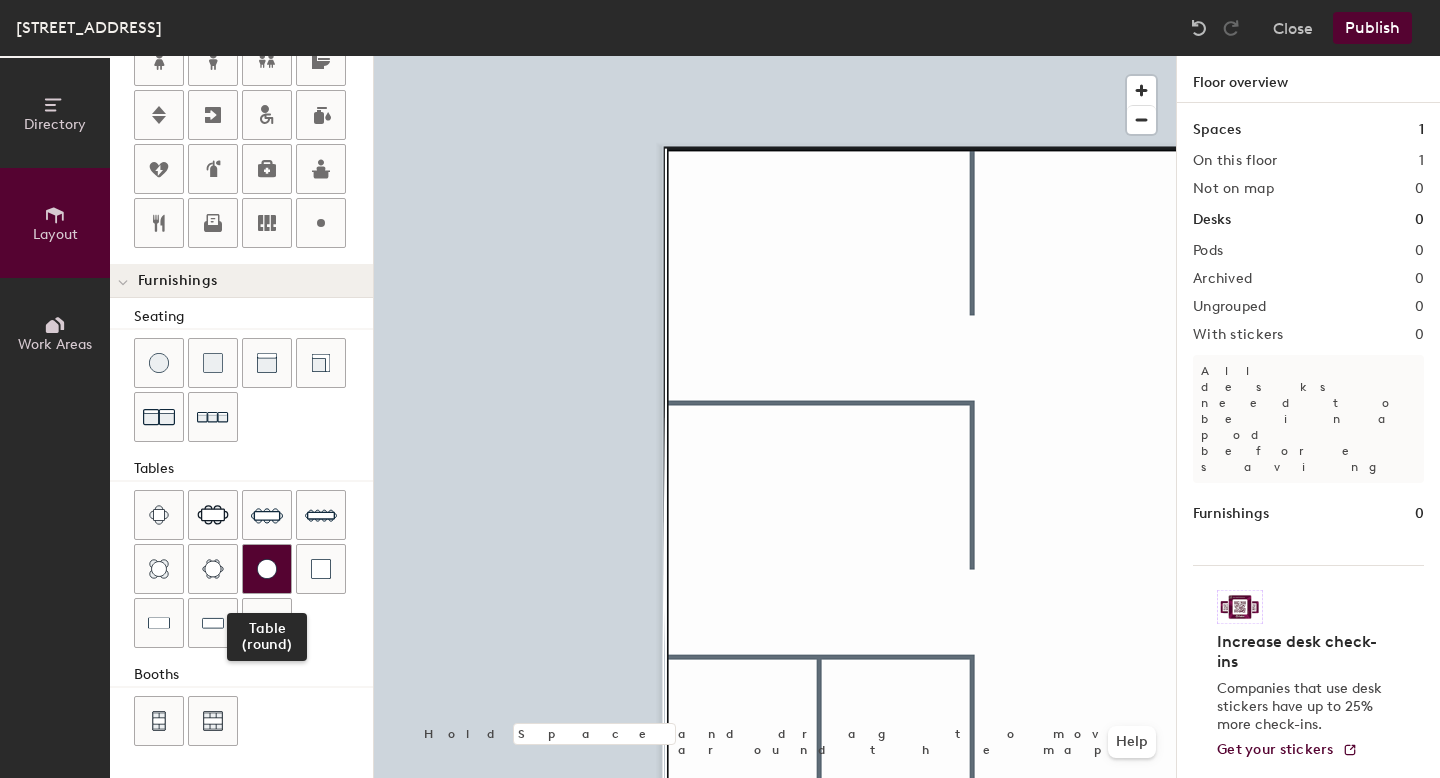 click 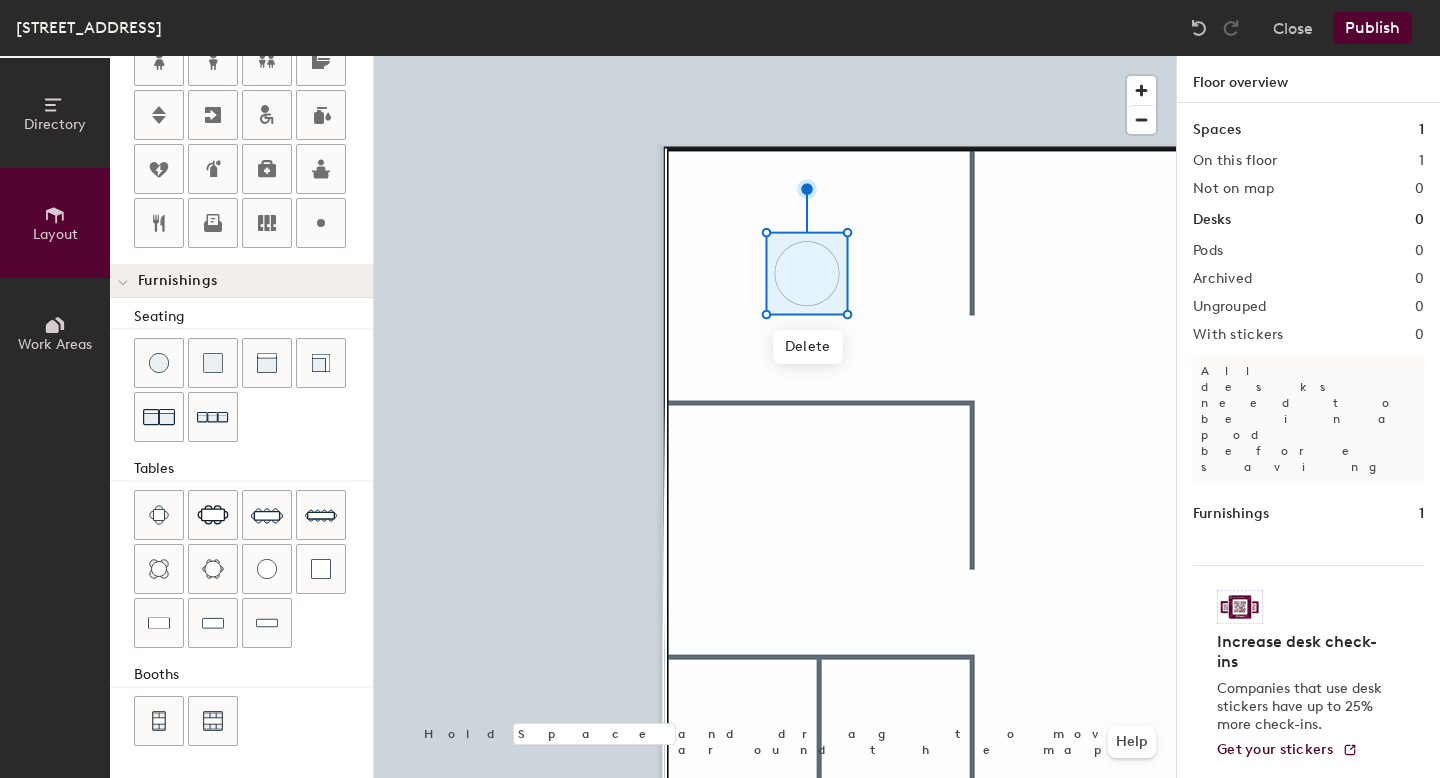 scroll, scrollTop: 0, scrollLeft: 0, axis: both 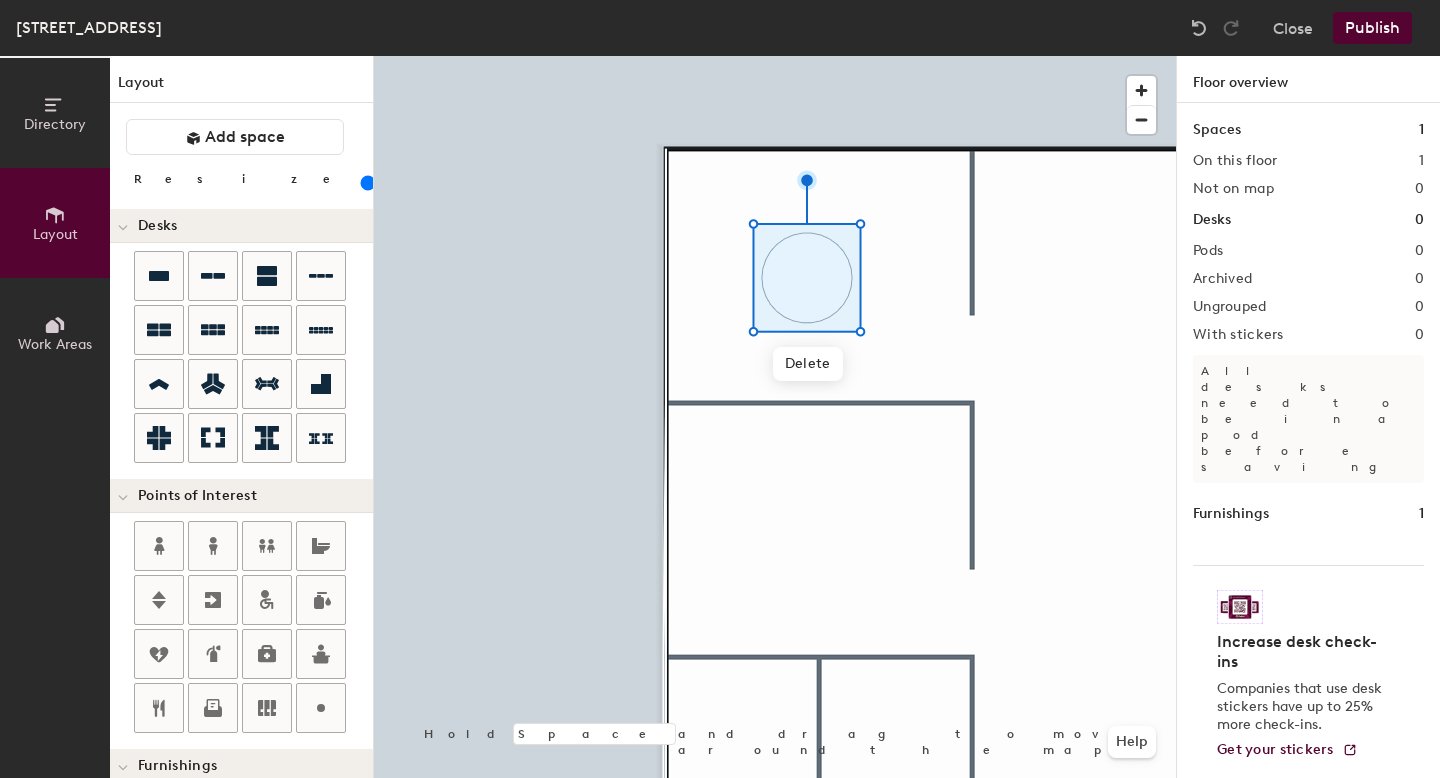 click 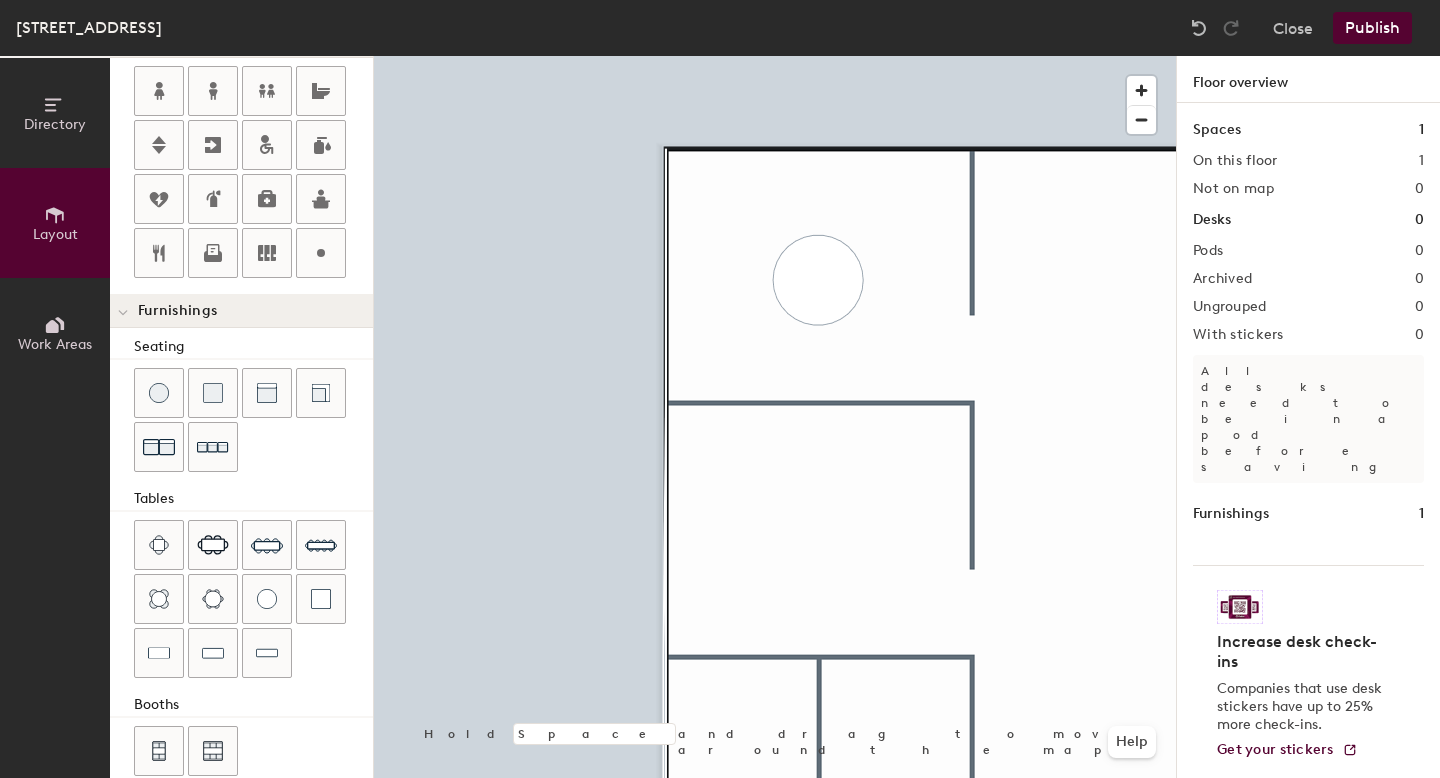 scroll, scrollTop: 426, scrollLeft: 0, axis: vertical 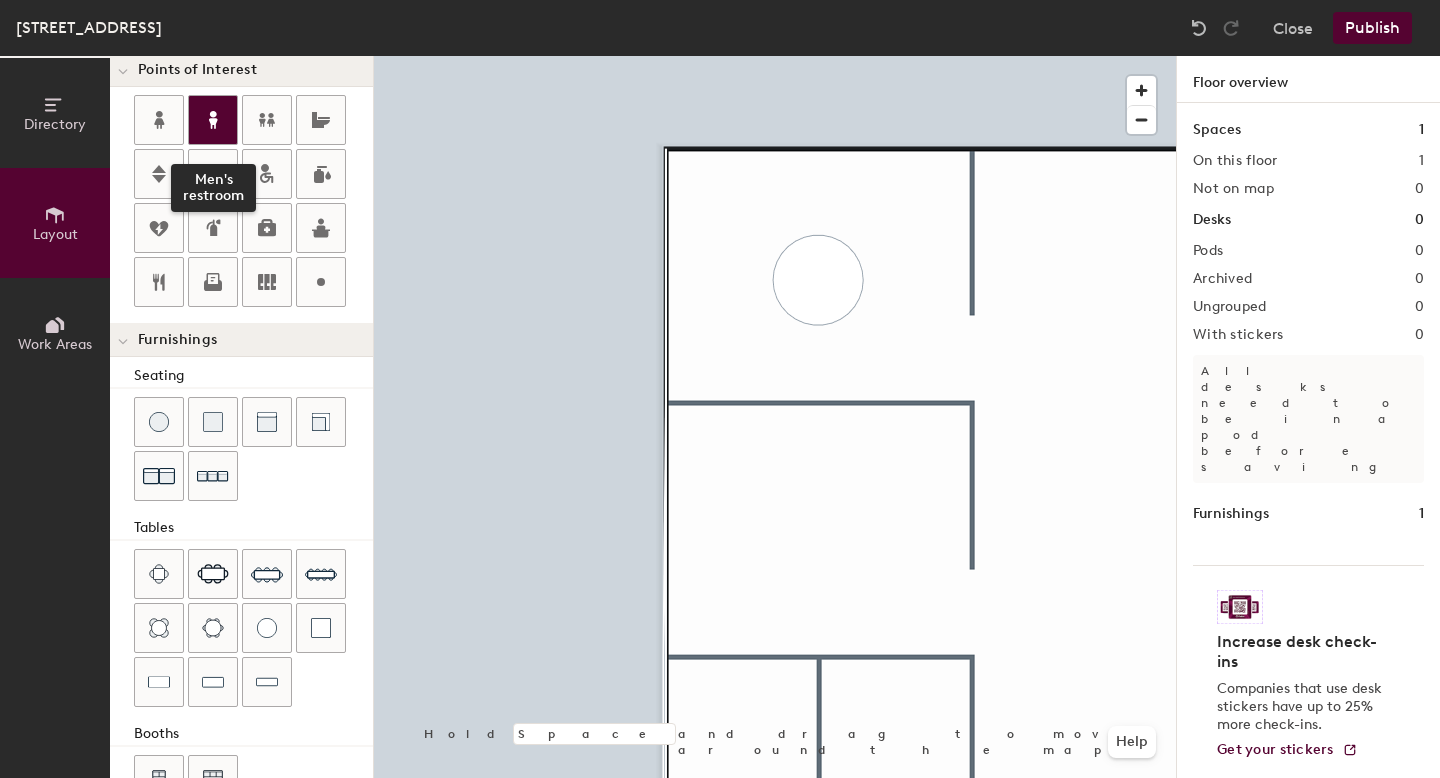 click 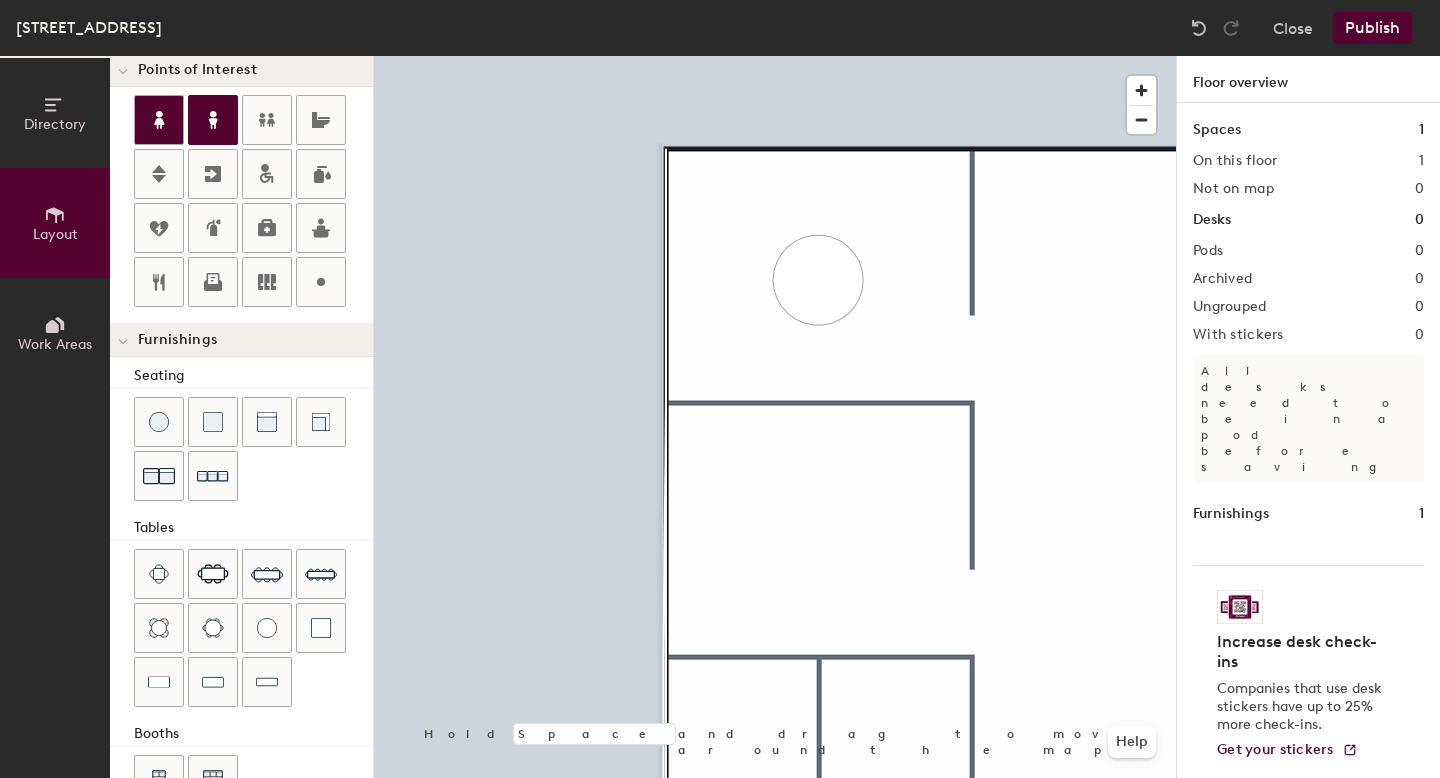 click 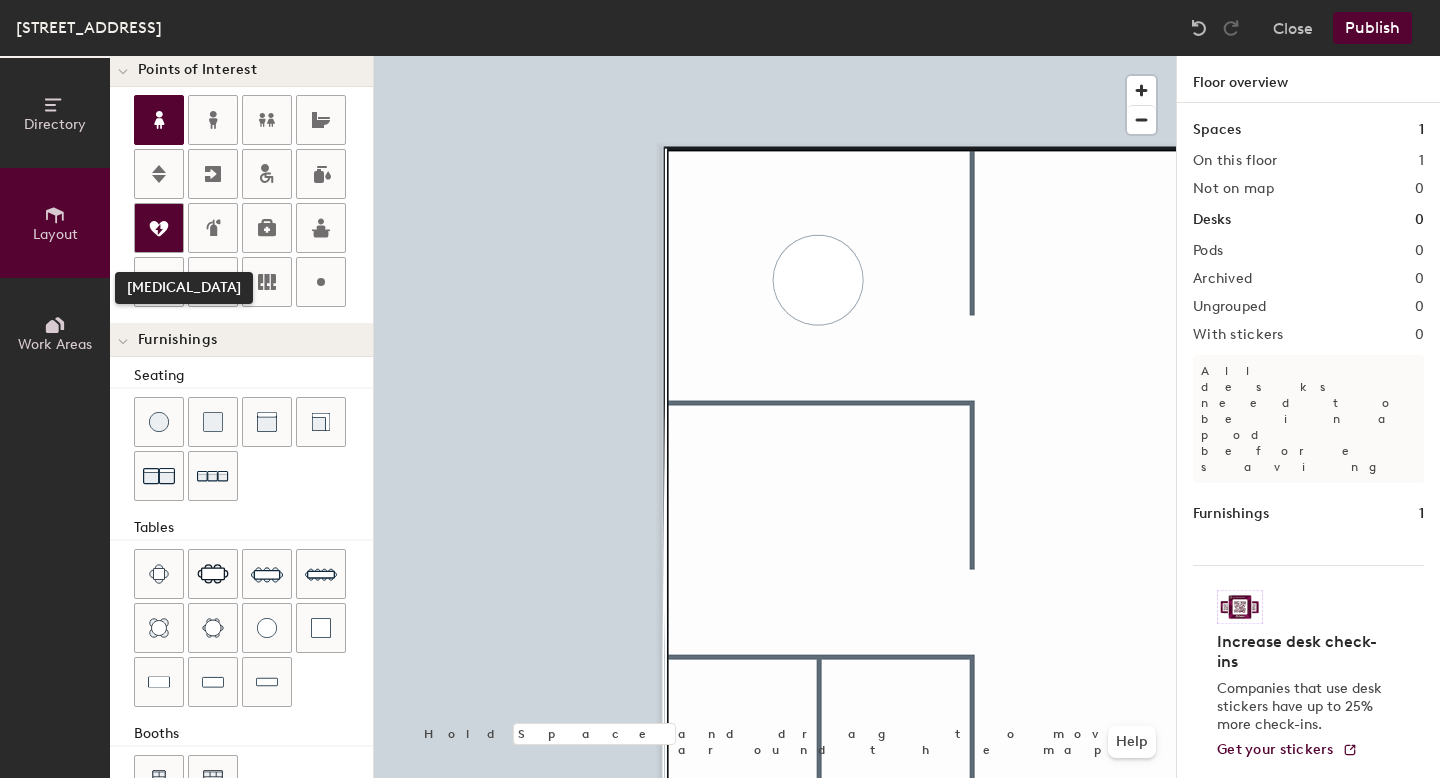 click 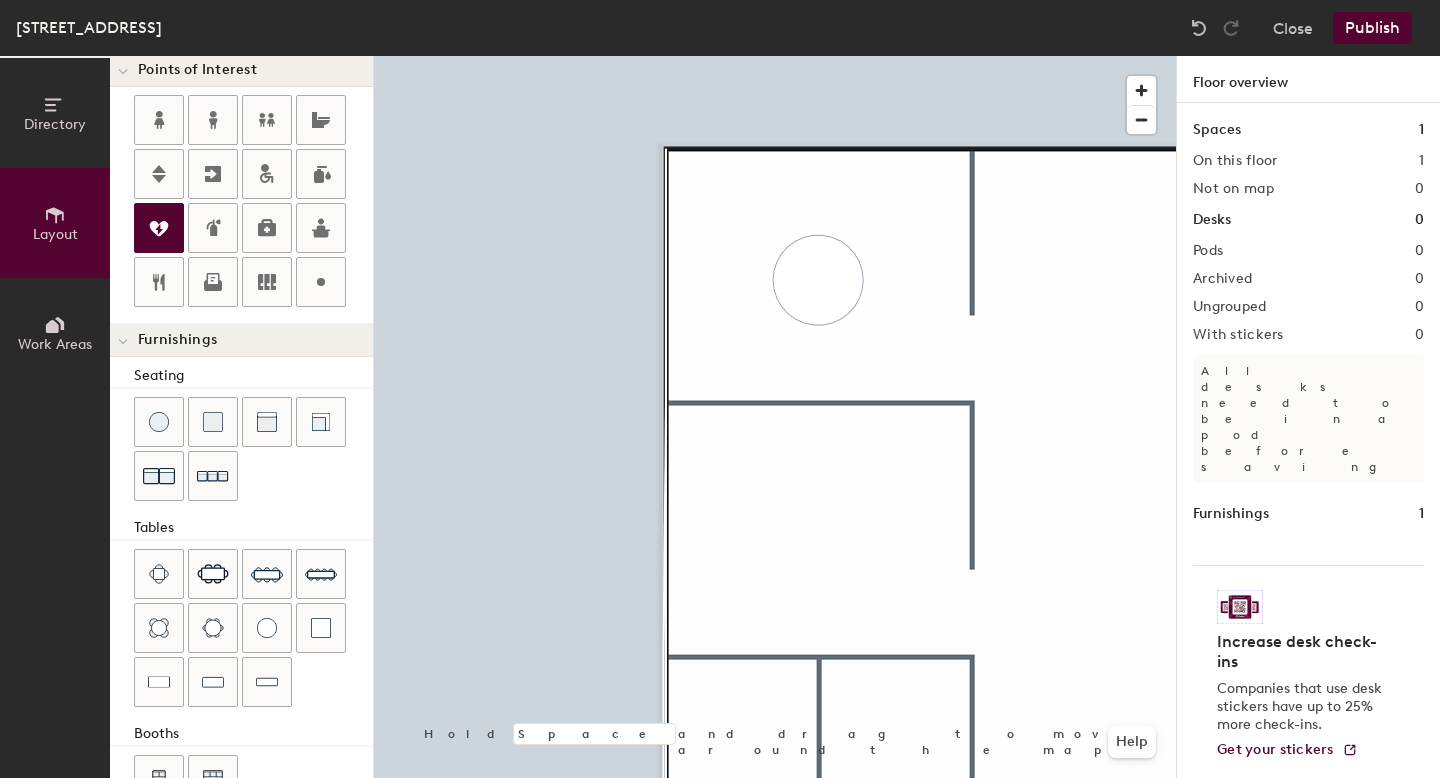 click 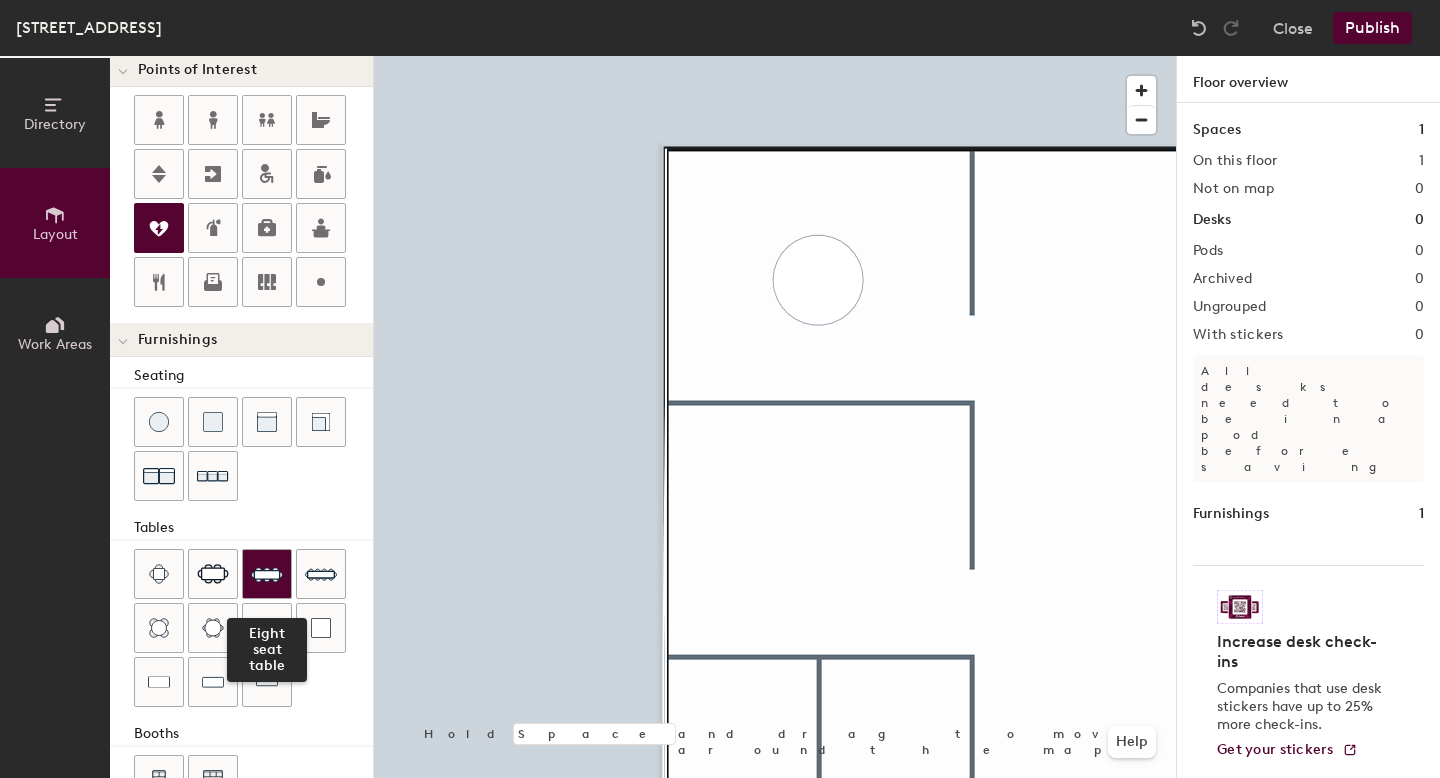 click 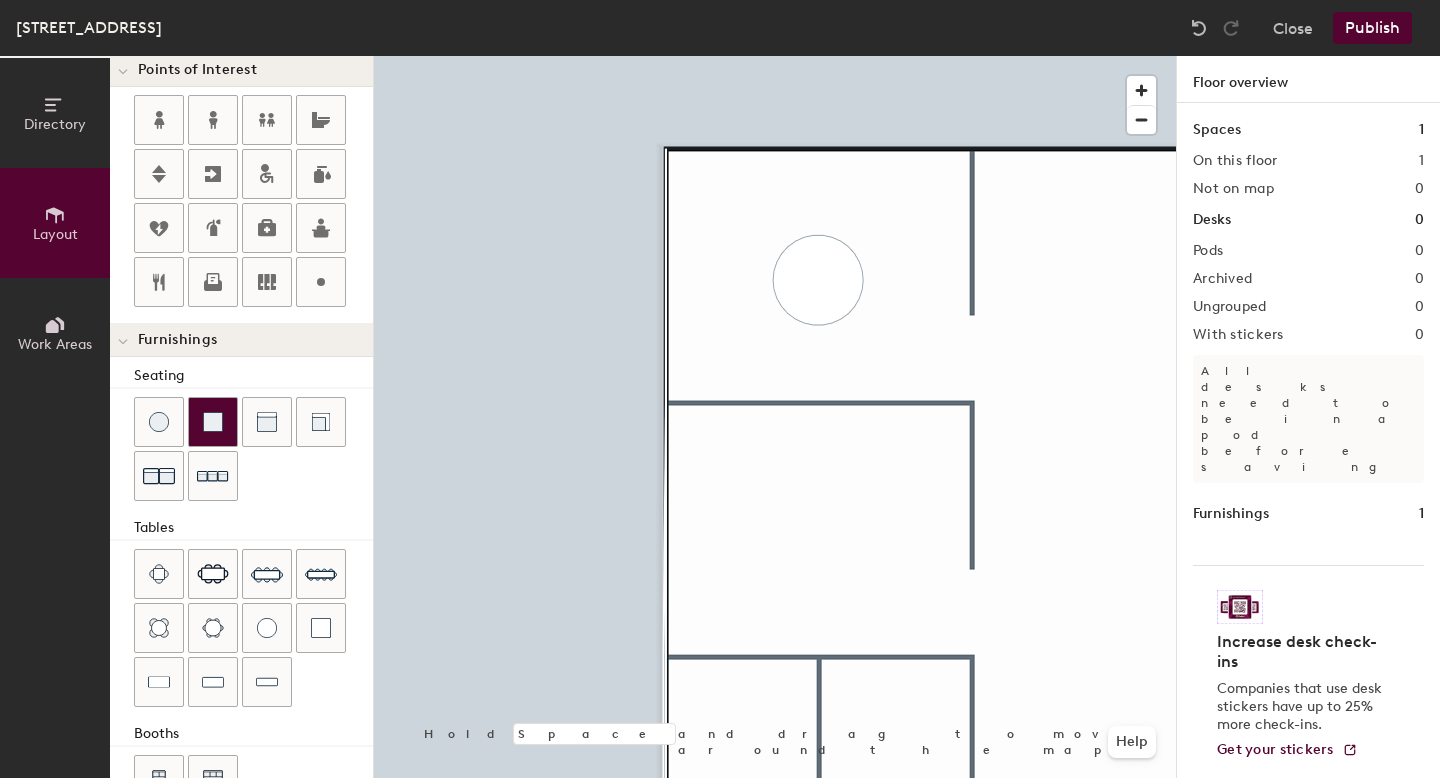 click 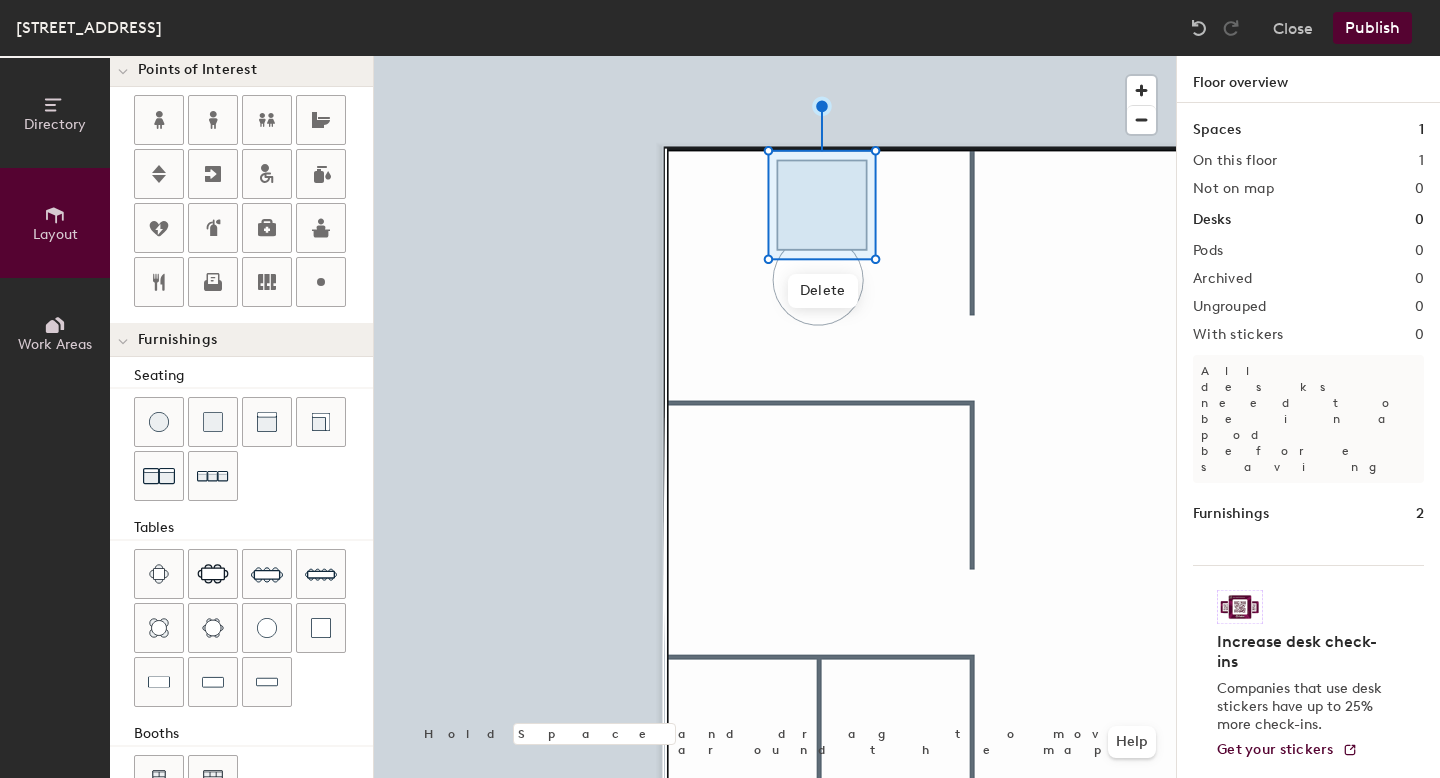 scroll, scrollTop: 0, scrollLeft: 0, axis: both 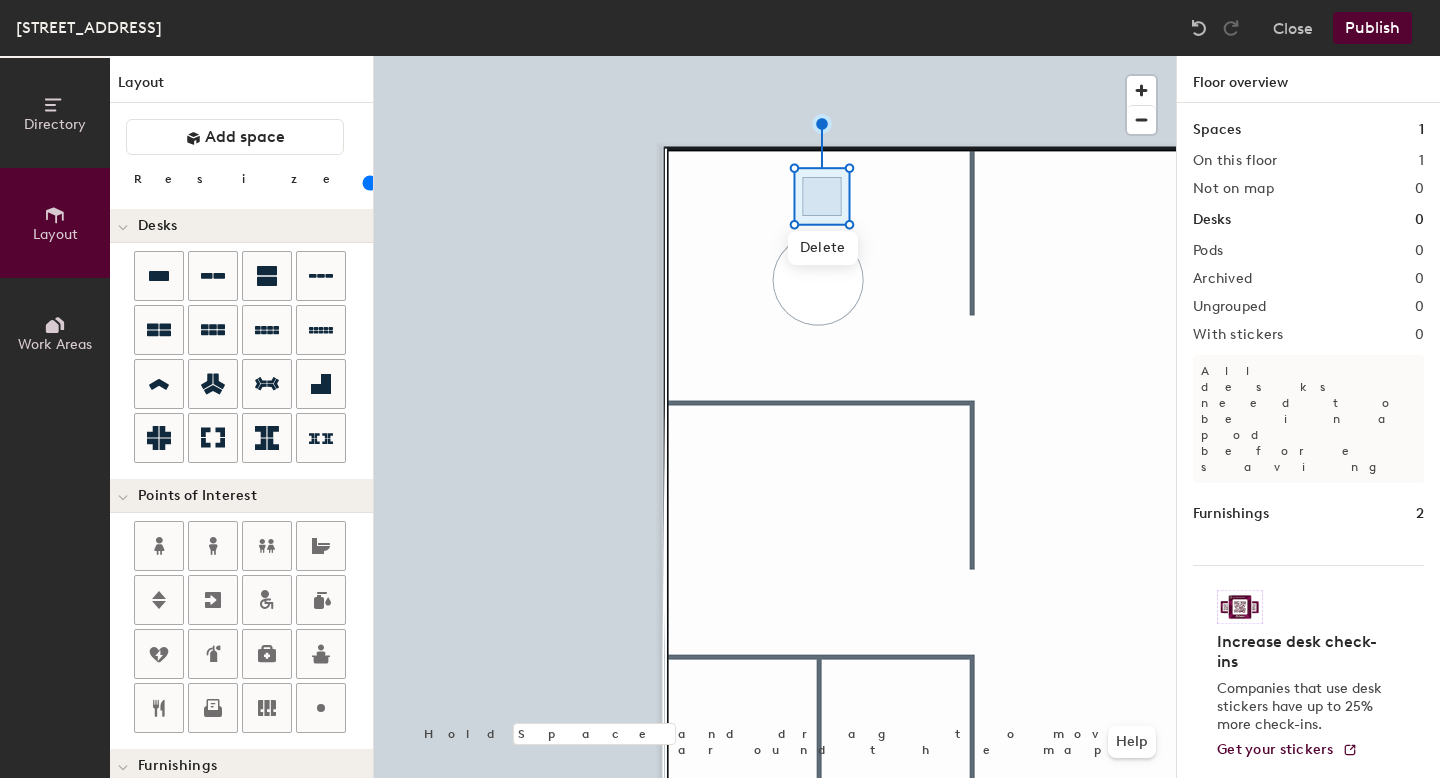 drag, startPoint x: 214, startPoint y: 178, endPoint x: 190, endPoint y: 178, distance: 24 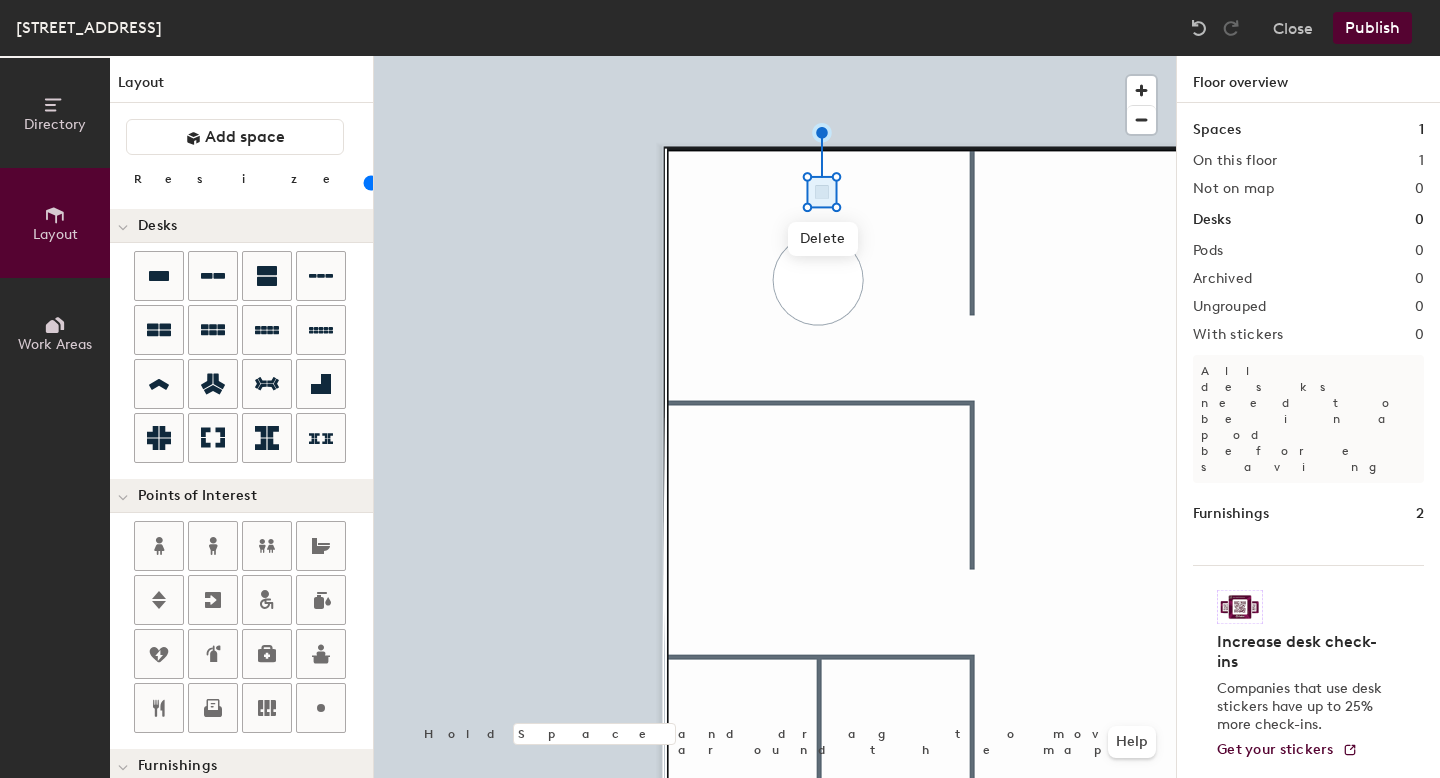 drag, startPoint x: 196, startPoint y: 183, endPoint x: 185, endPoint y: 185, distance: 11.18034 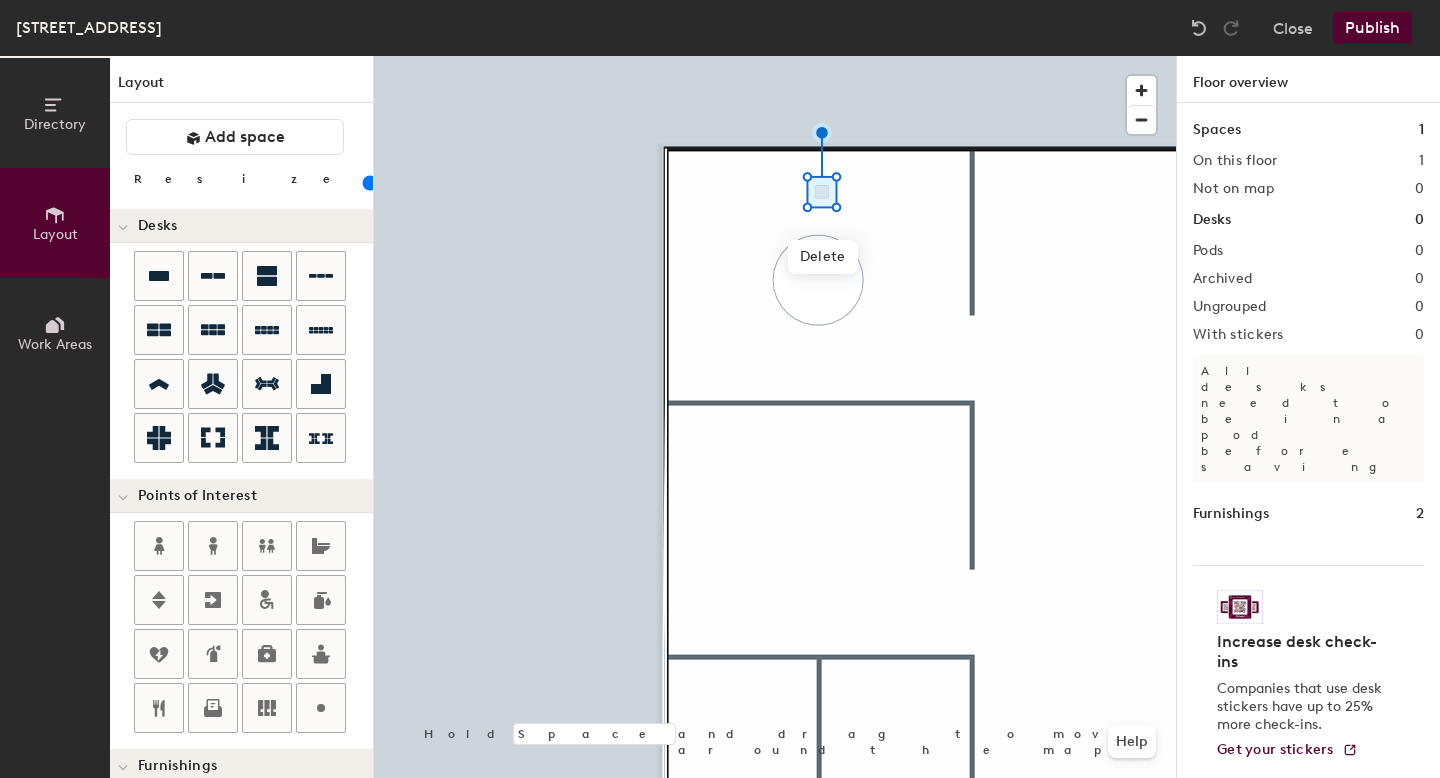 drag, startPoint x: 186, startPoint y: 181, endPoint x: 197, endPoint y: 181, distance: 11 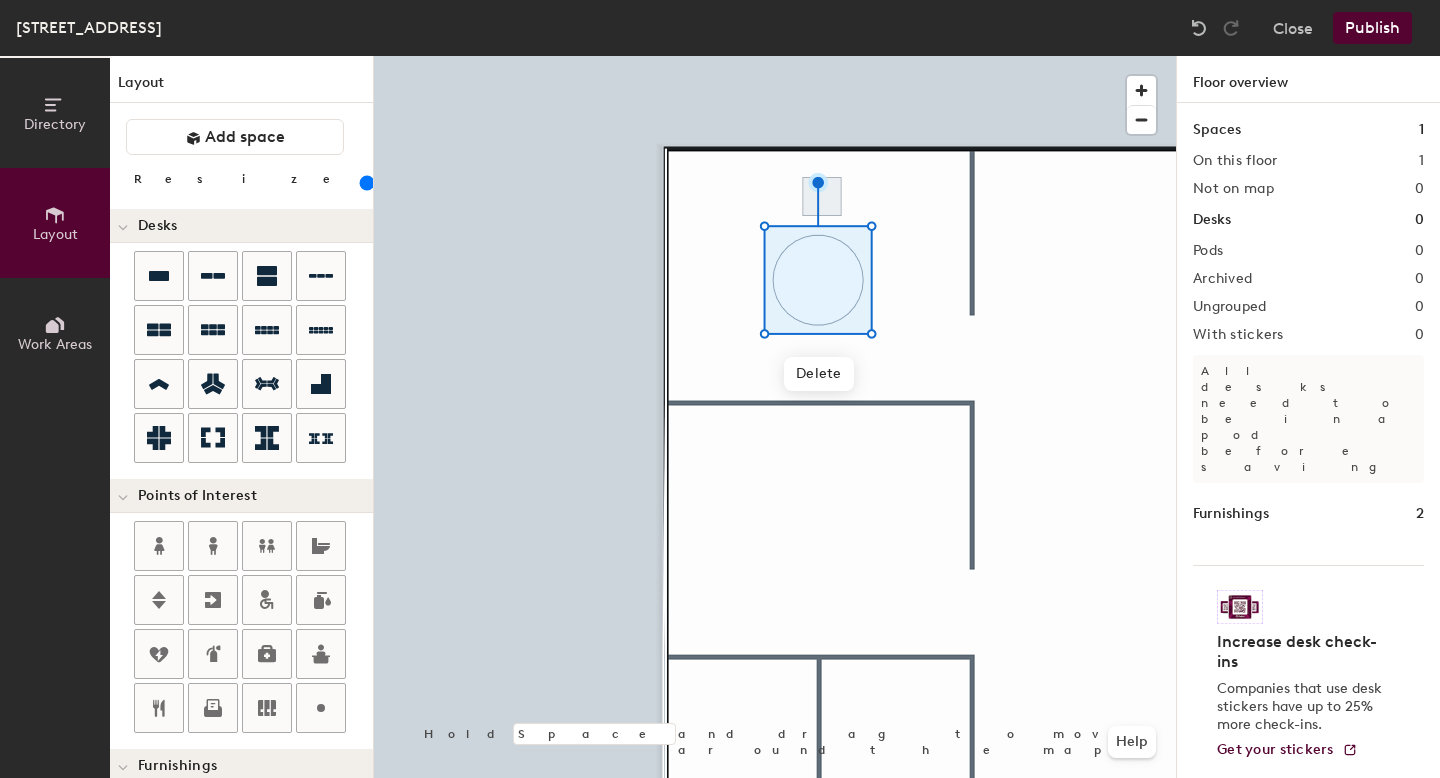 click 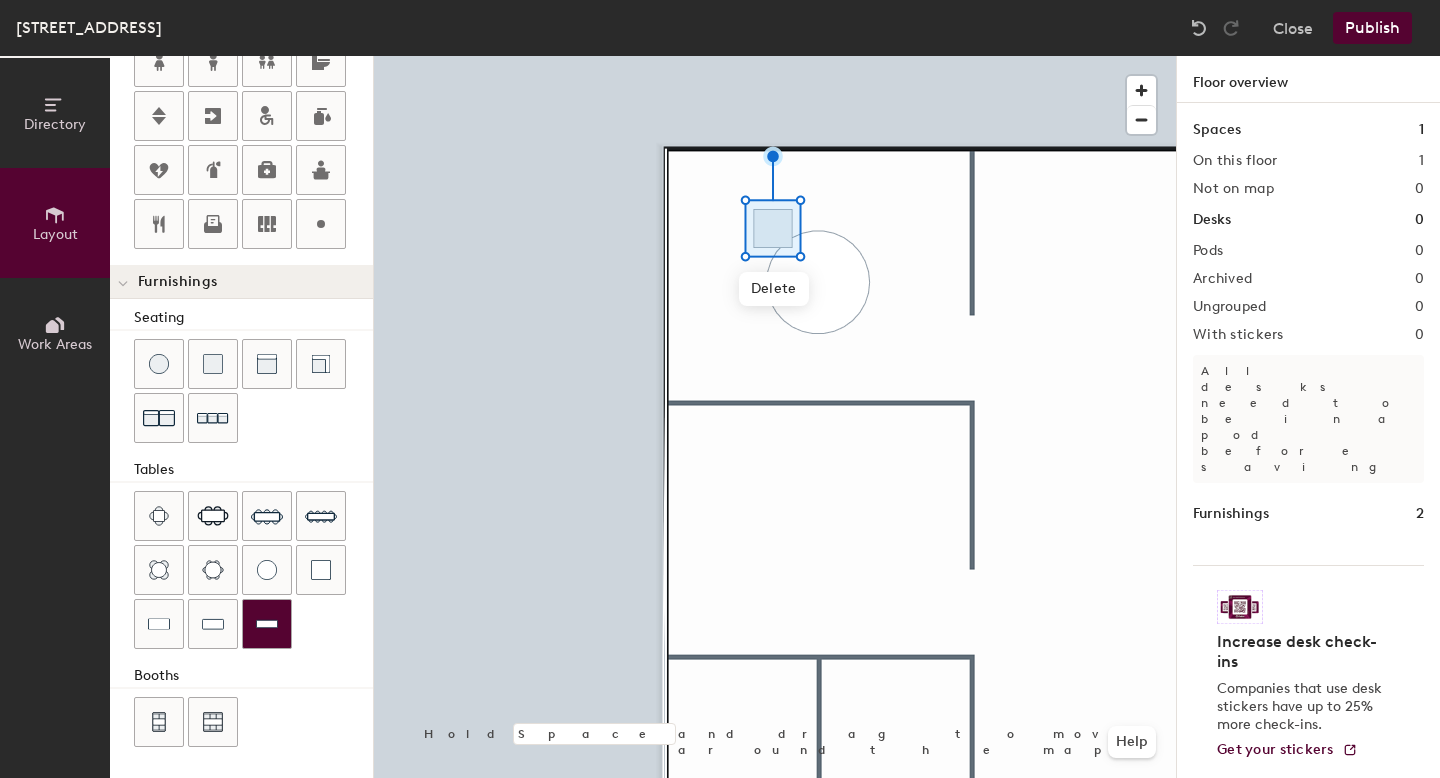 scroll, scrollTop: 485, scrollLeft: 0, axis: vertical 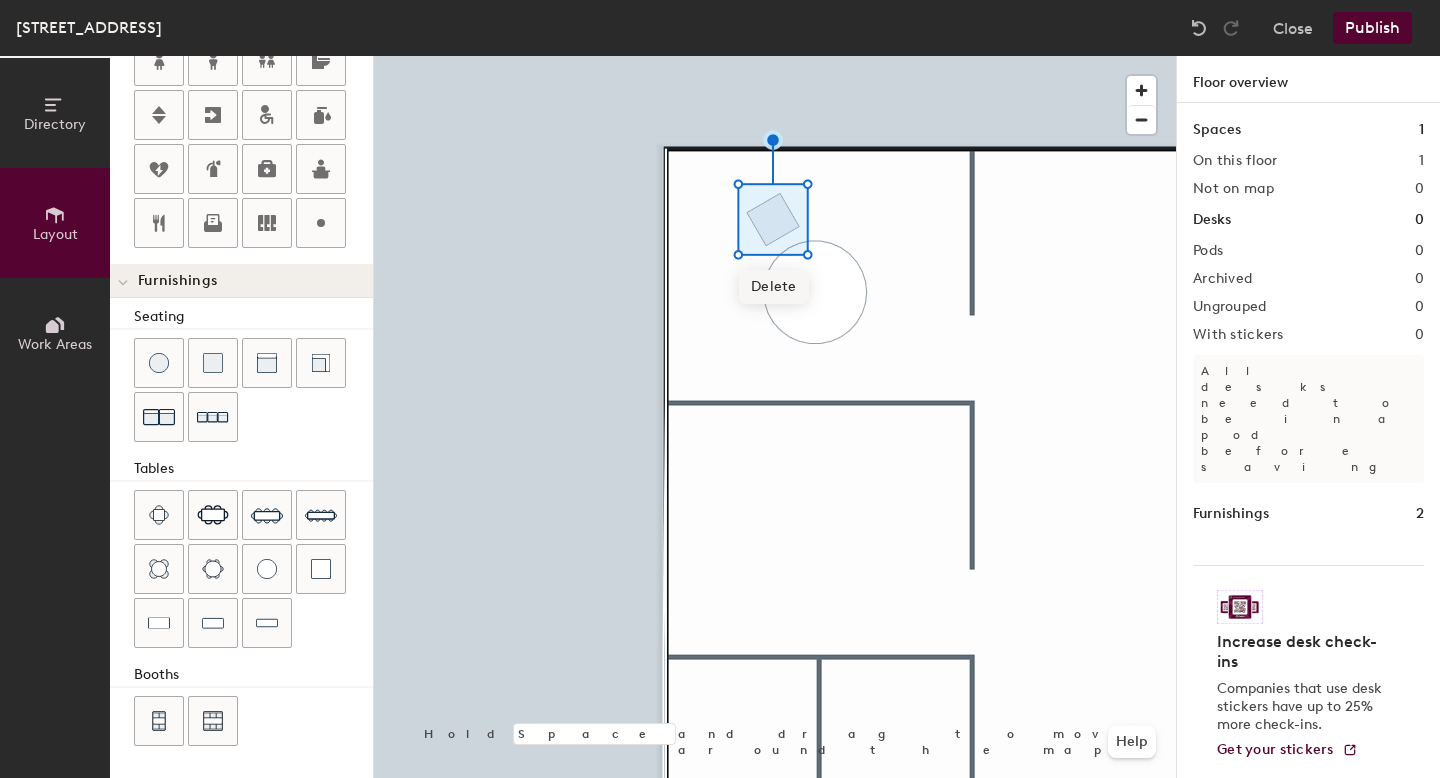 click on "Delete" 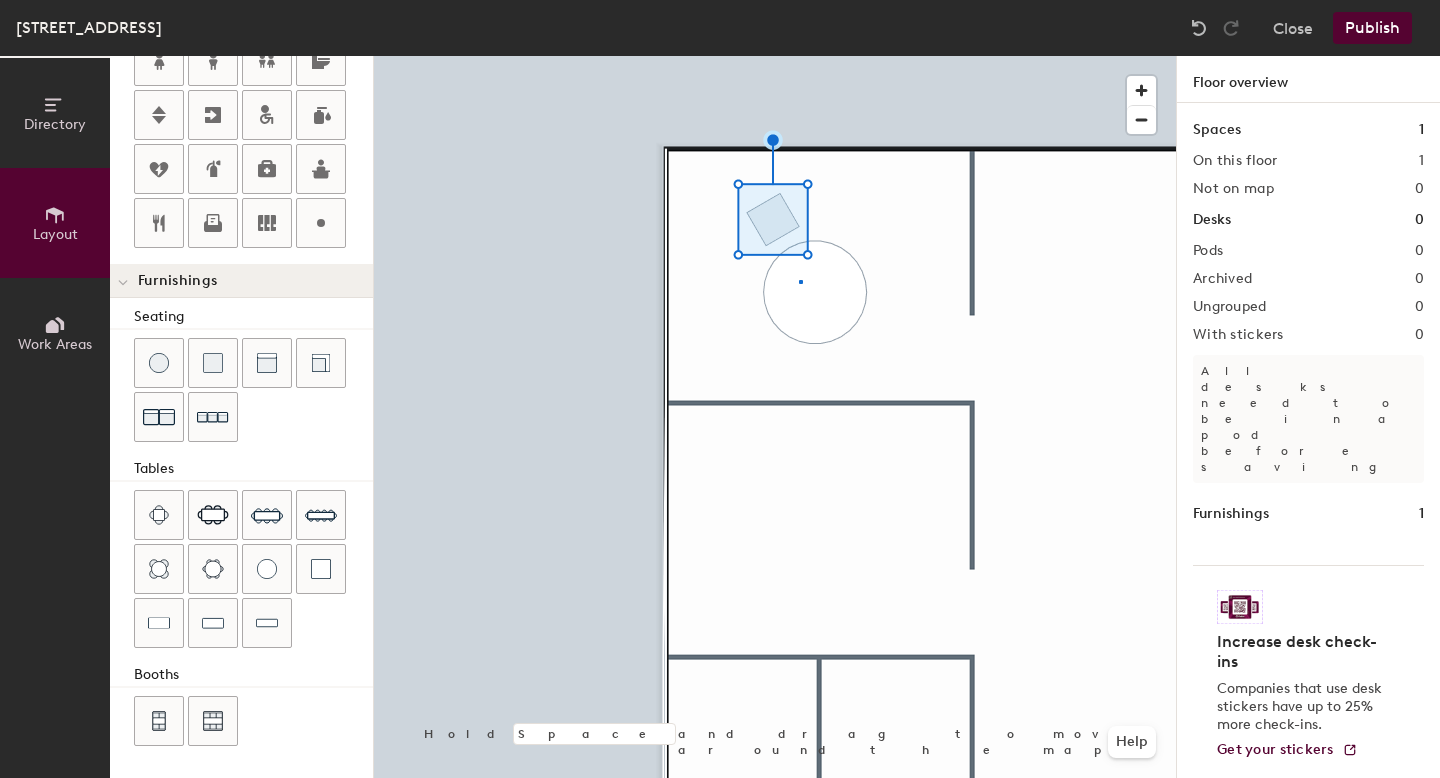 click 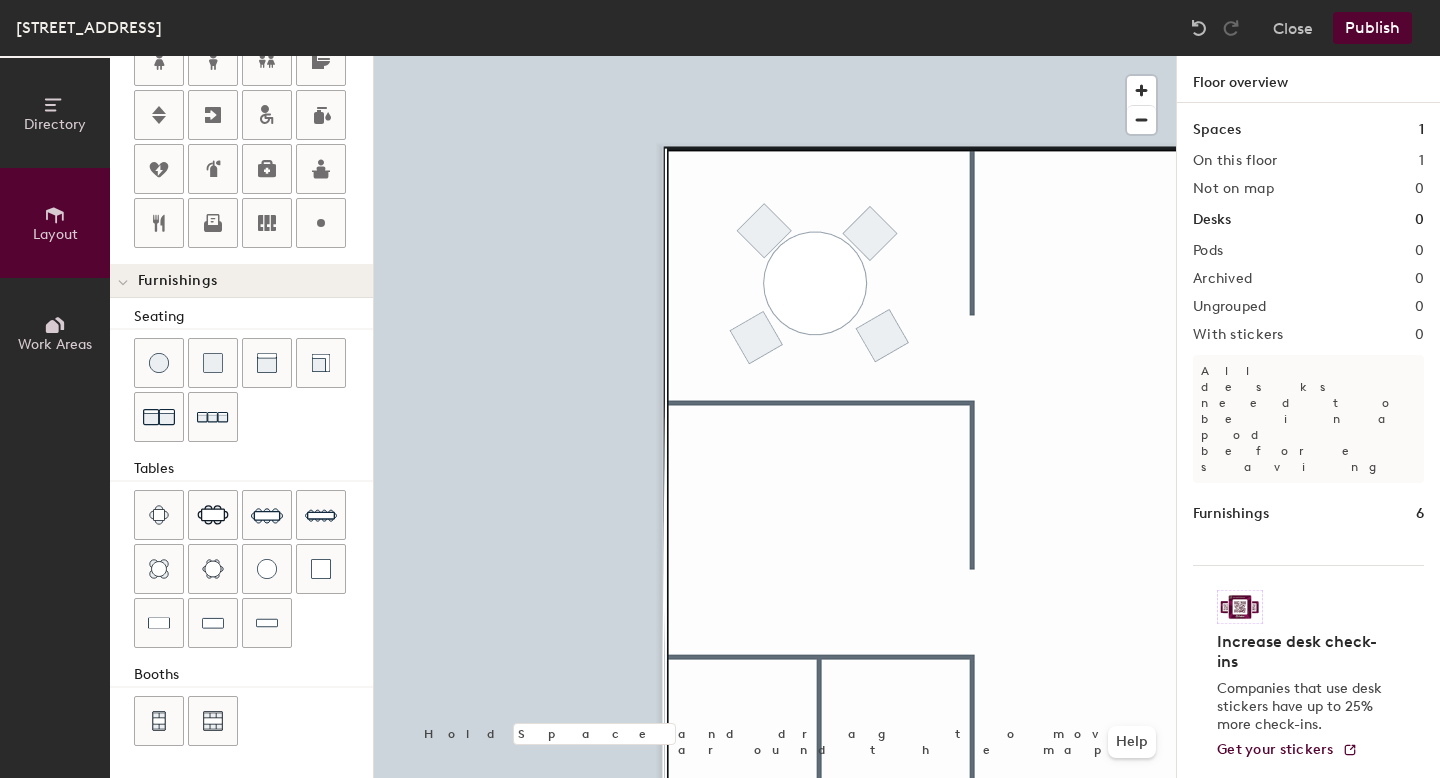 type on "60" 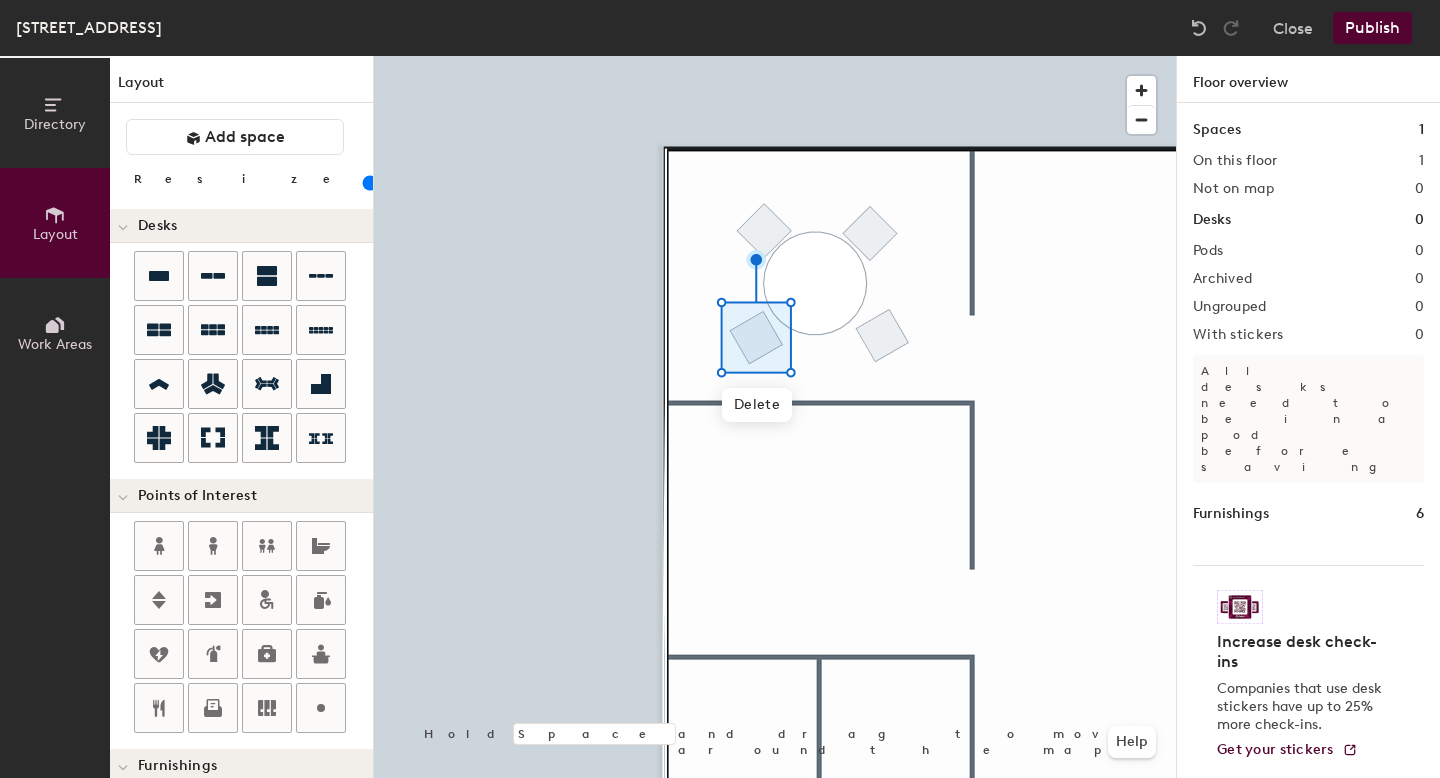 scroll, scrollTop: 0, scrollLeft: 0, axis: both 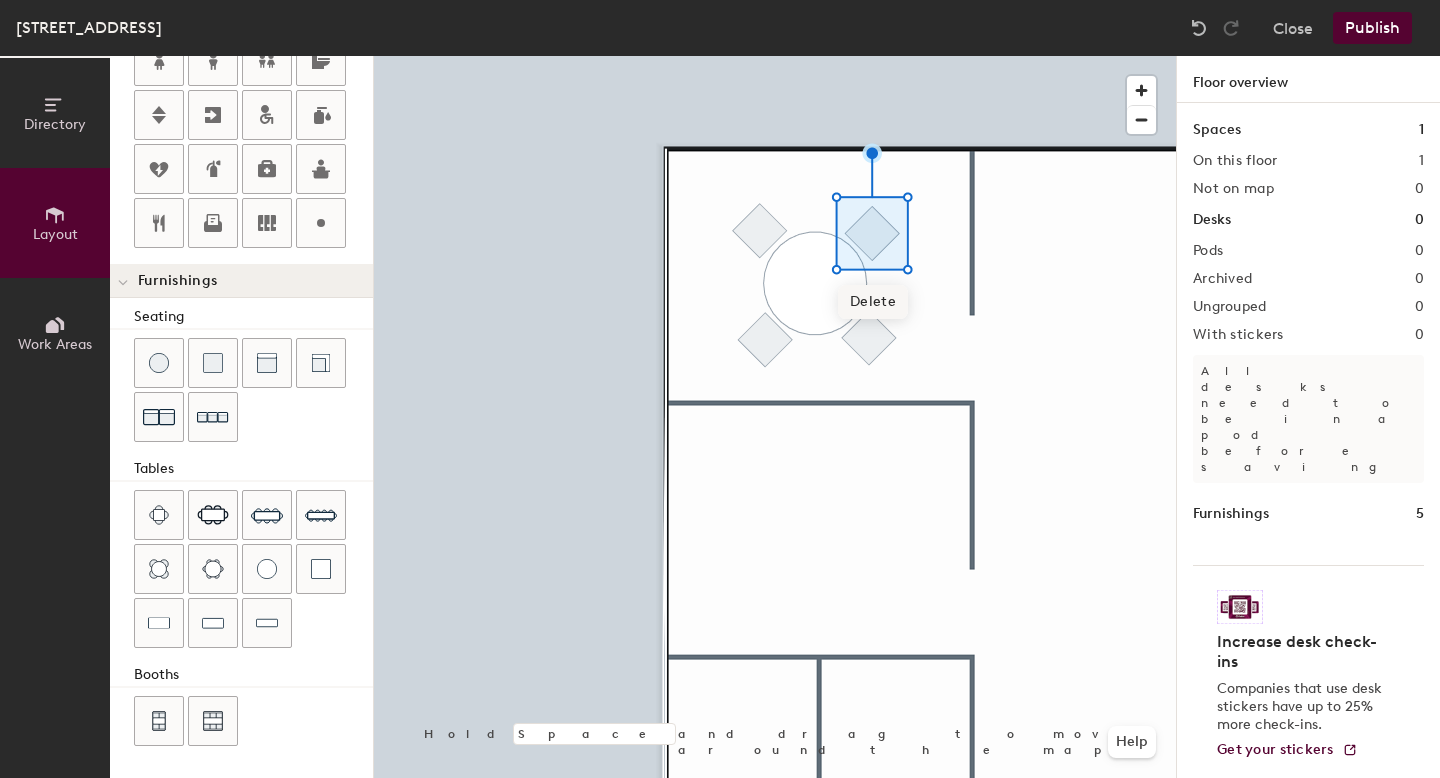 click on "Delete" 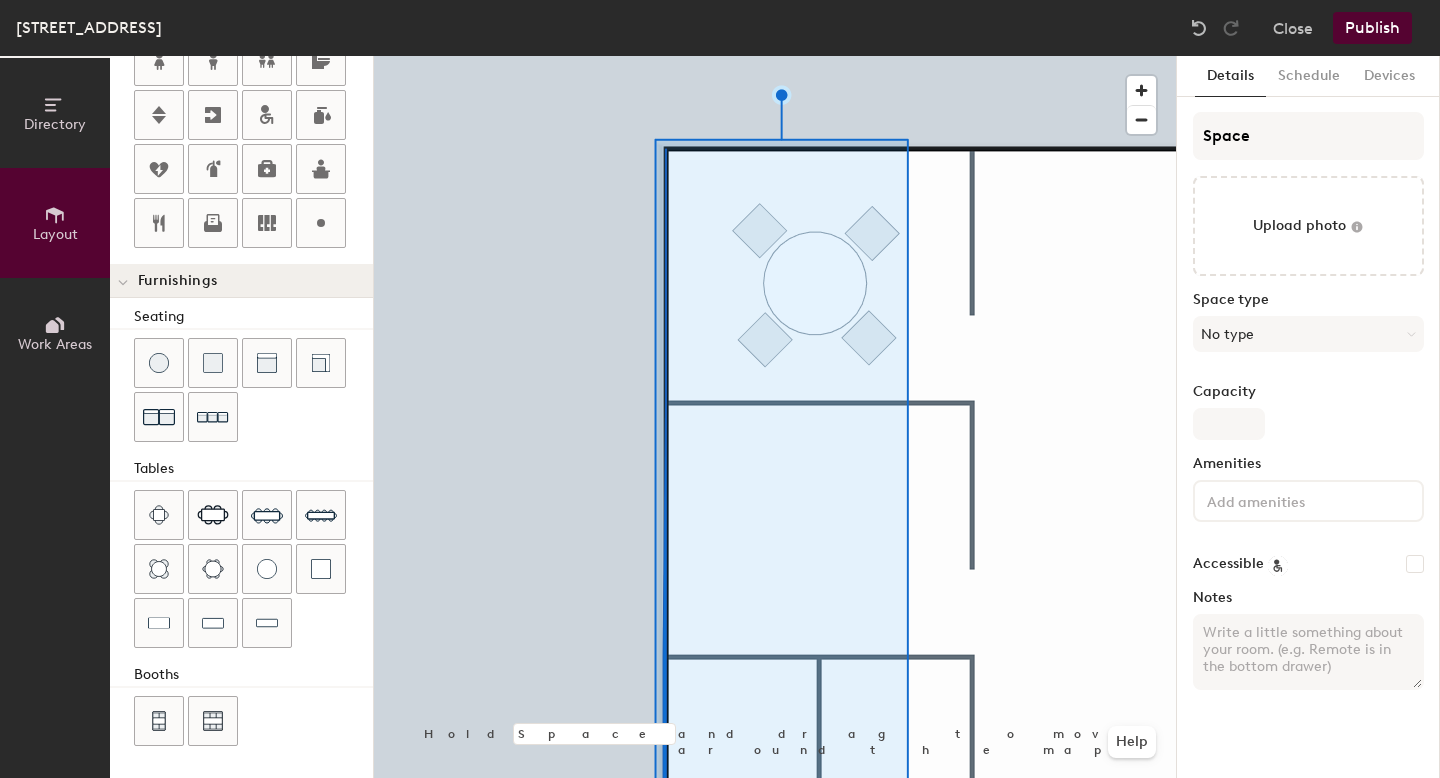 click 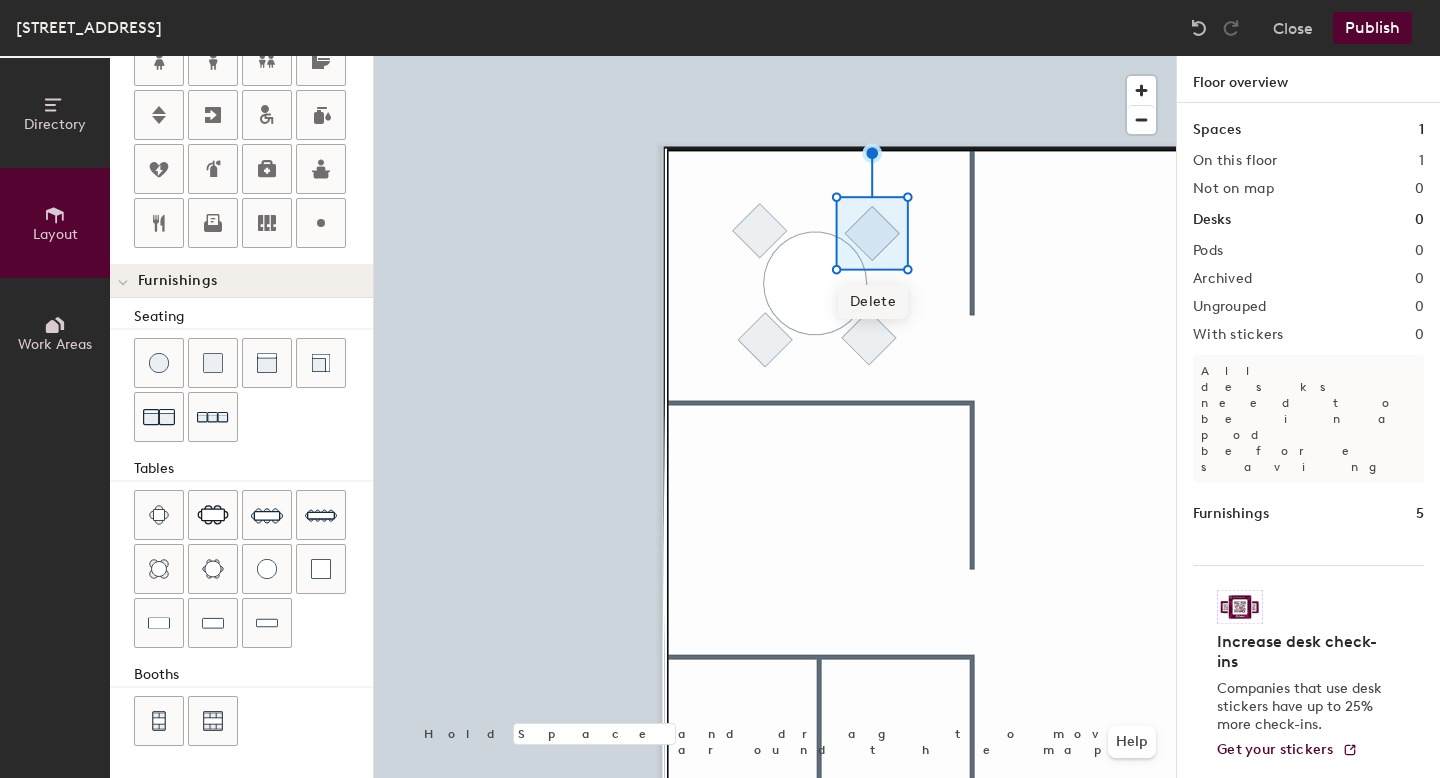 click on "Delete" 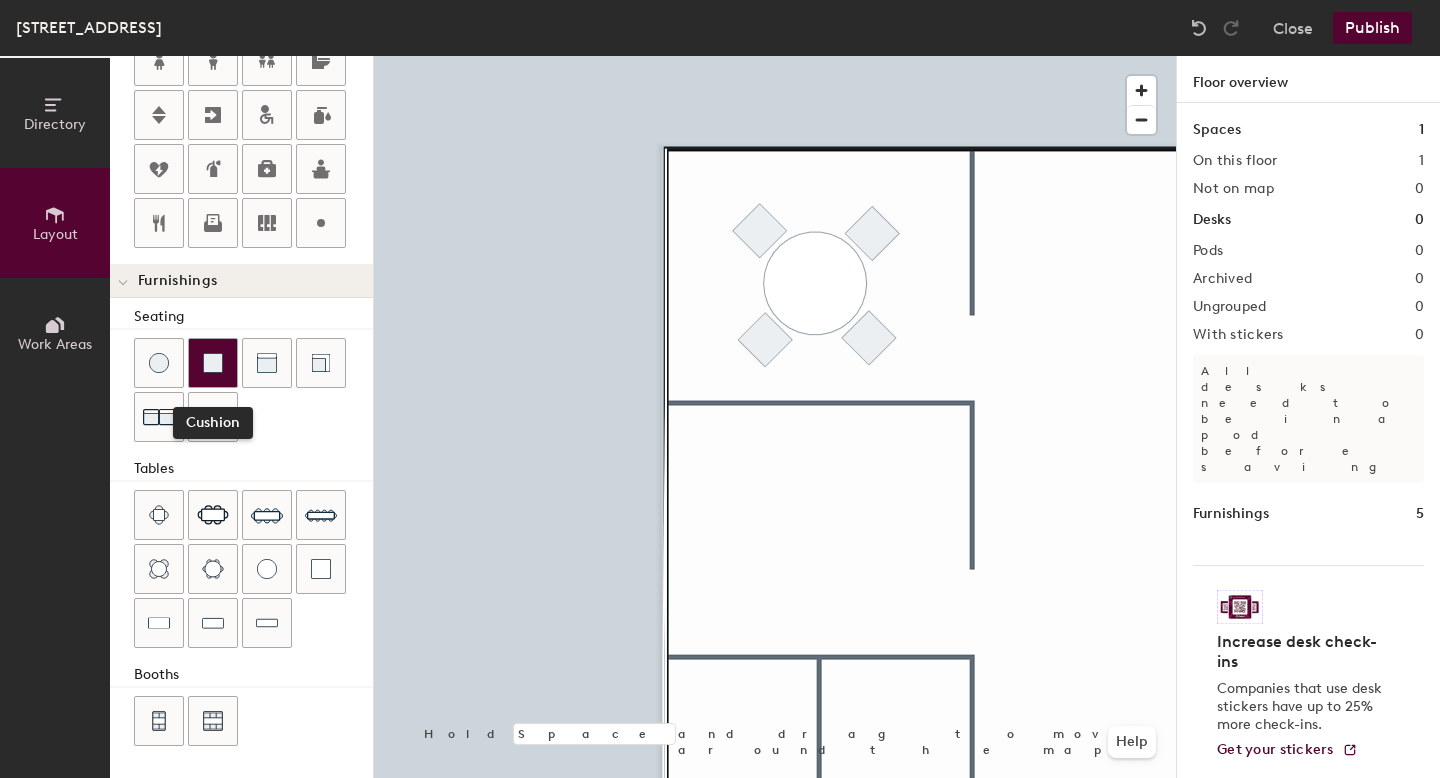 click 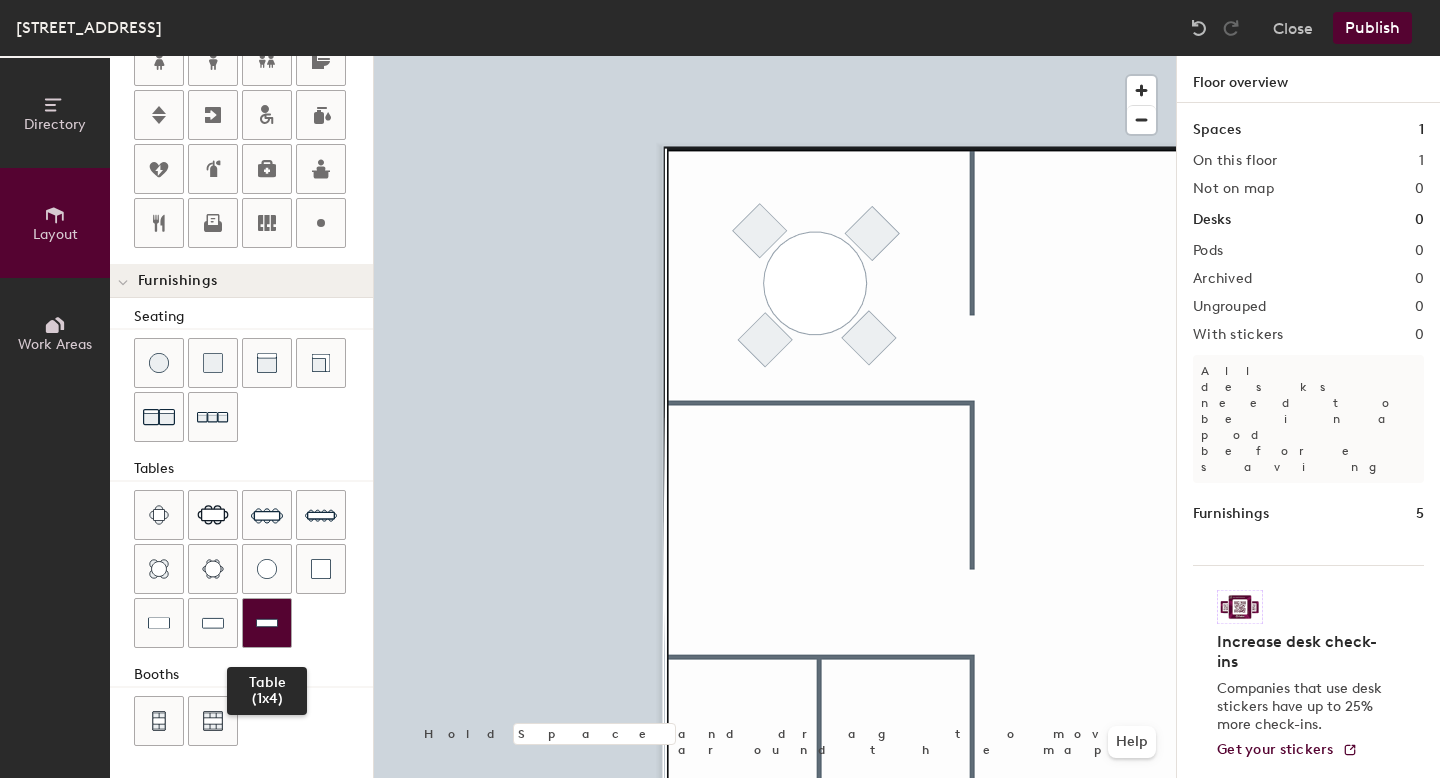 click 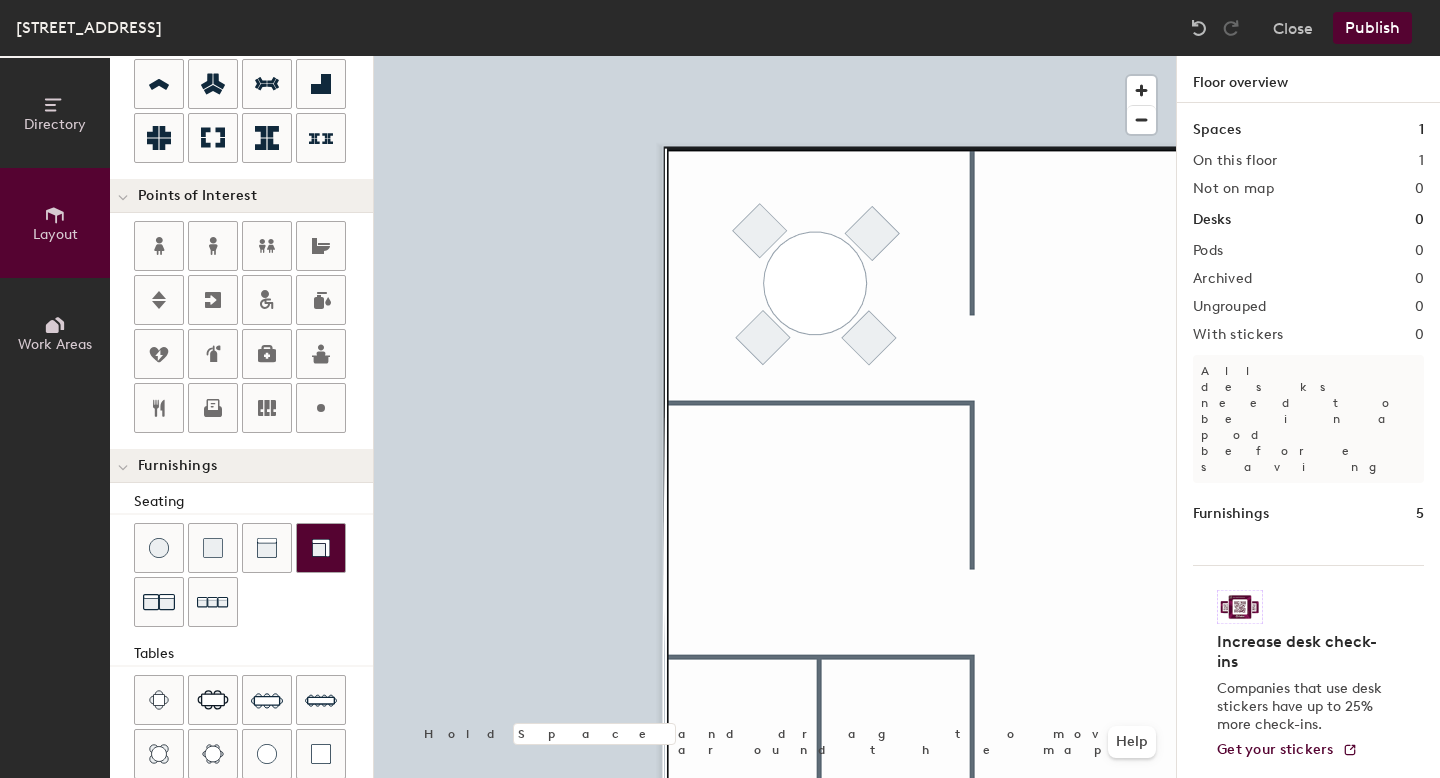 scroll, scrollTop: 280, scrollLeft: 0, axis: vertical 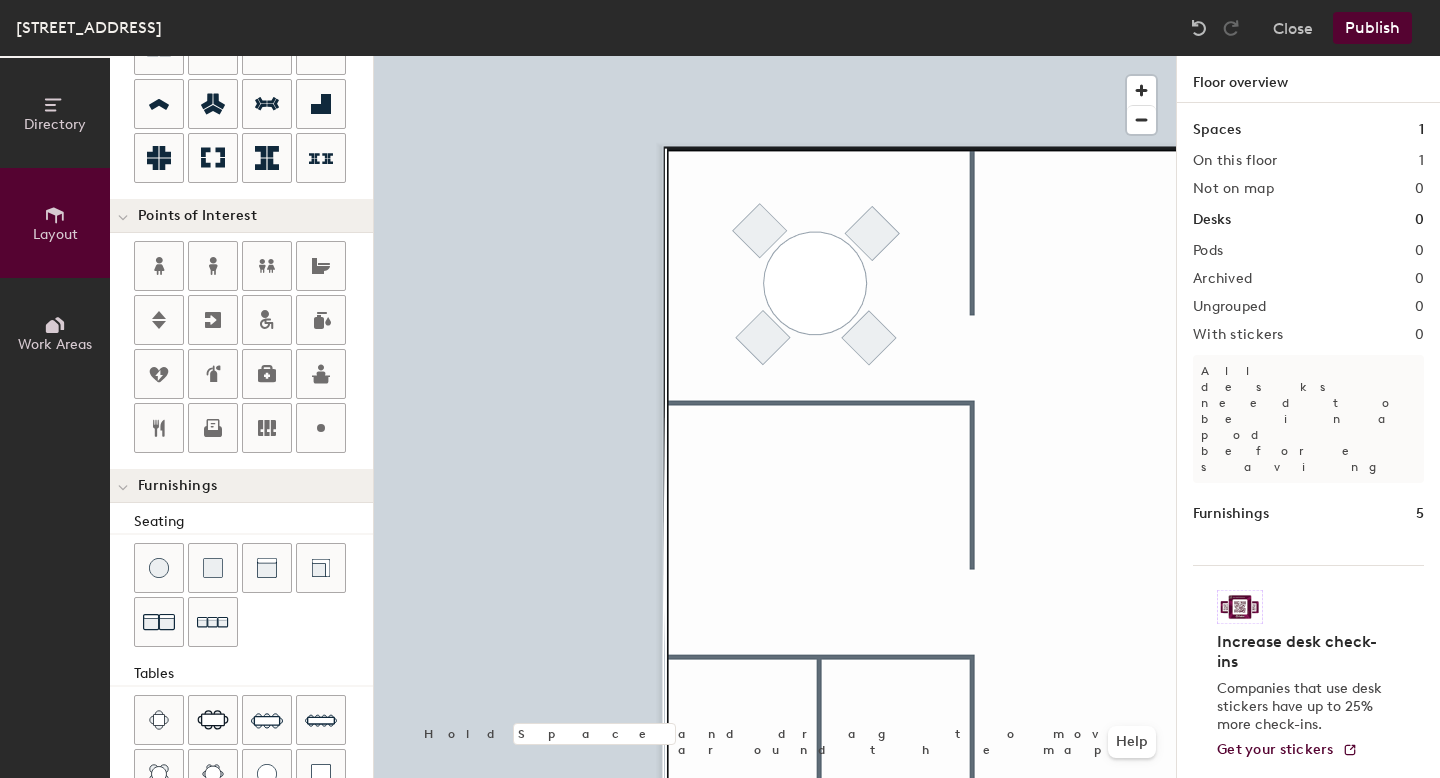 click 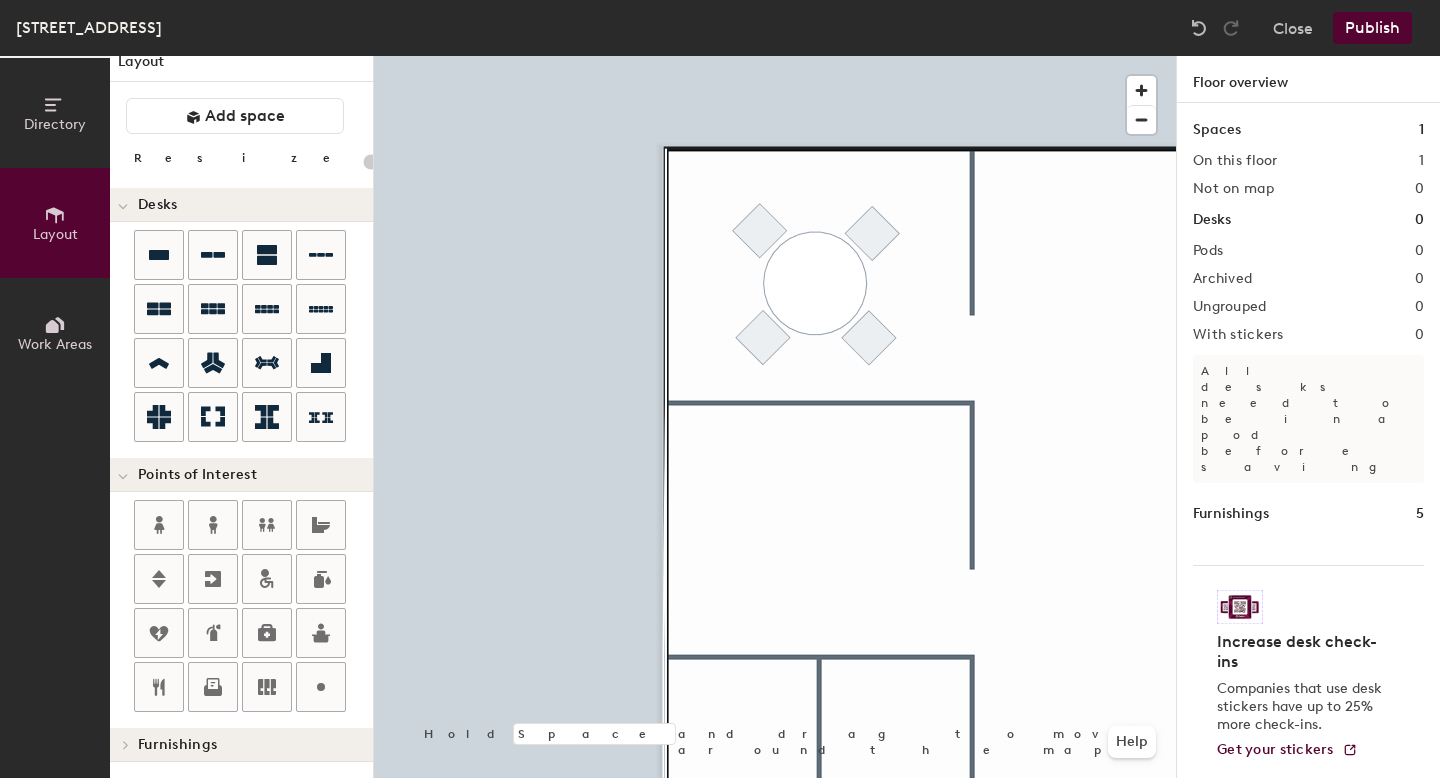 click 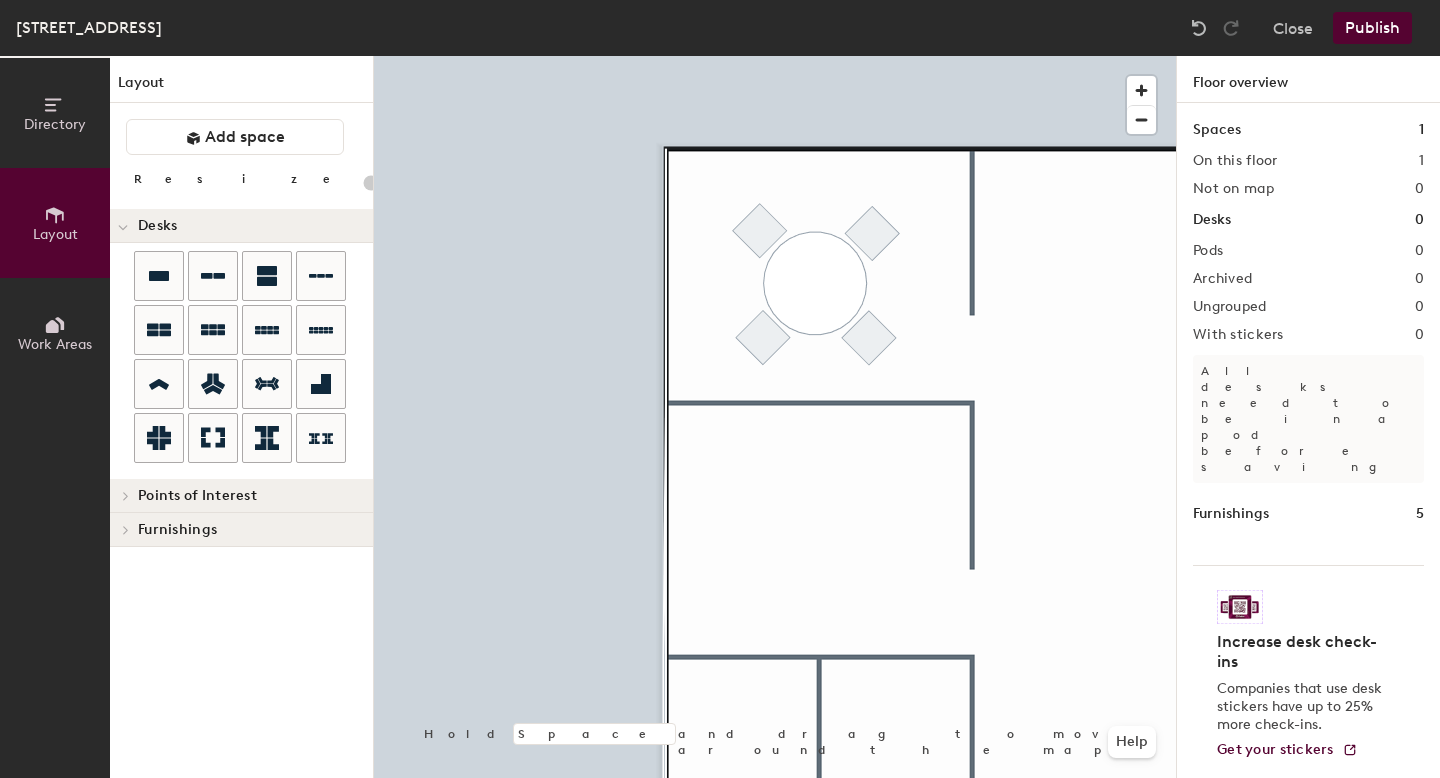 scroll, scrollTop: 0, scrollLeft: 0, axis: both 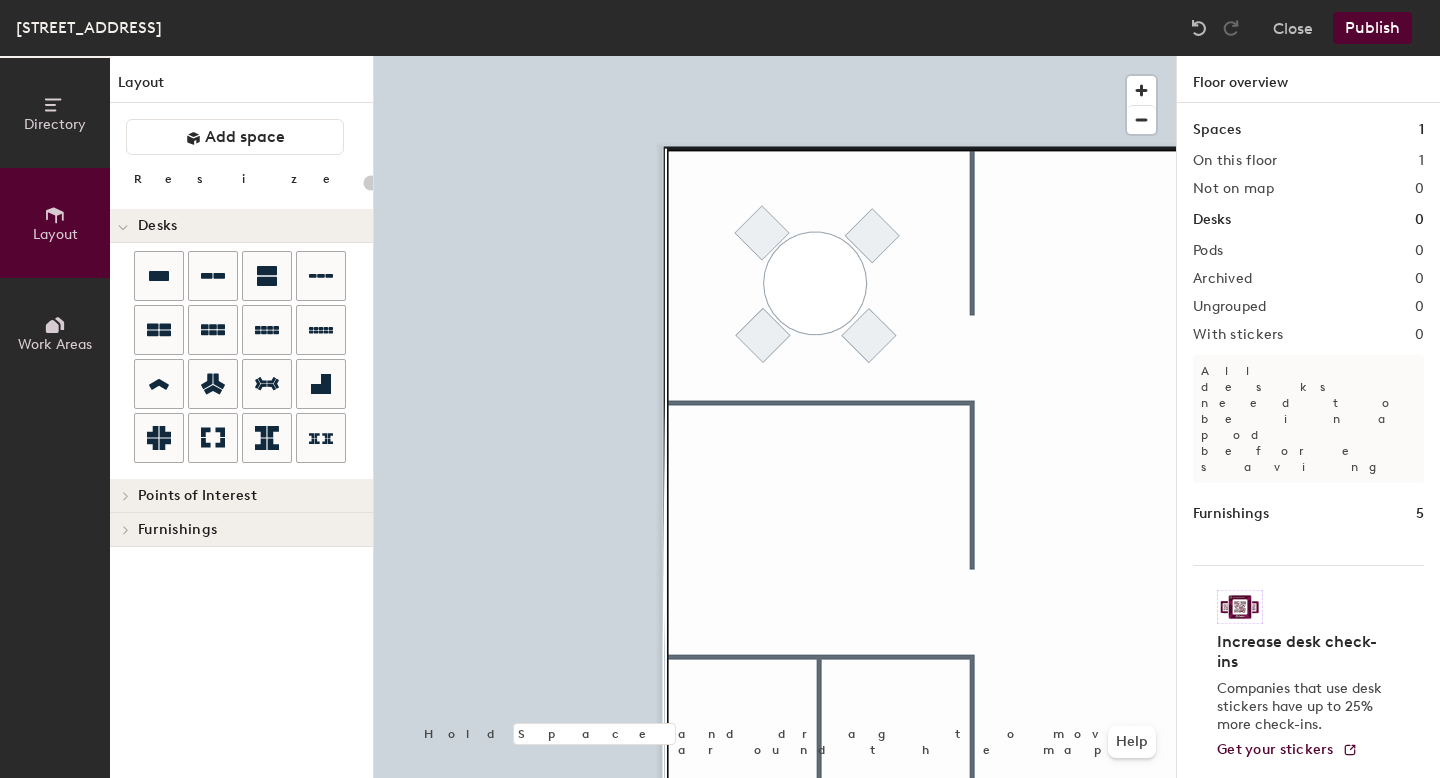 click 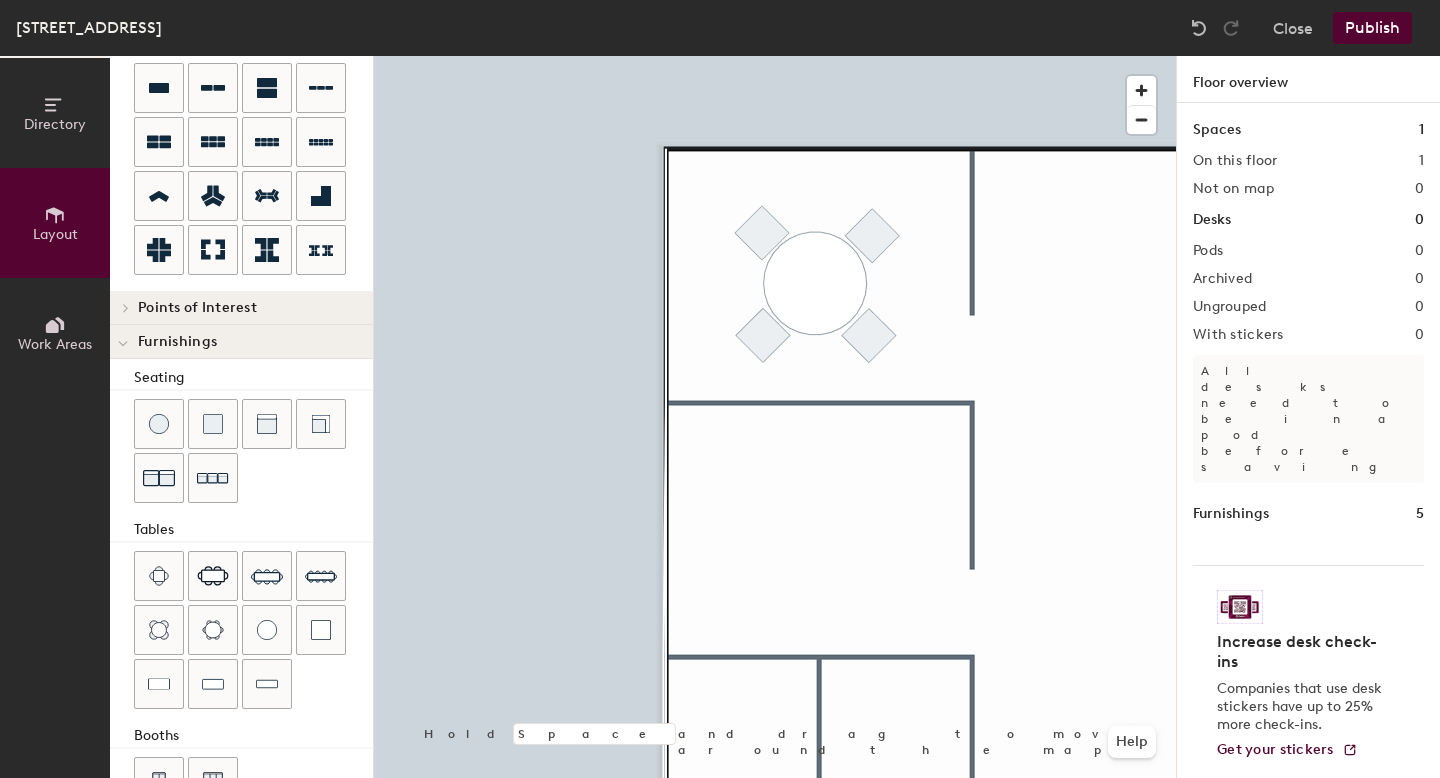 scroll, scrollTop: 249, scrollLeft: 0, axis: vertical 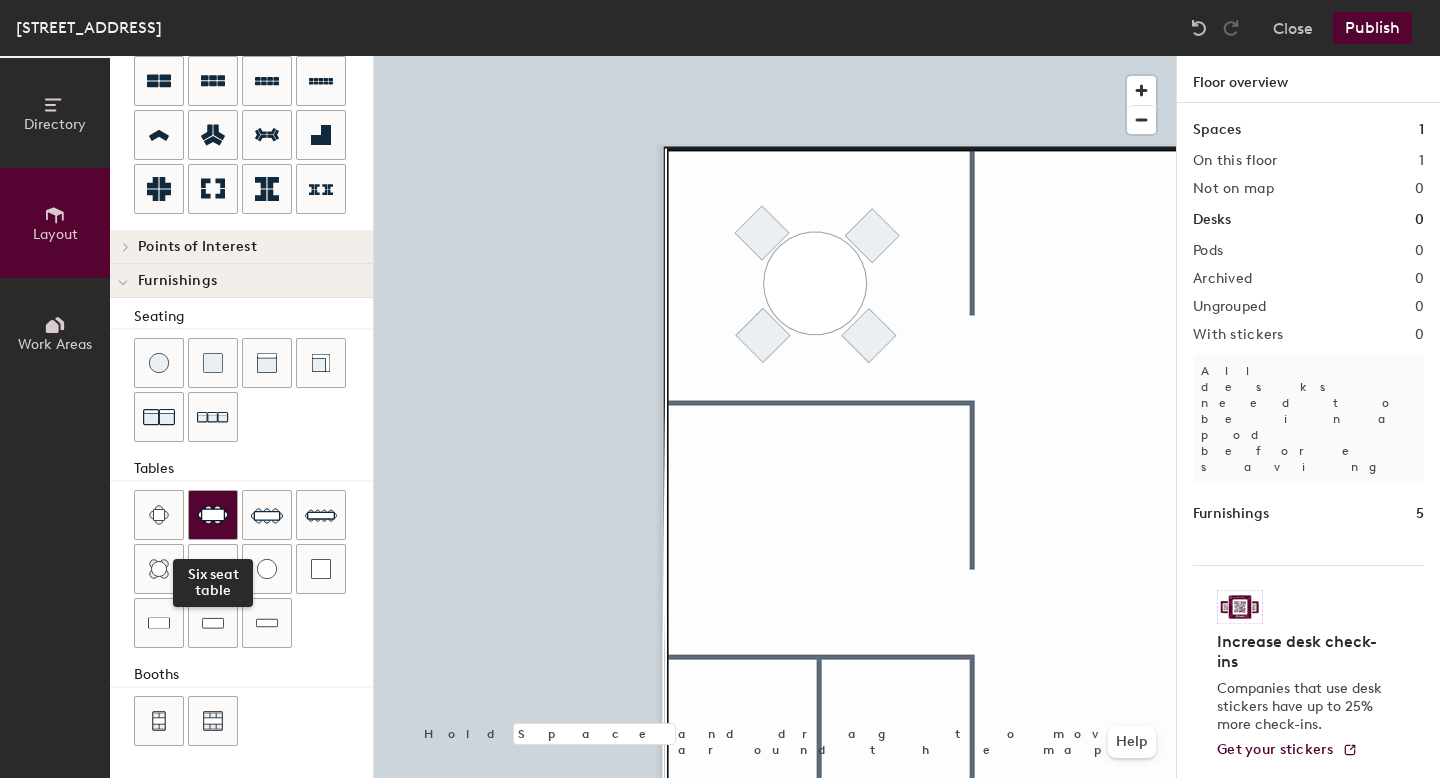 click 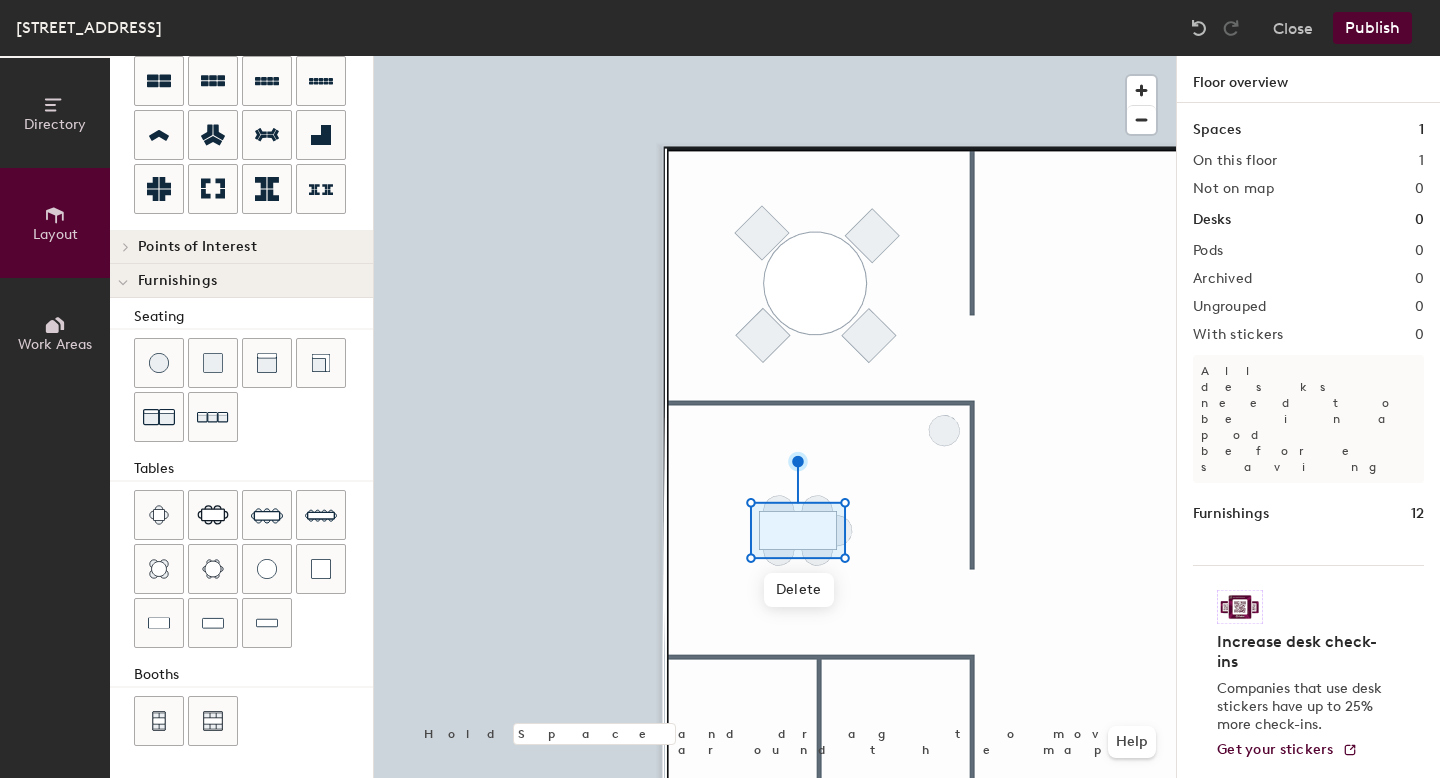 scroll, scrollTop: 0, scrollLeft: 0, axis: both 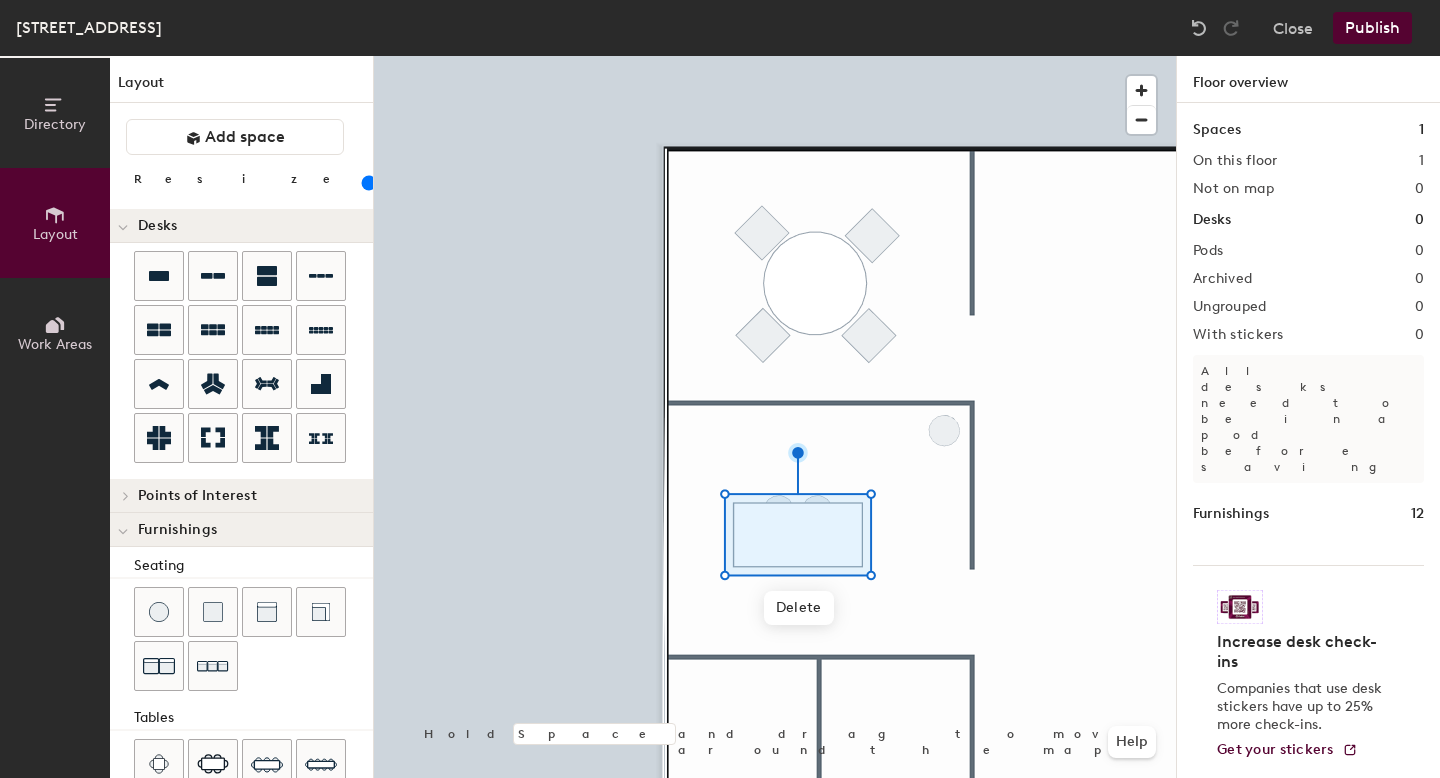 drag, startPoint x: 195, startPoint y: 180, endPoint x: 208, endPoint y: 181, distance: 13.038404 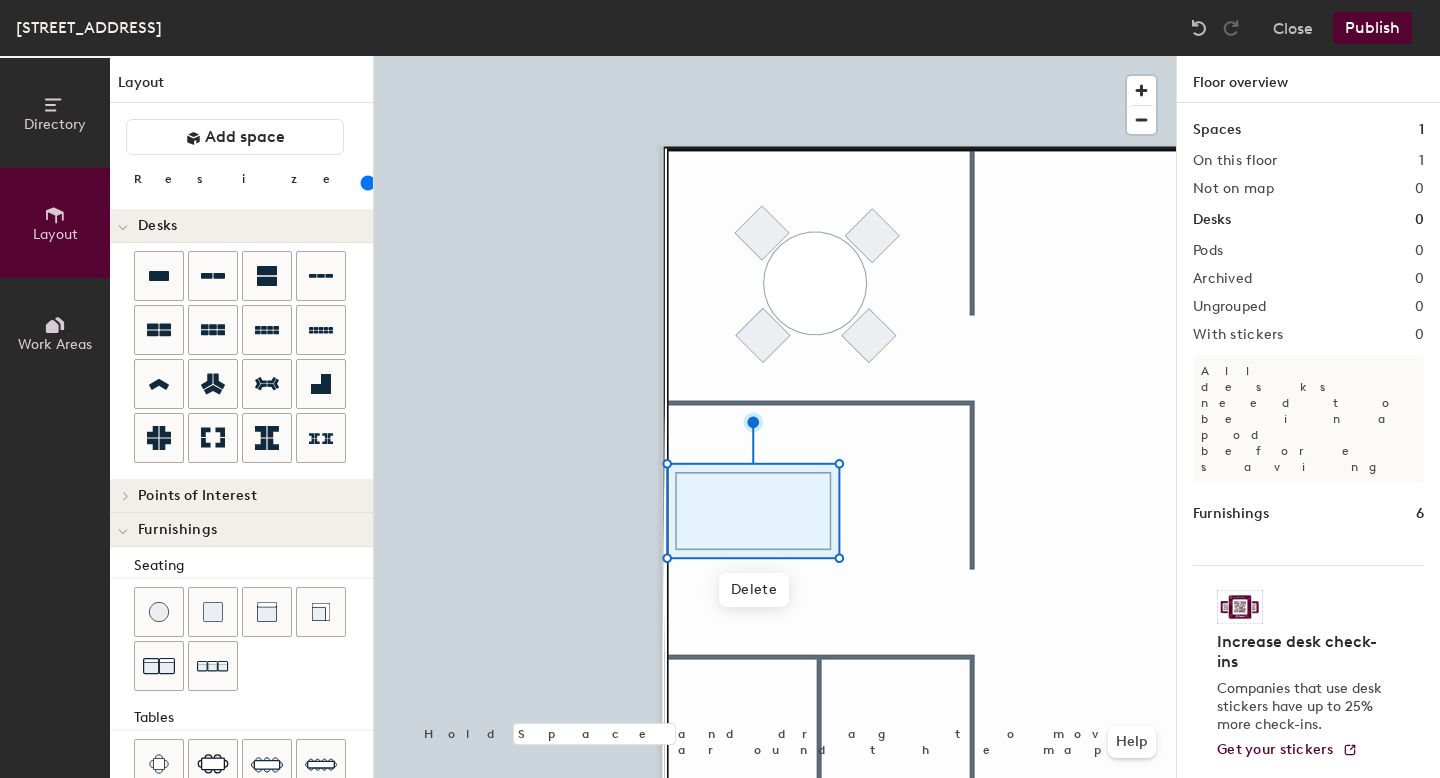 click 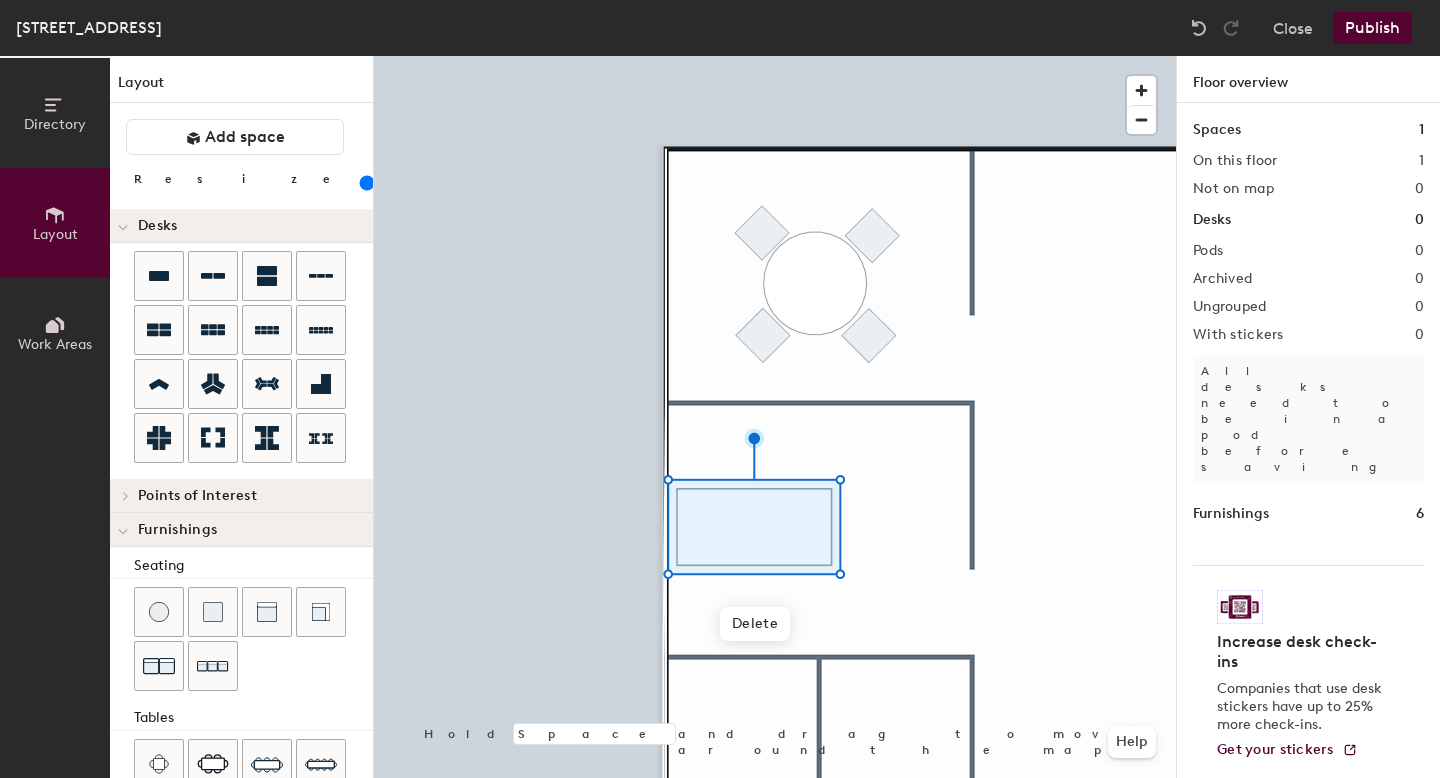 click 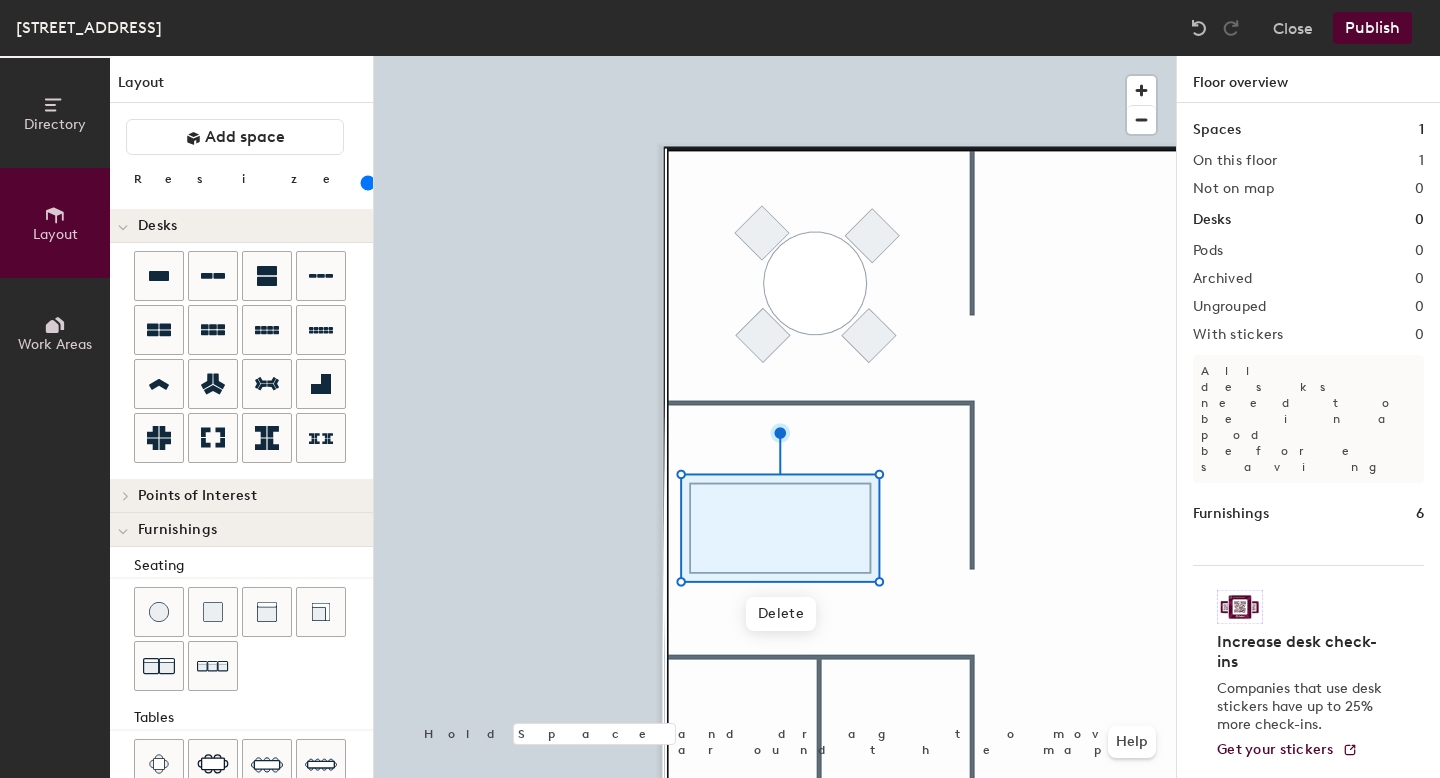 click 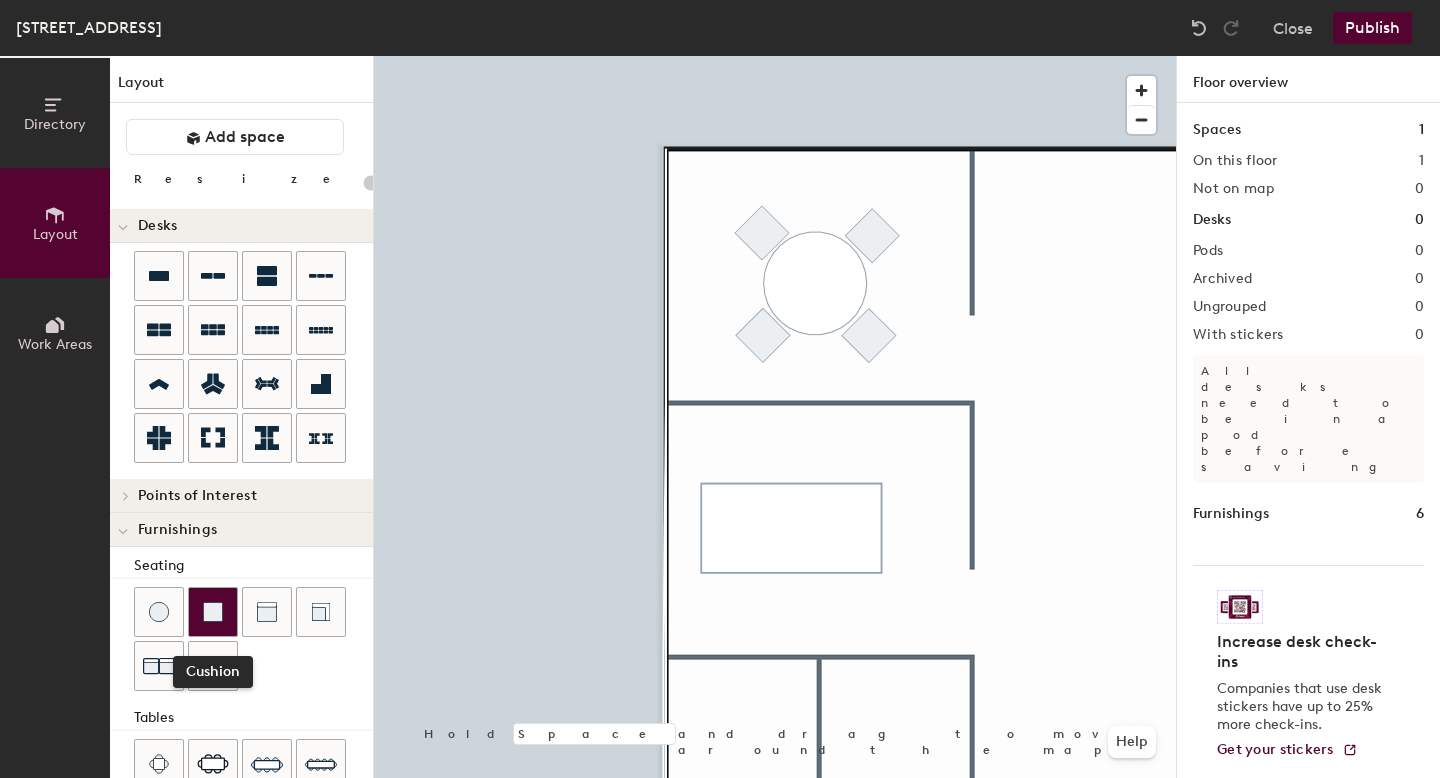 click 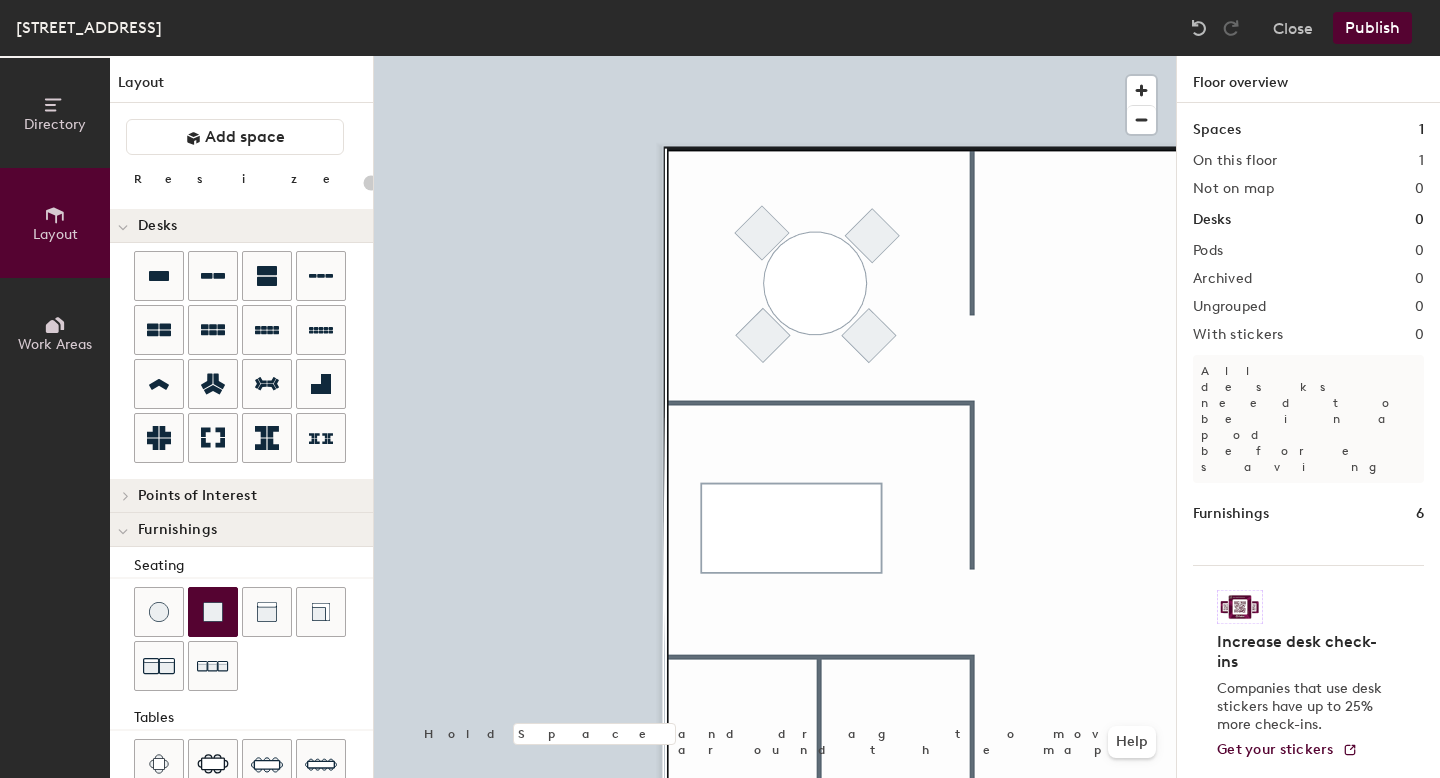 click on "Seating Tables Booths" 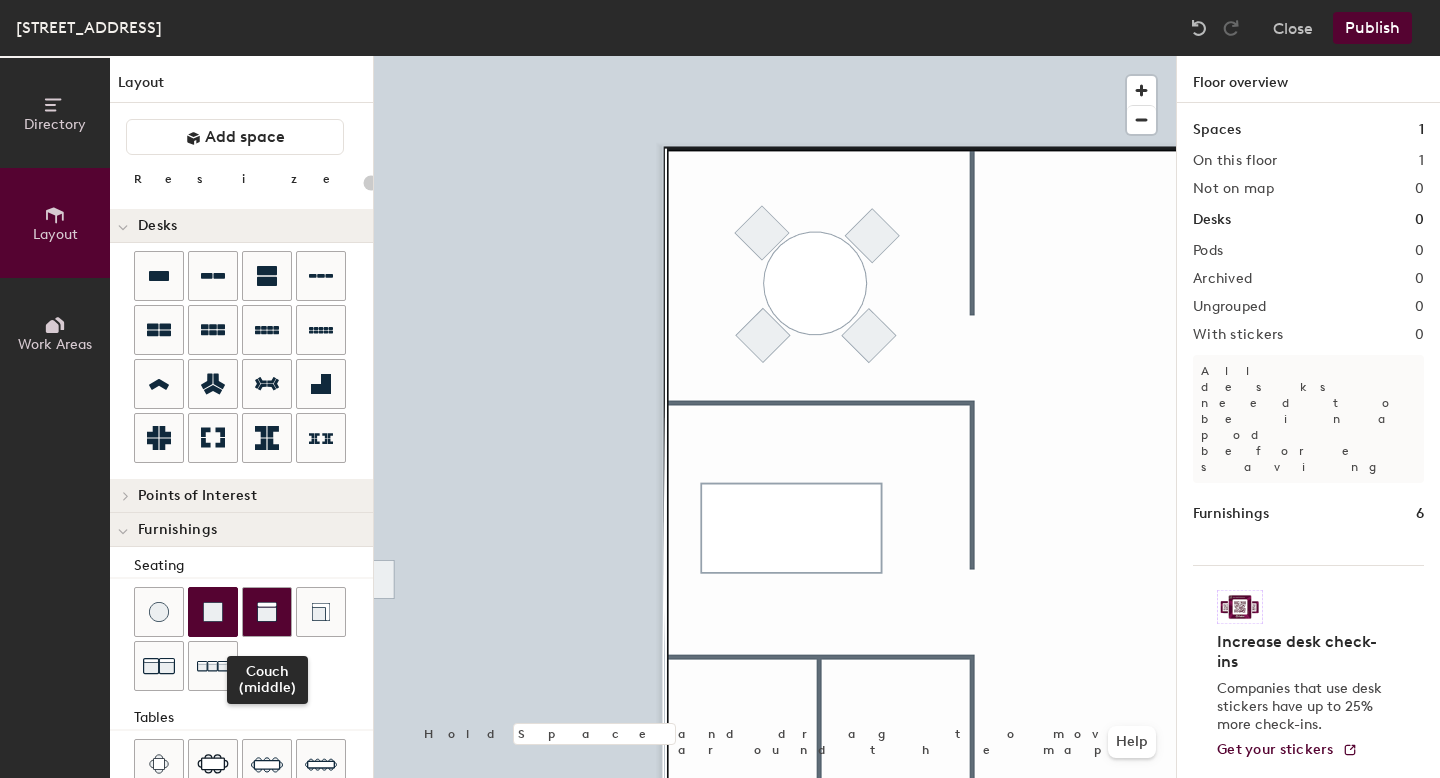 click 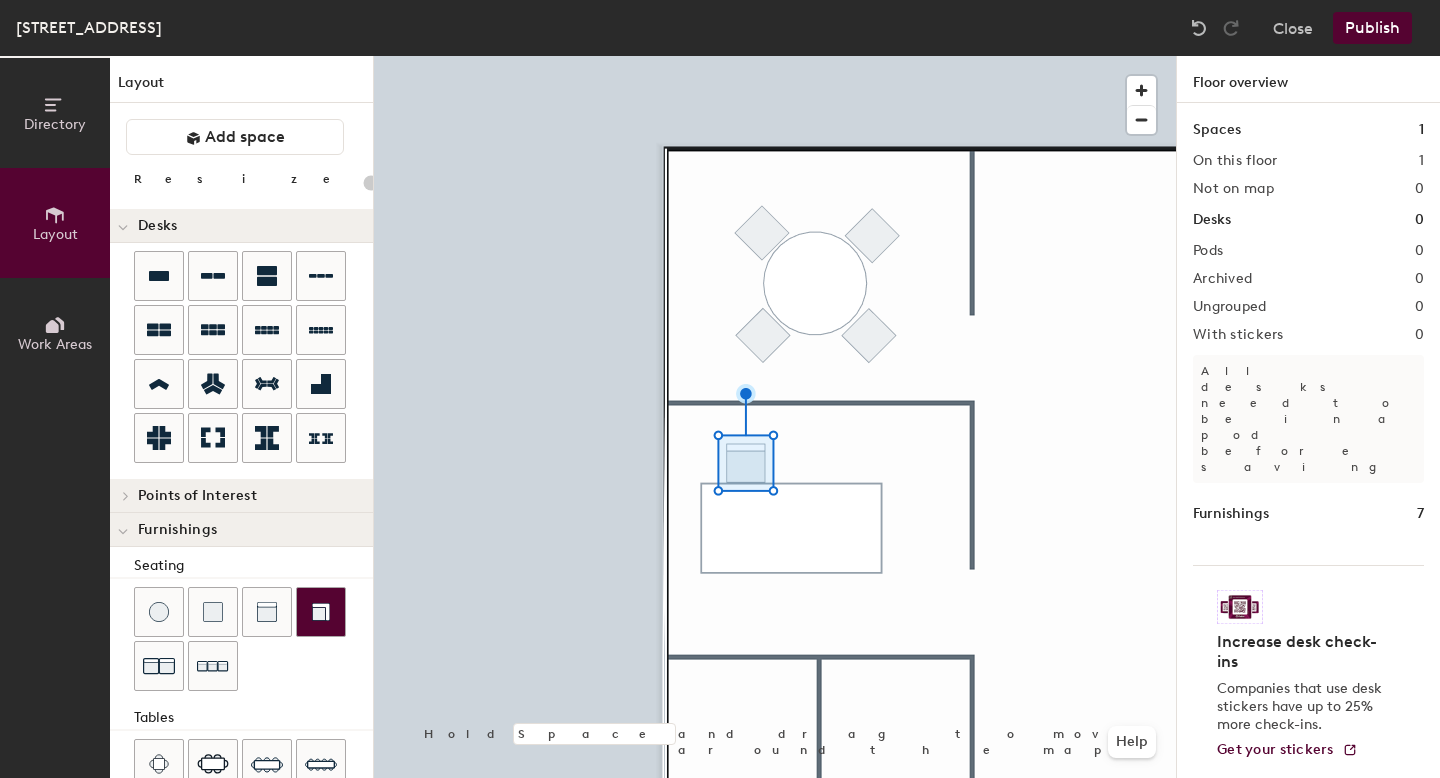 type on "60" 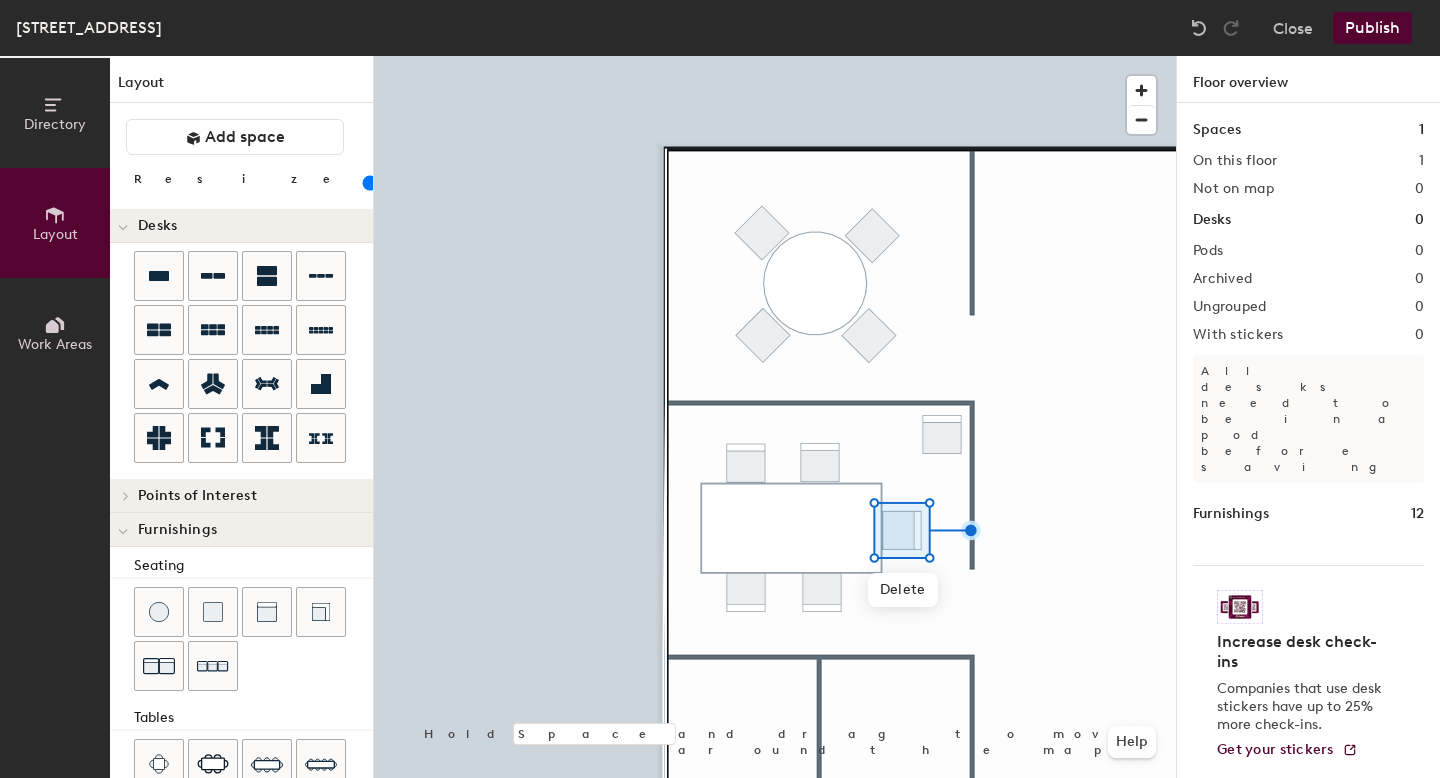 scroll, scrollTop: 0, scrollLeft: 0, axis: both 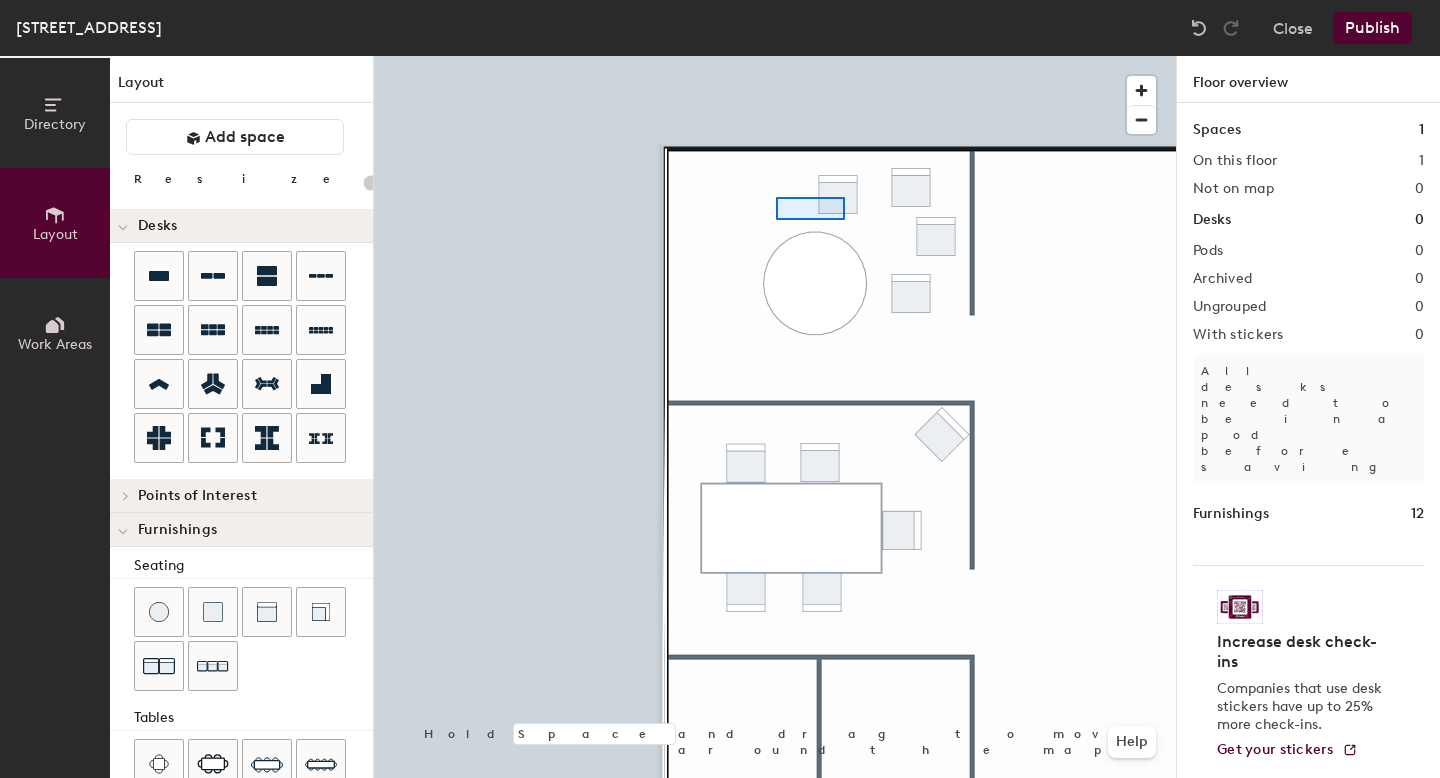 click 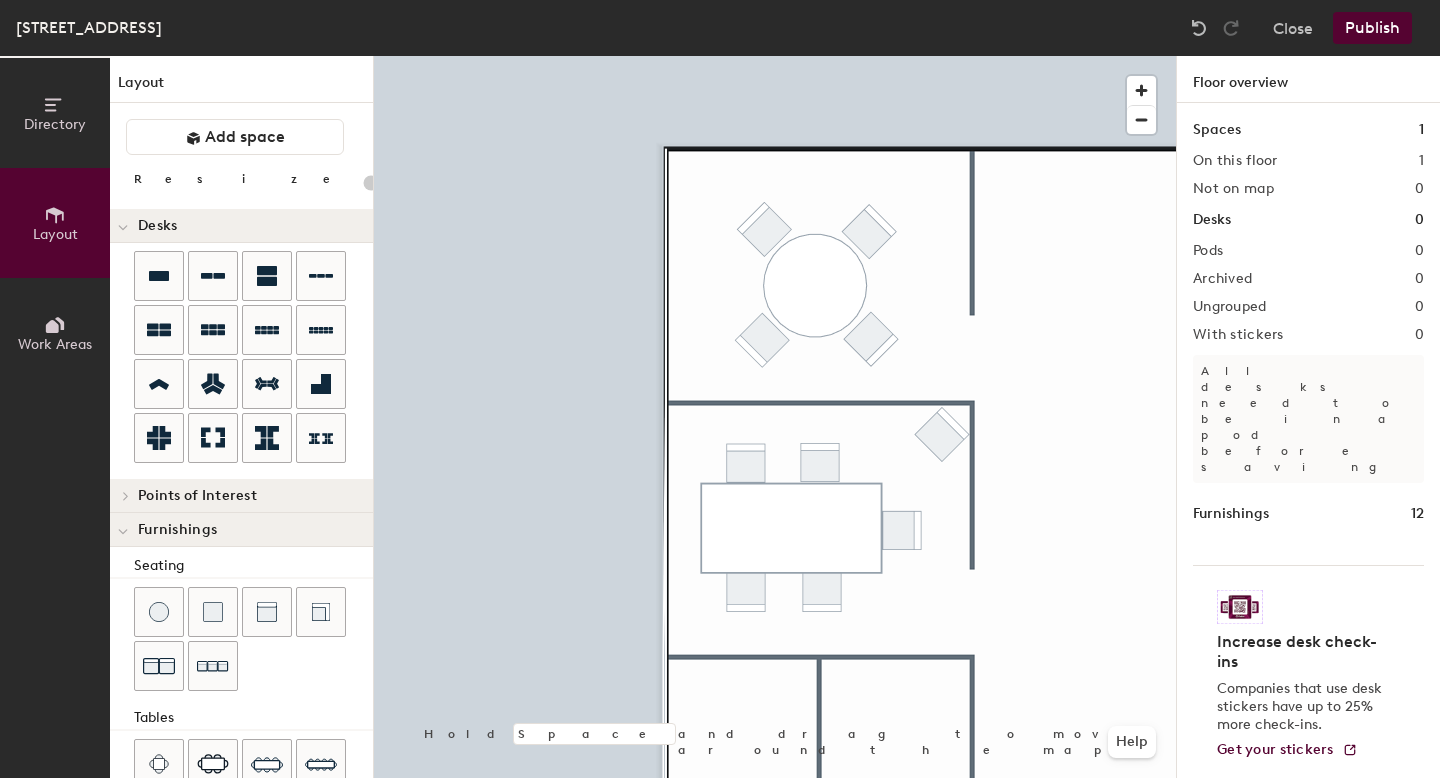 type on "20" 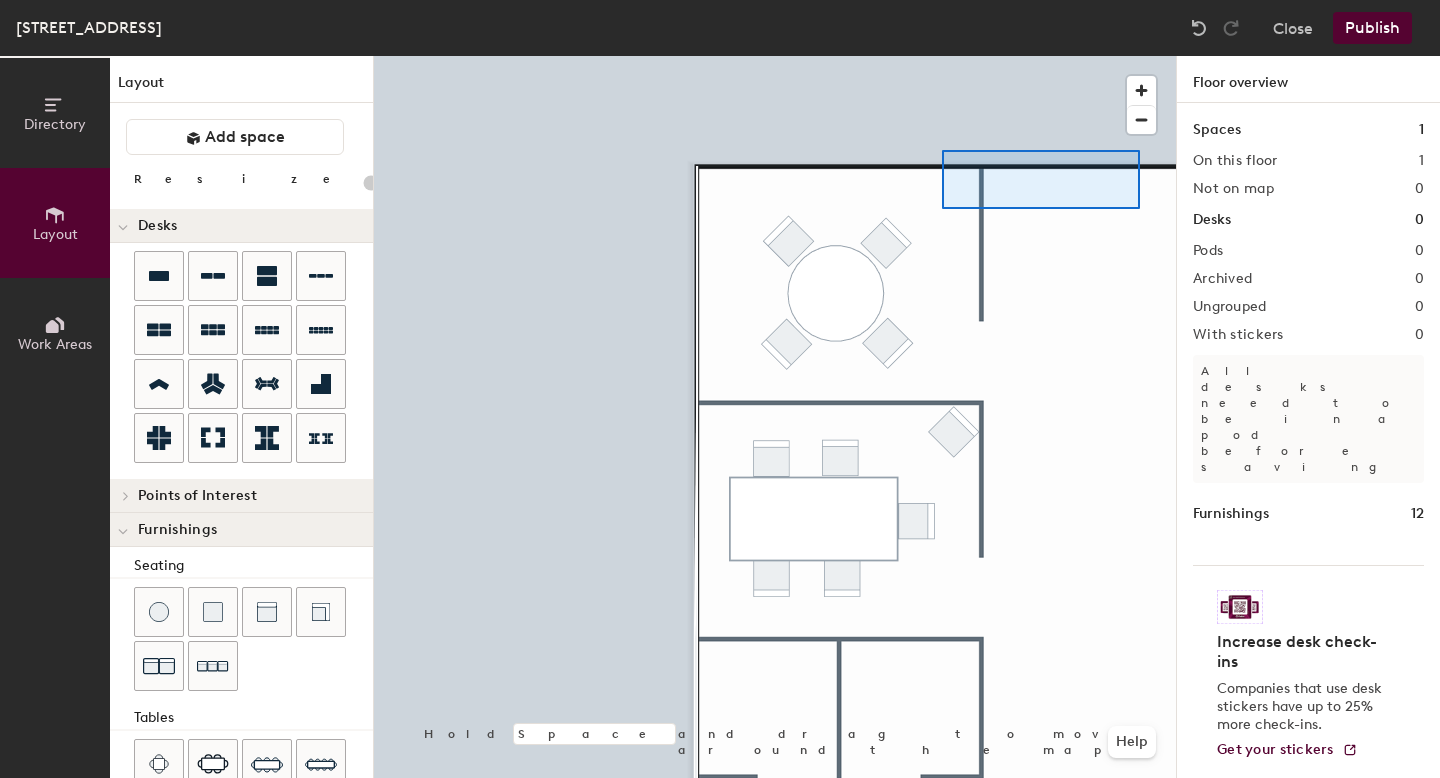 click 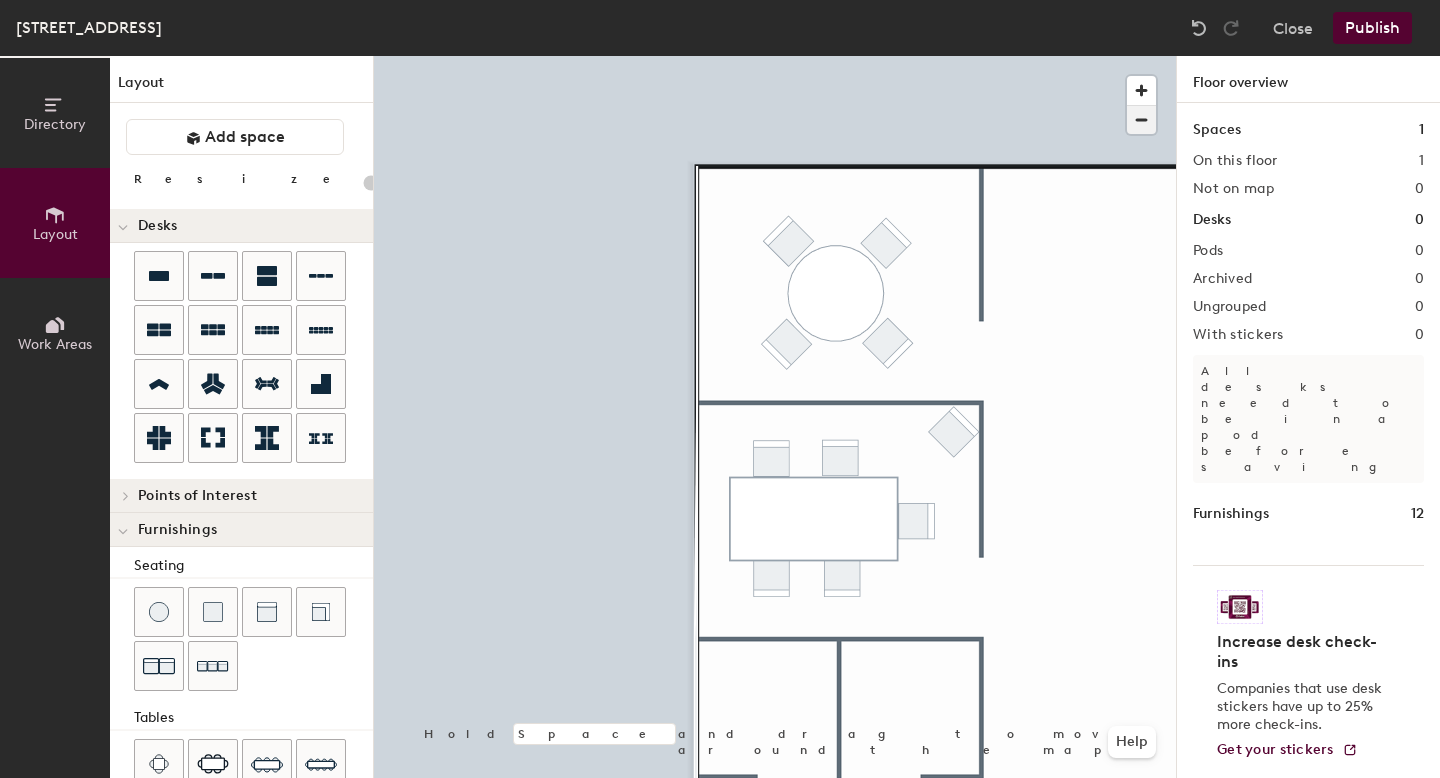 click 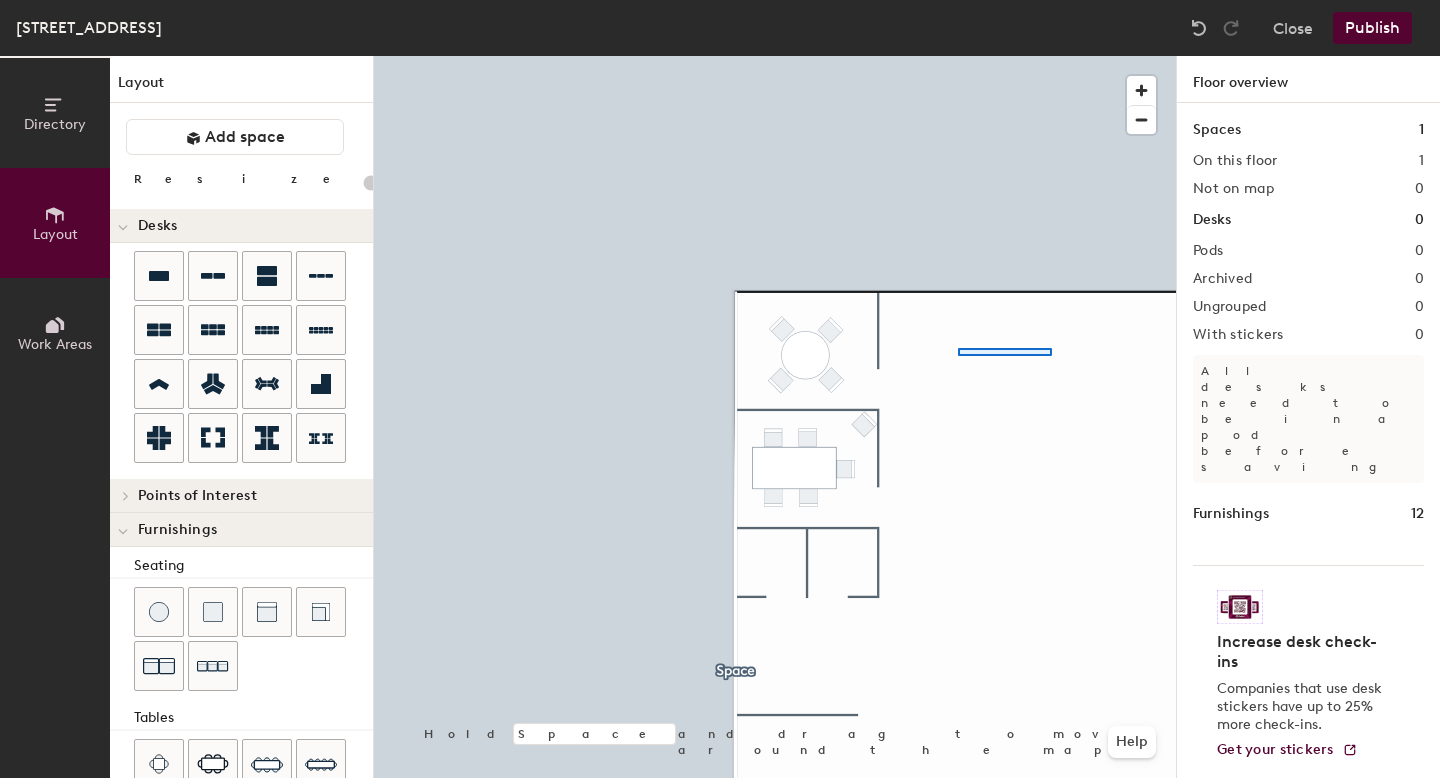 click 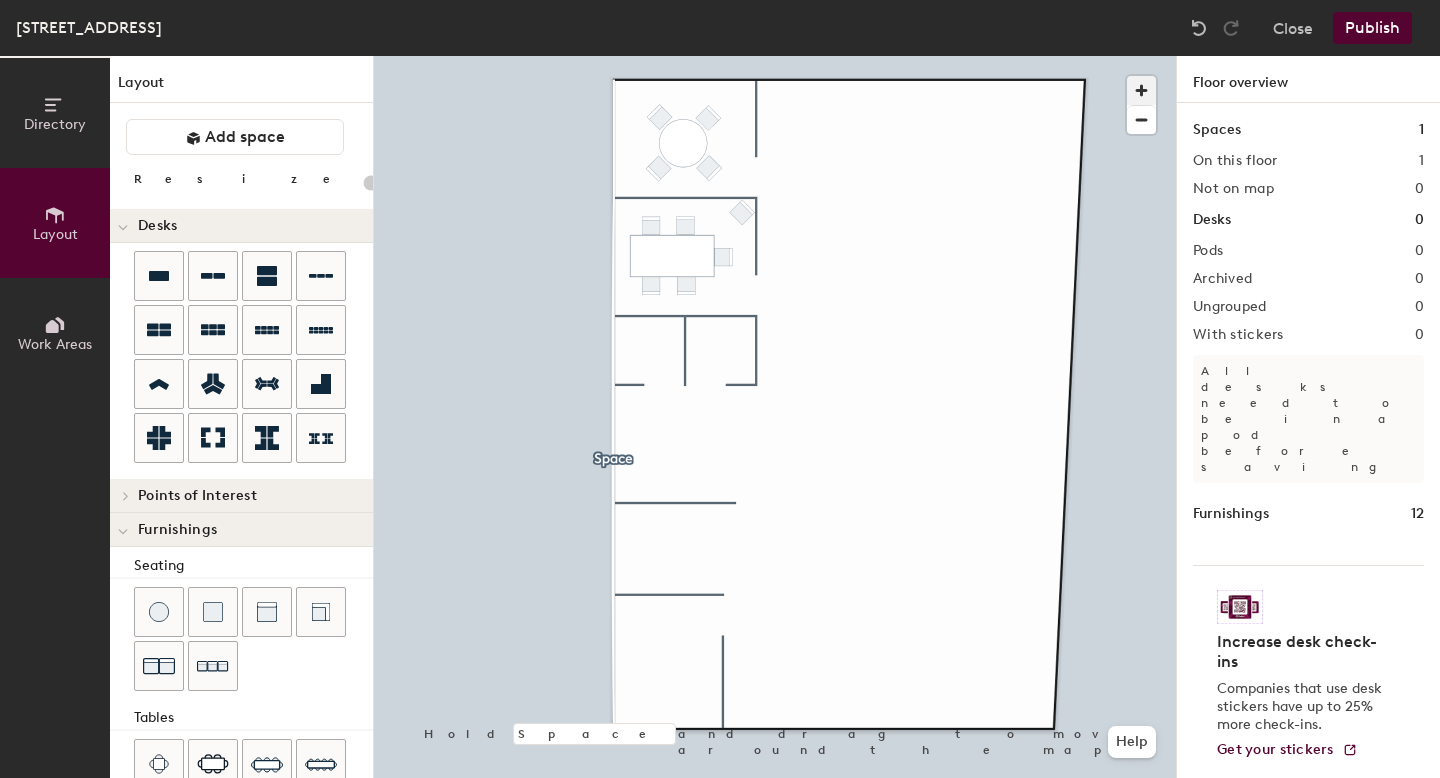 click 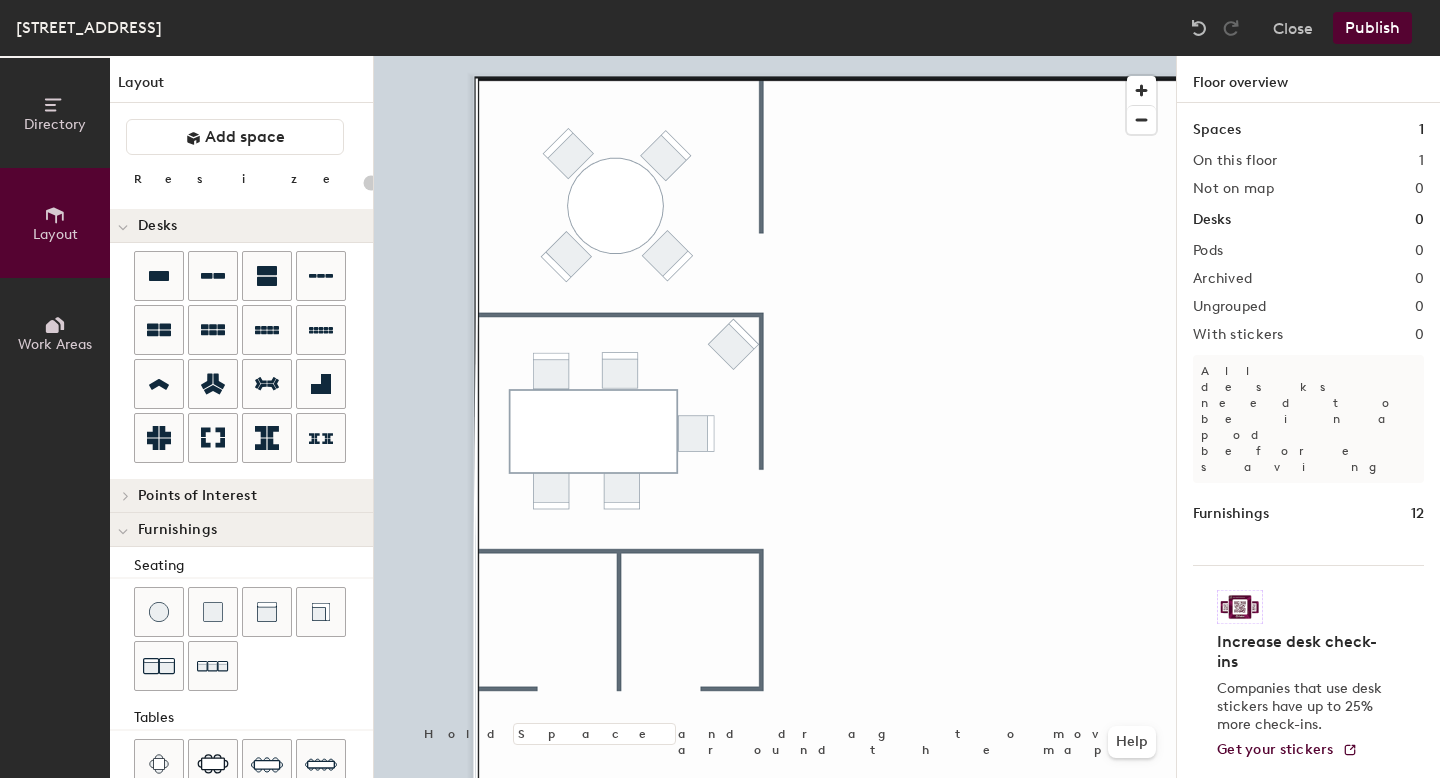 click 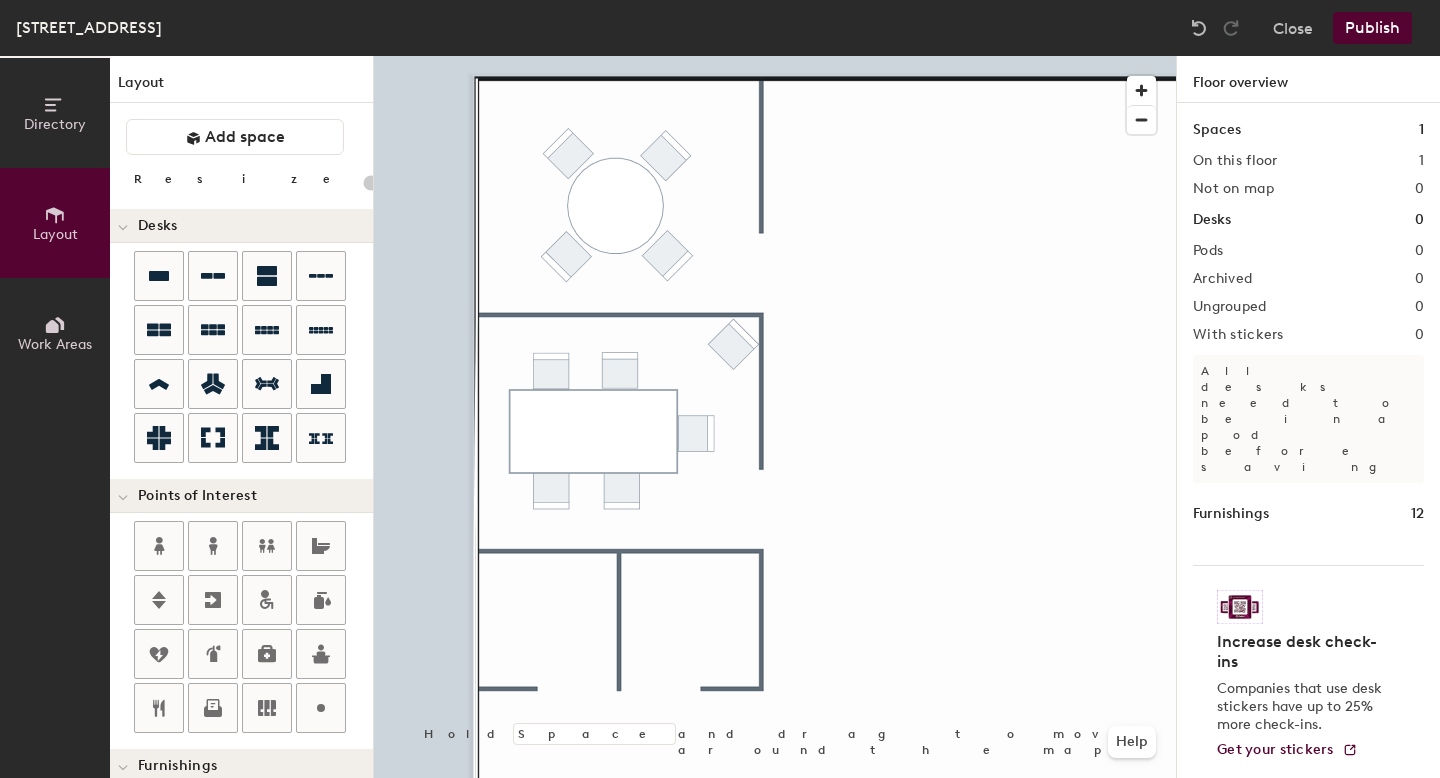 click 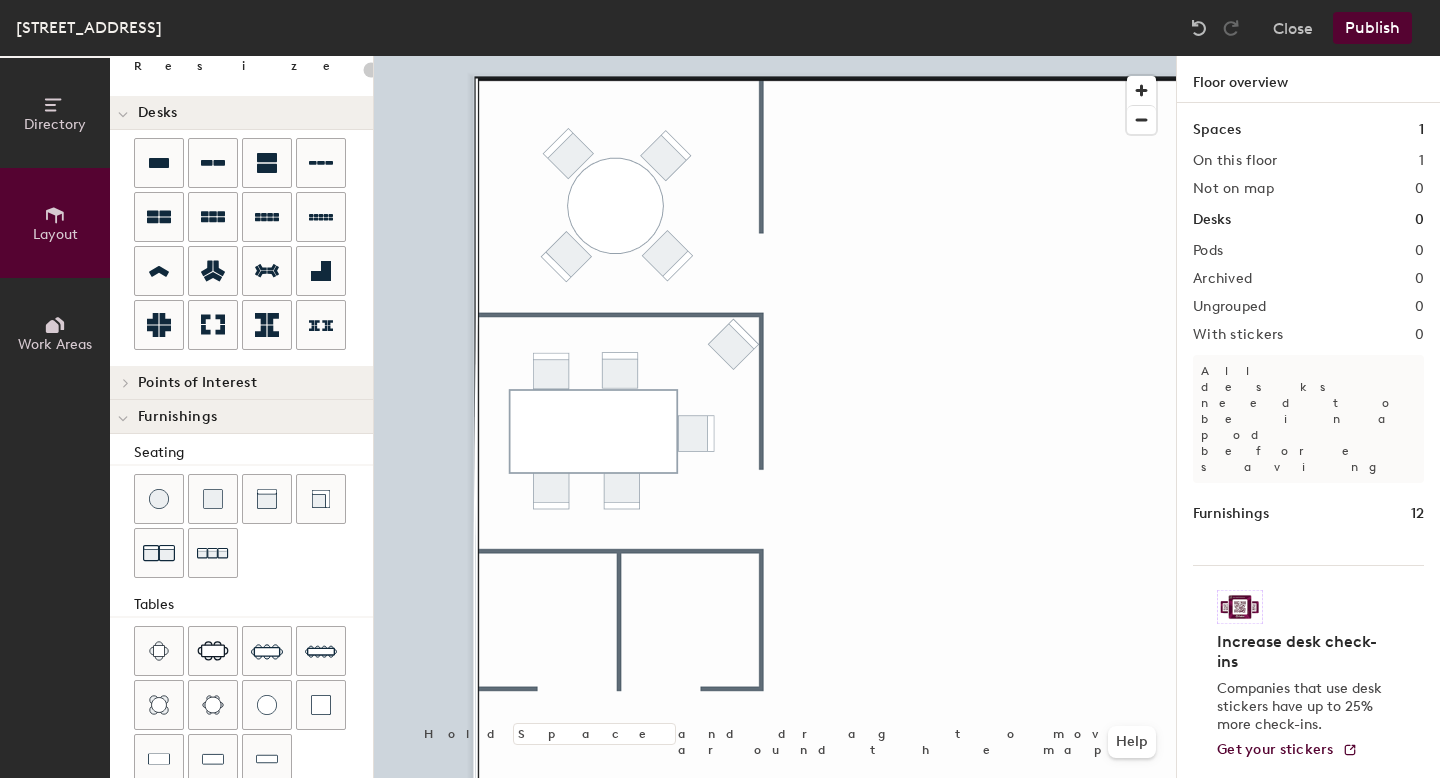 scroll, scrollTop: 248, scrollLeft: 0, axis: vertical 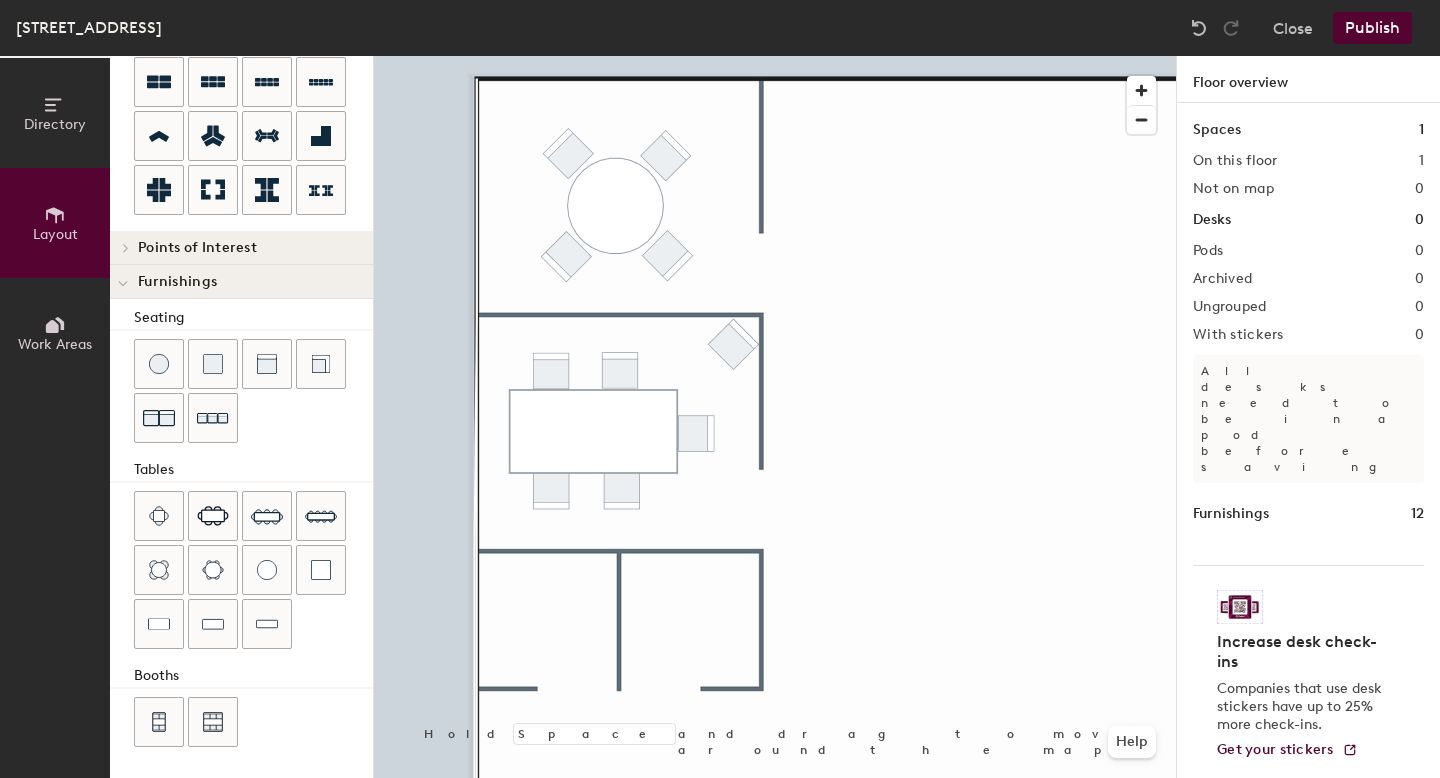 click on "Work Areas" 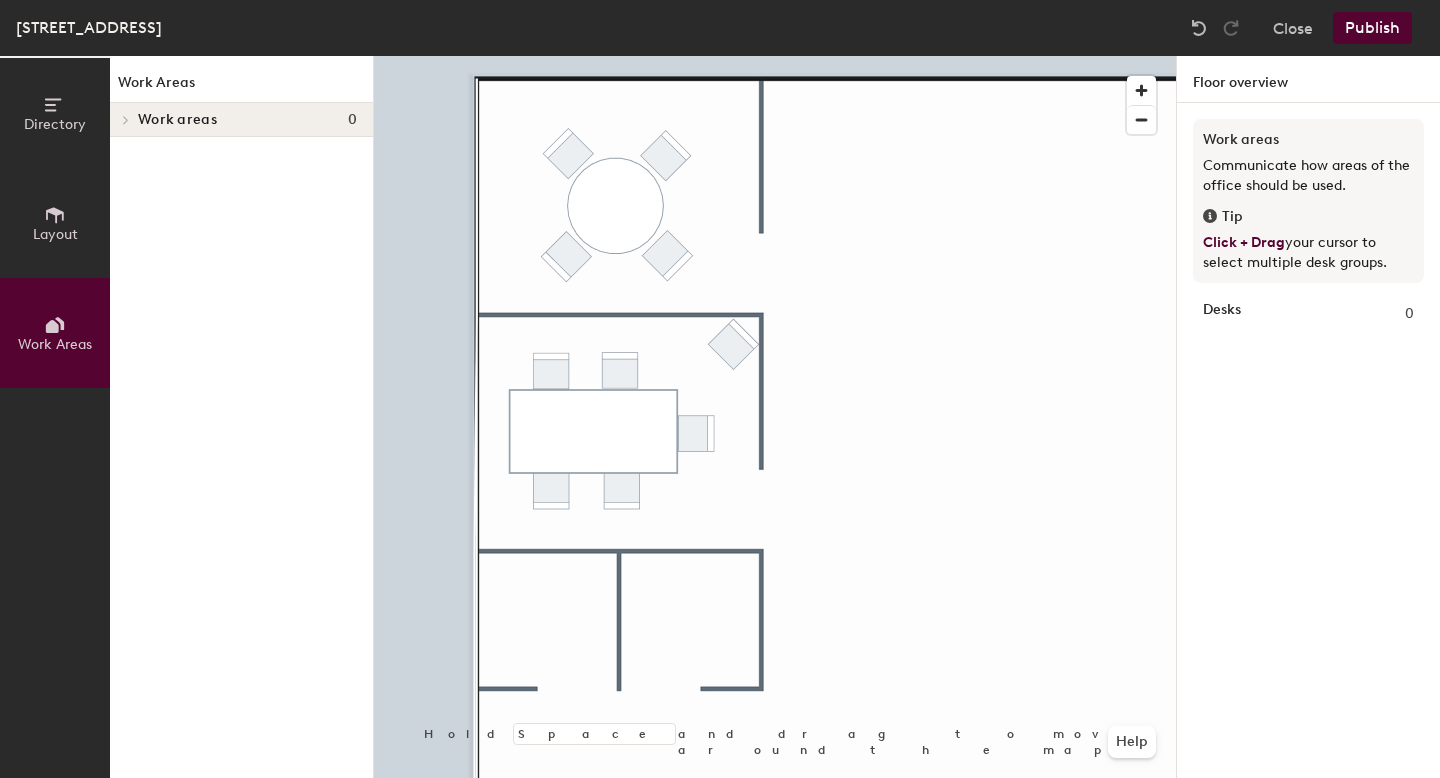 scroll, scrollTop: 0, scrollLeft: 0, axis: both 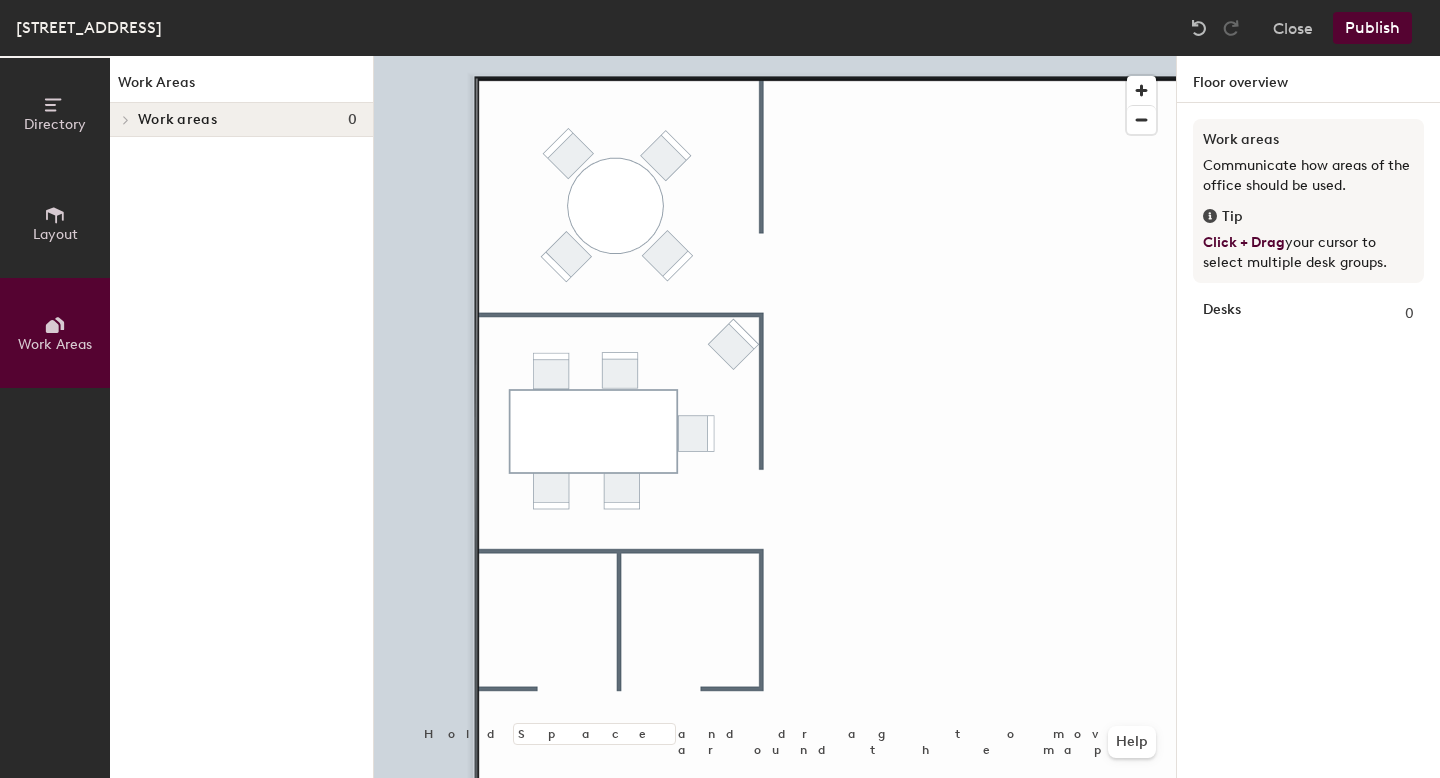 click 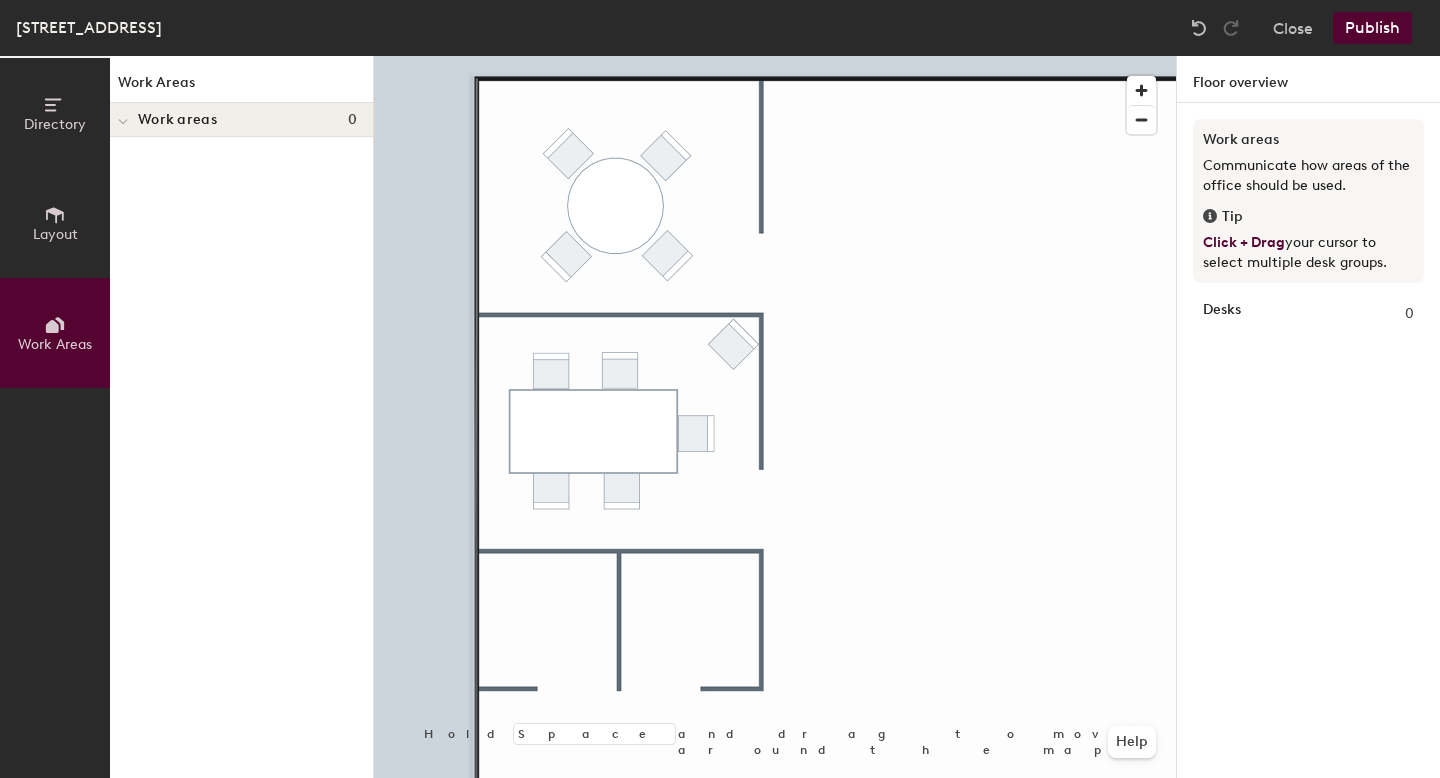 click 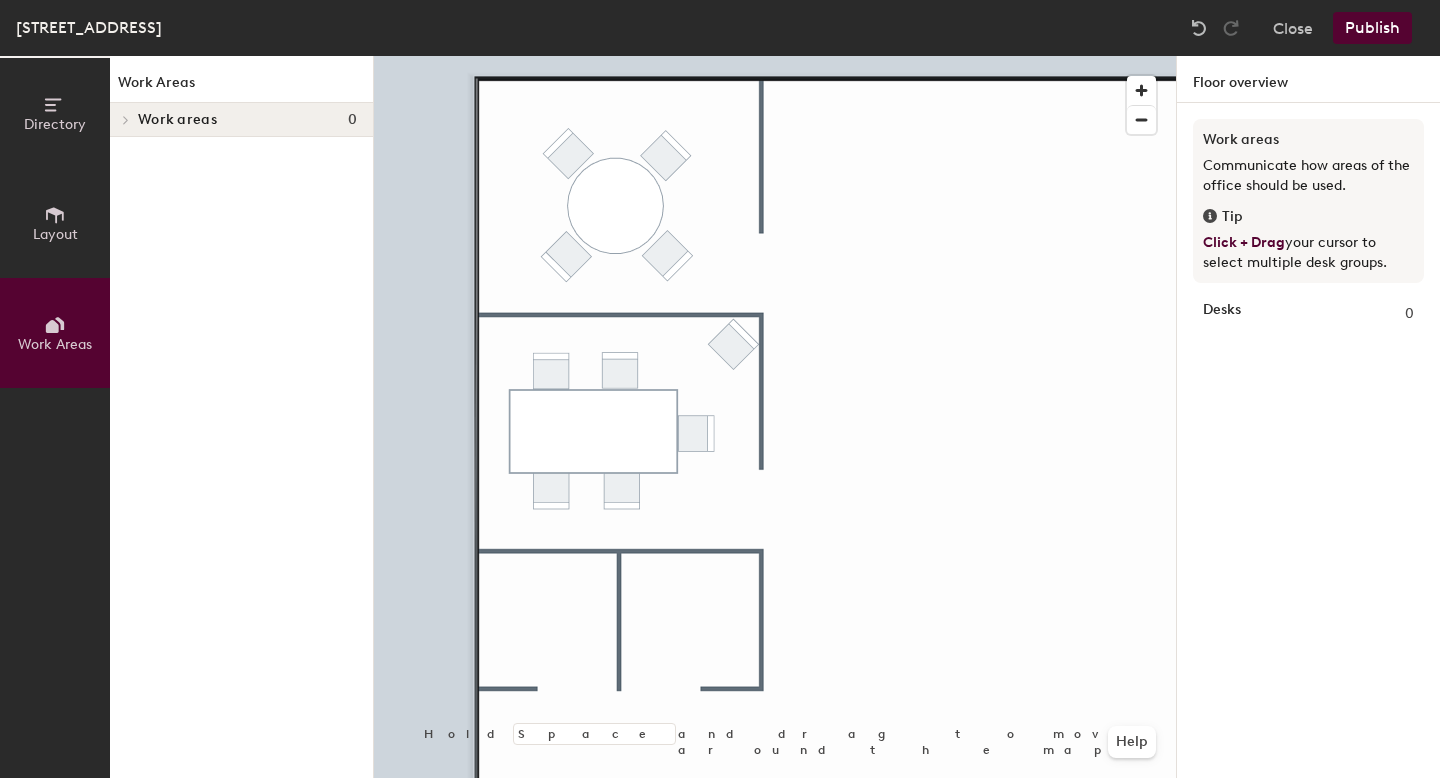 click 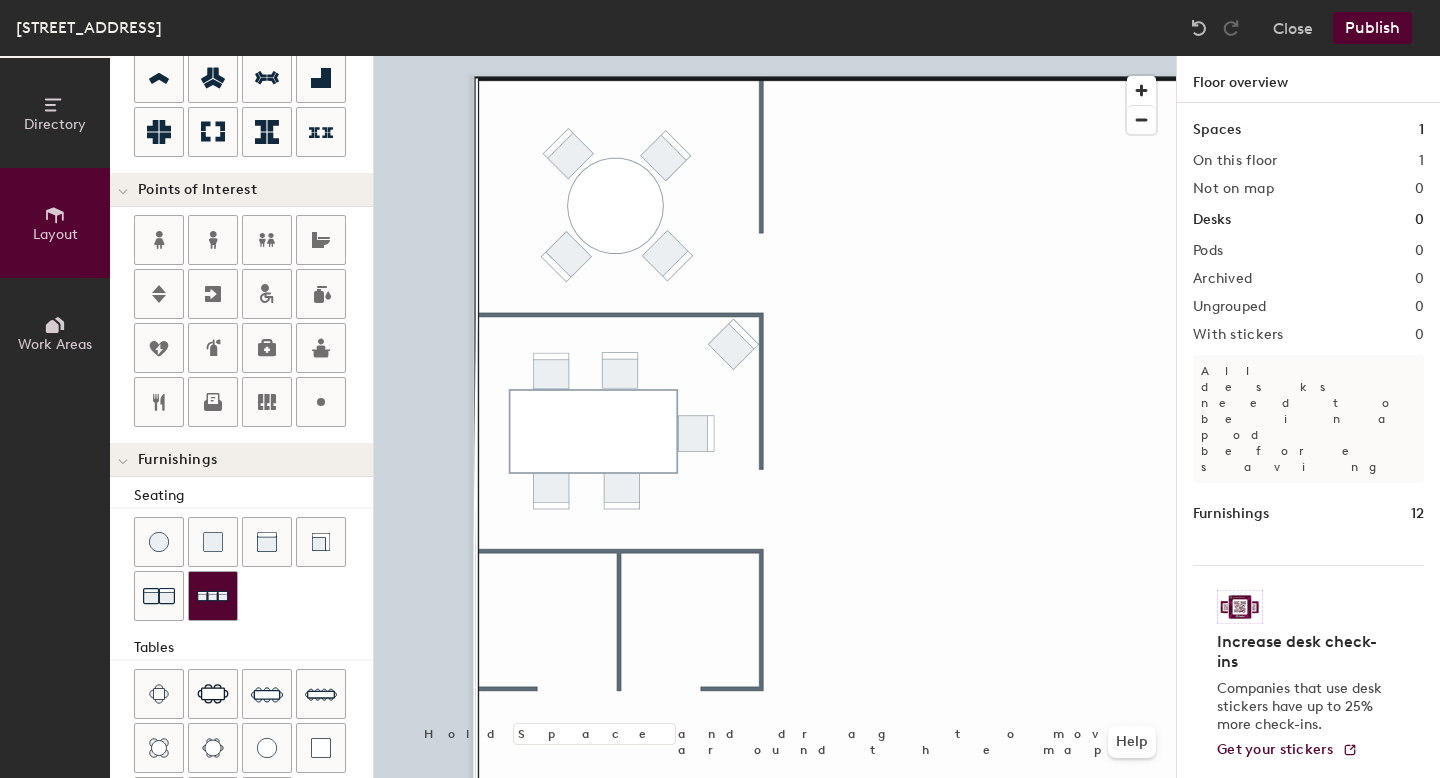scroll, scrollTop: 485, scrollLeft: 0, axis: vertical 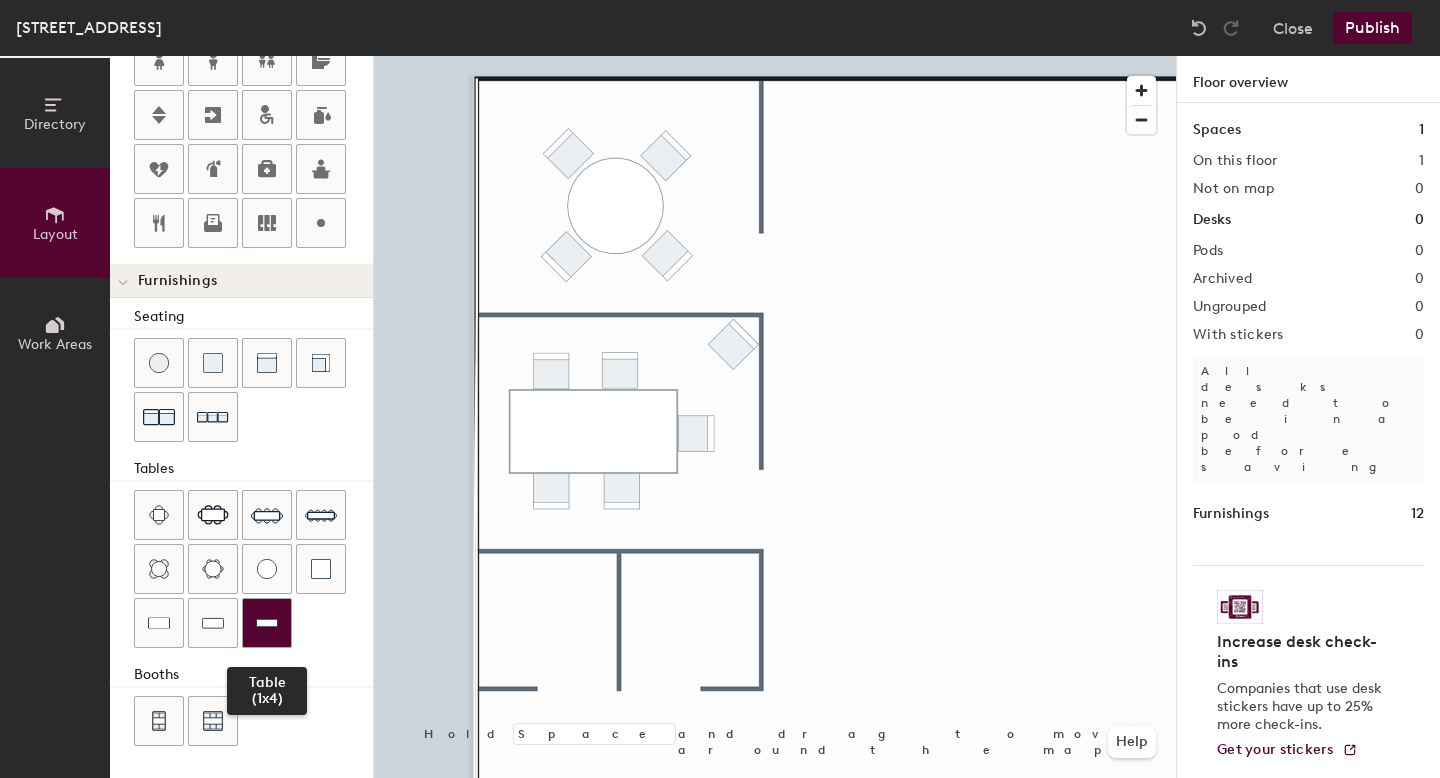 click 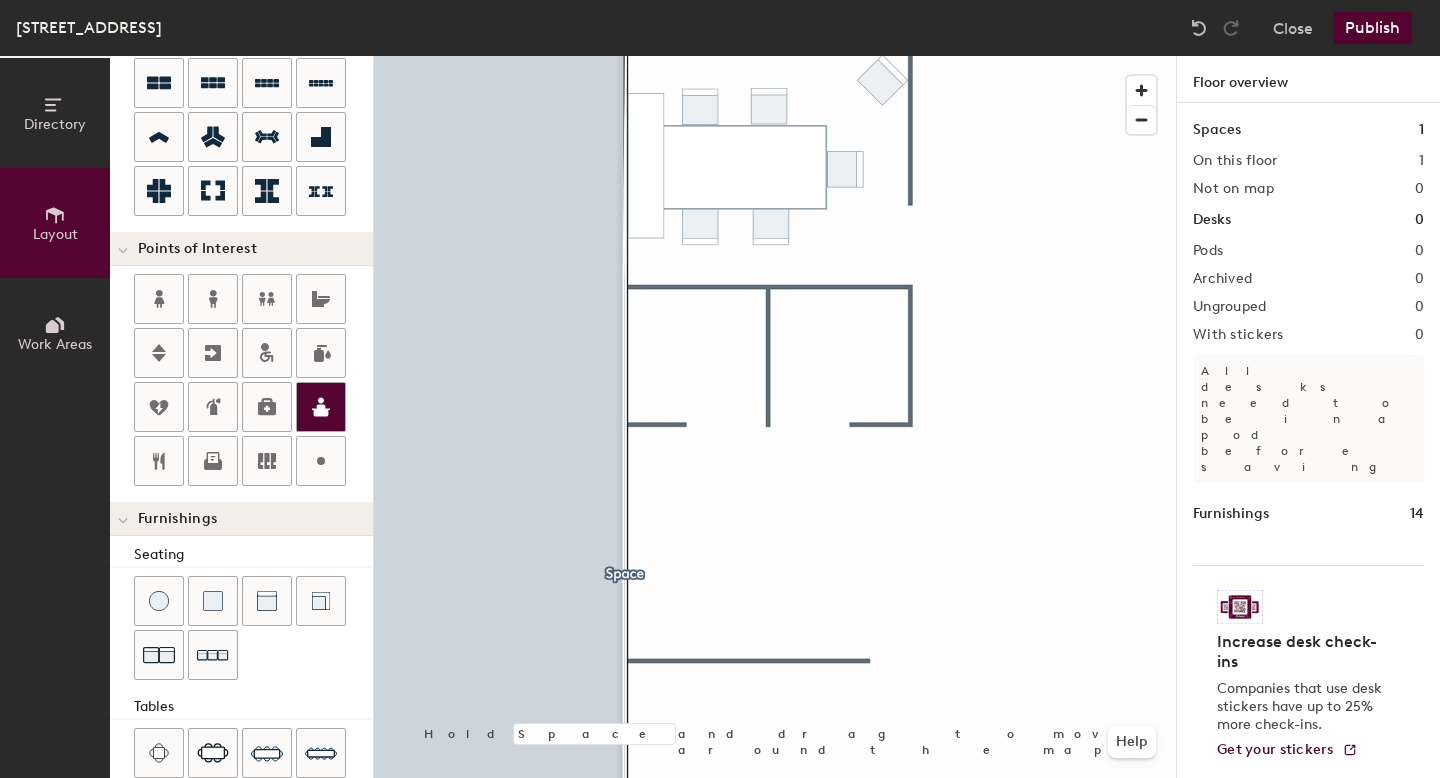 scroll, scrollTop: 0, scrollLeft: 0, axis: both 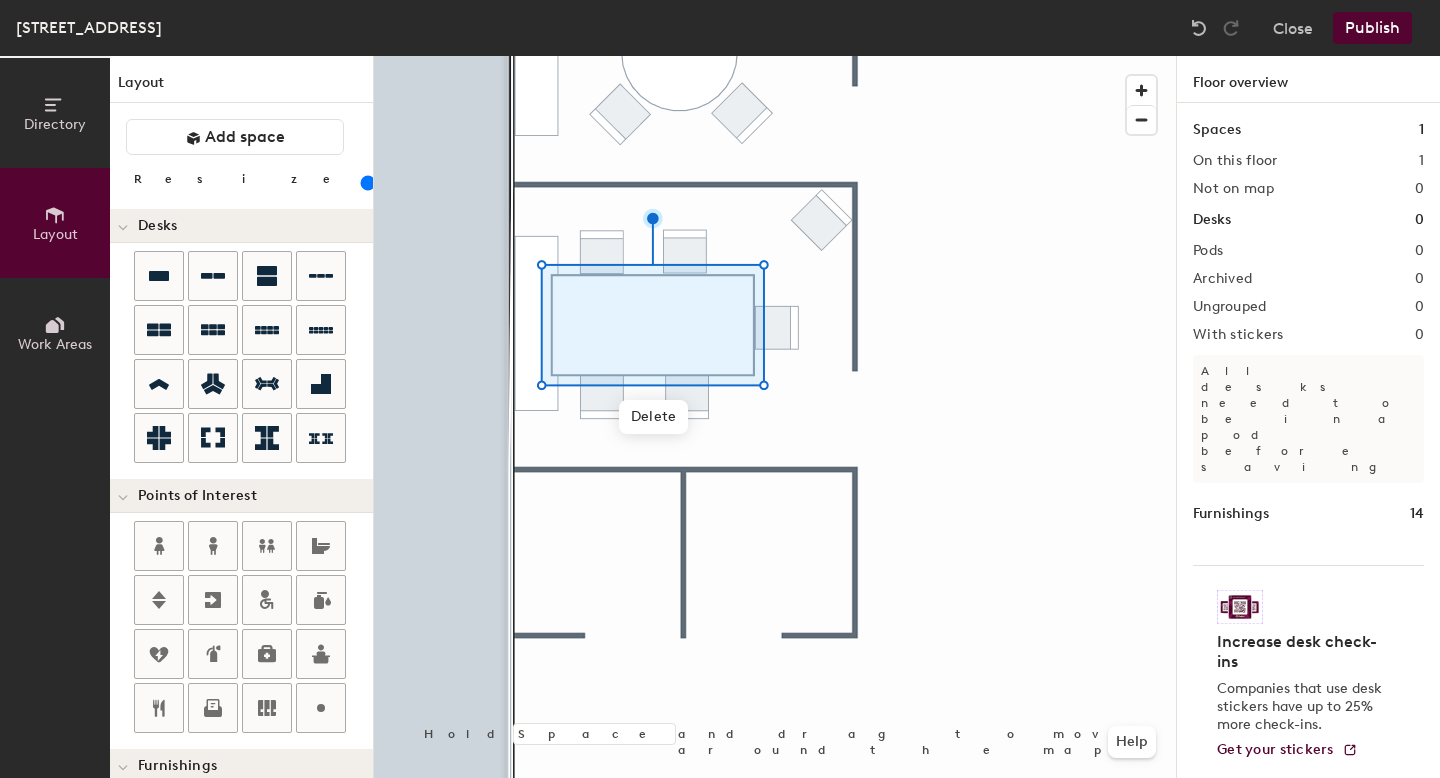 type on "20" 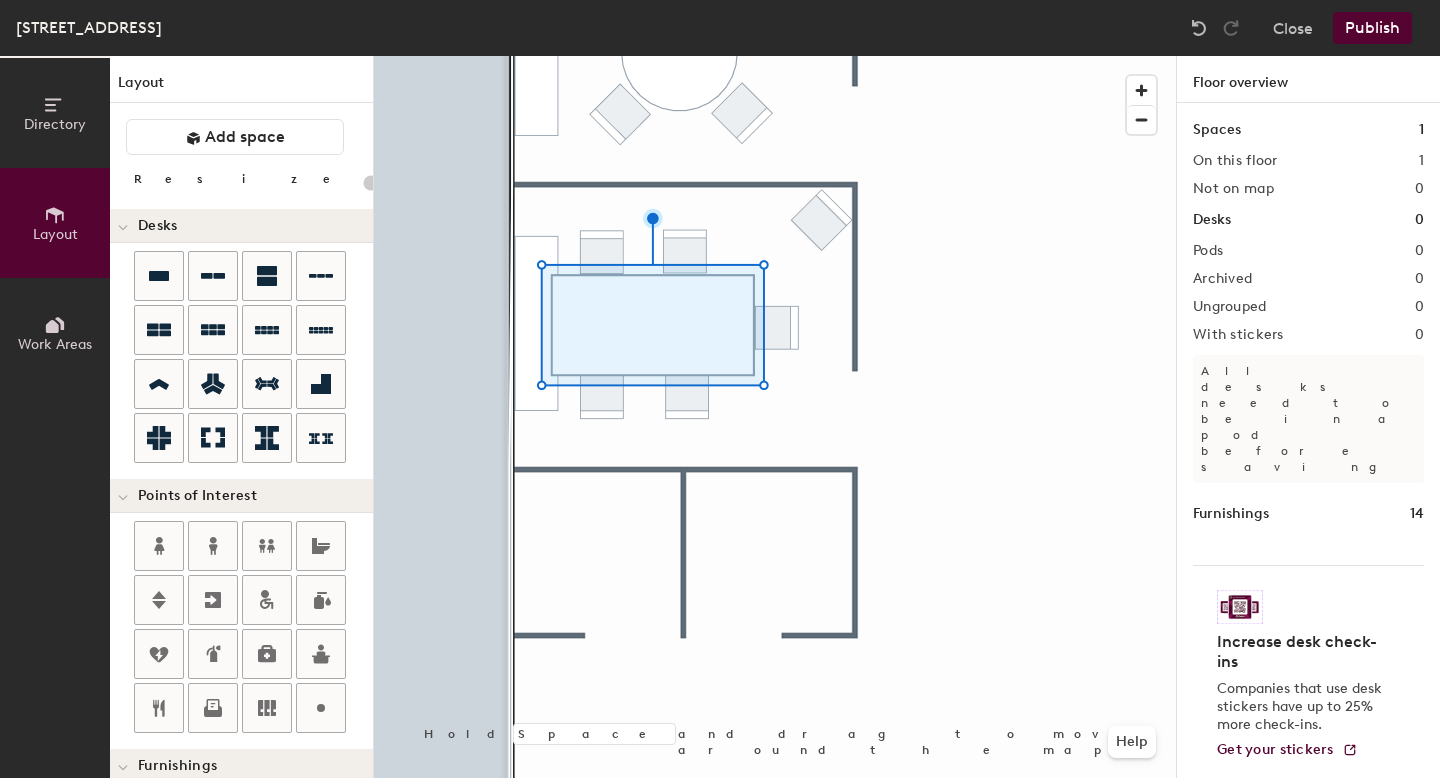 scroll, scrollTop: 0, scrollLeft: 0, axis: both 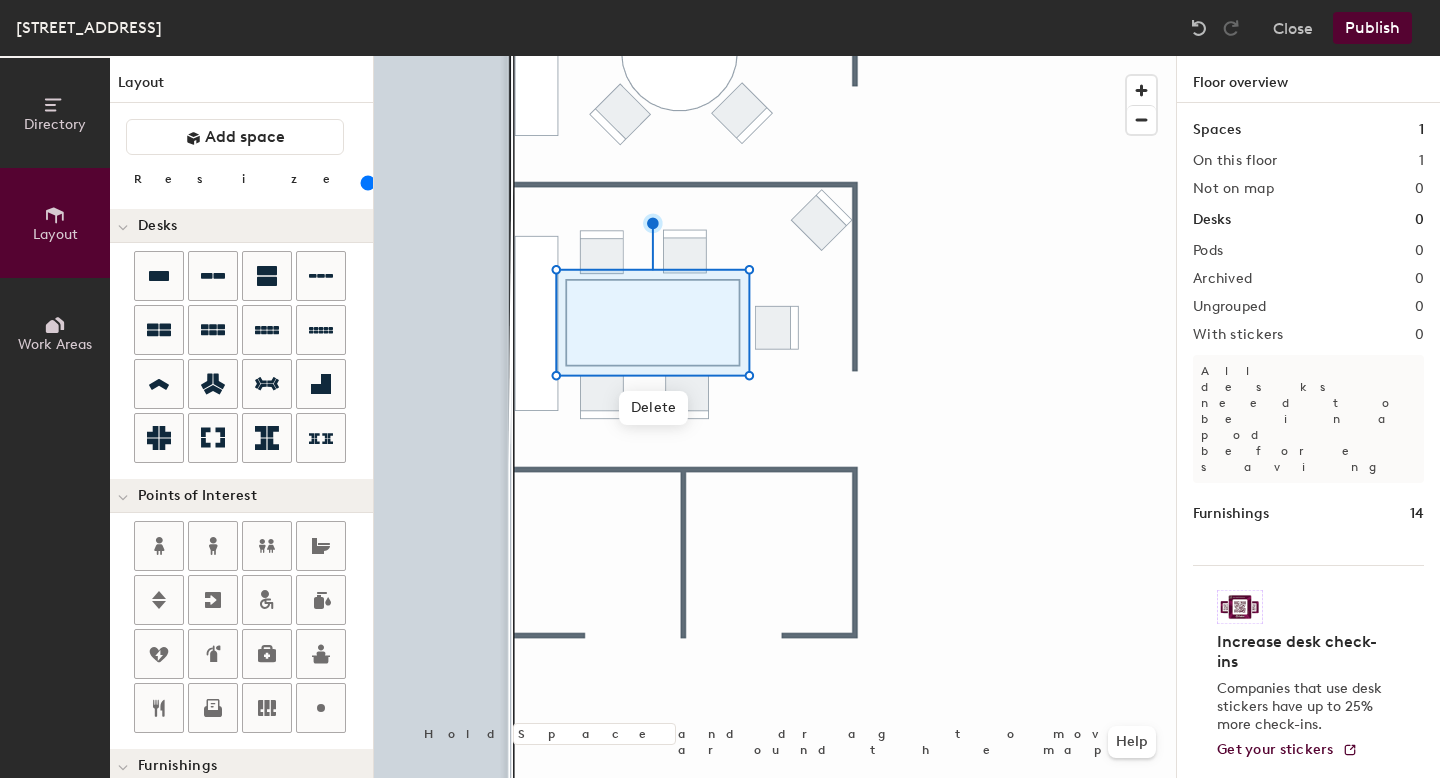 click 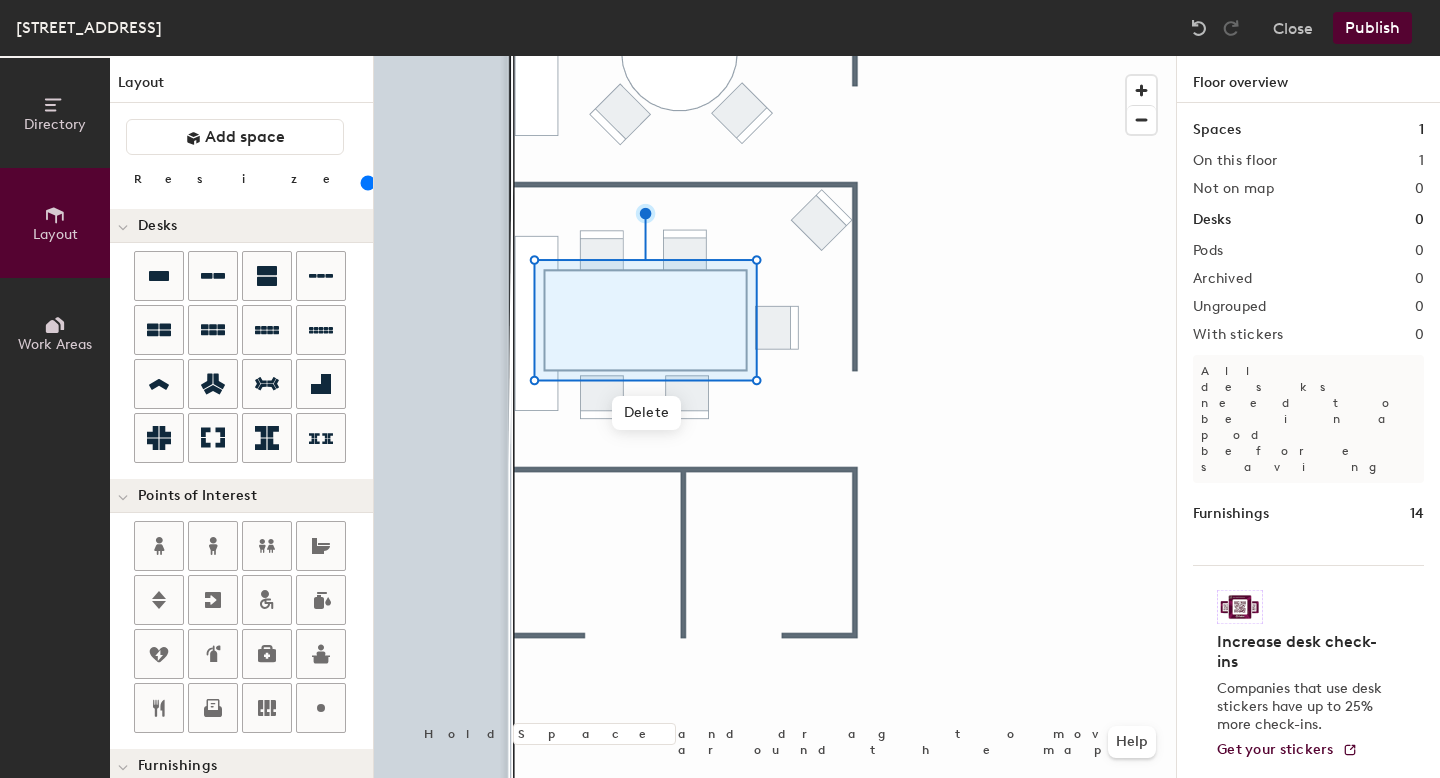 click 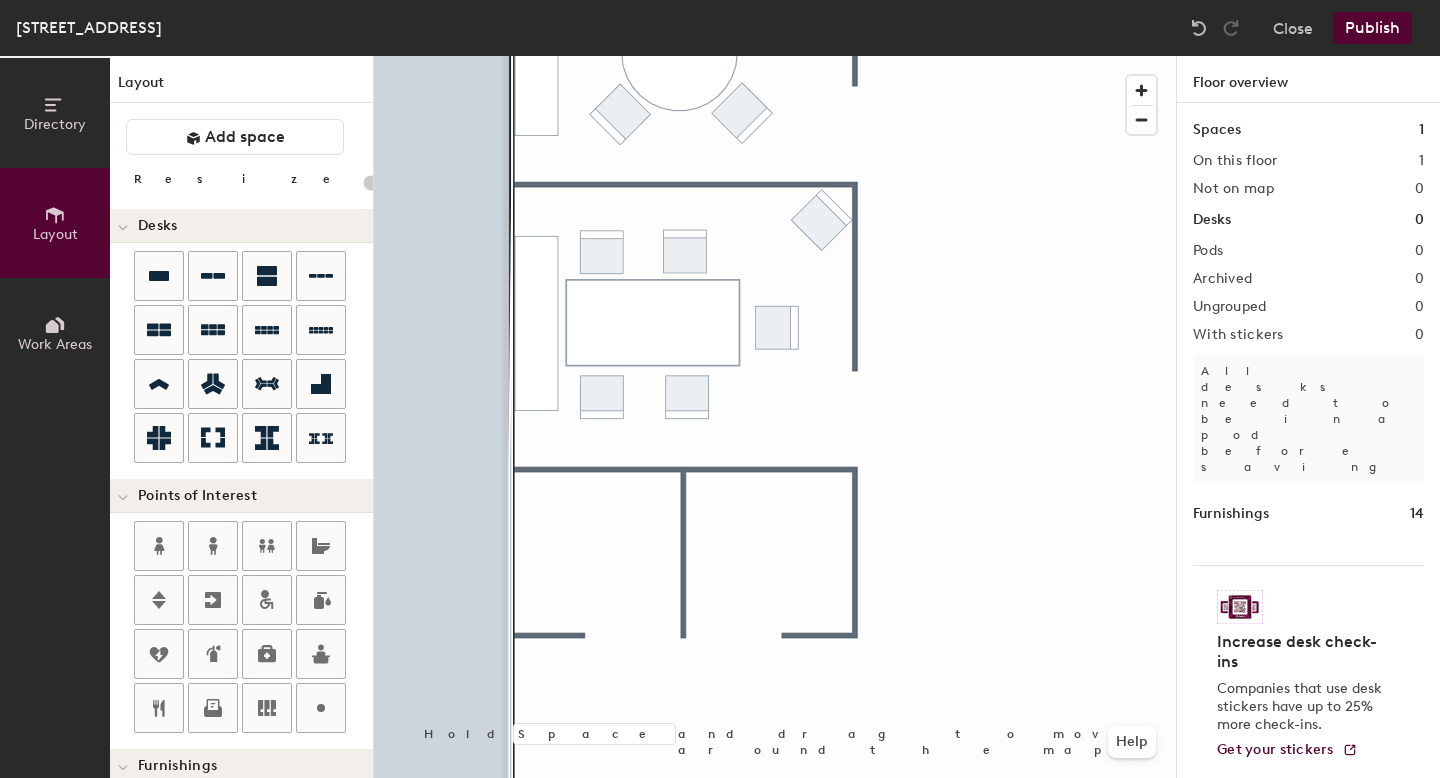 click on "Pods" 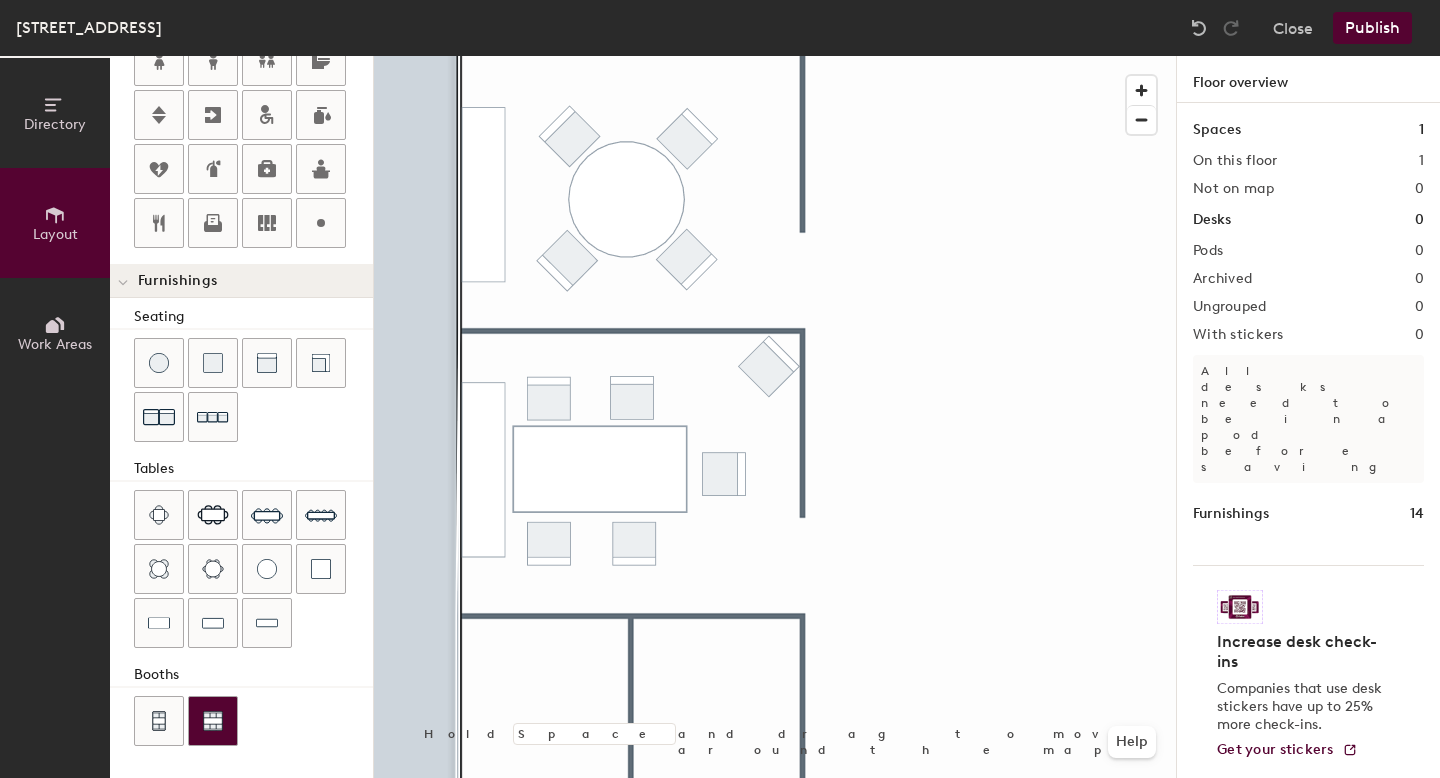 scroll, scrollTop: 0, scrollLeft: 0, axis: both 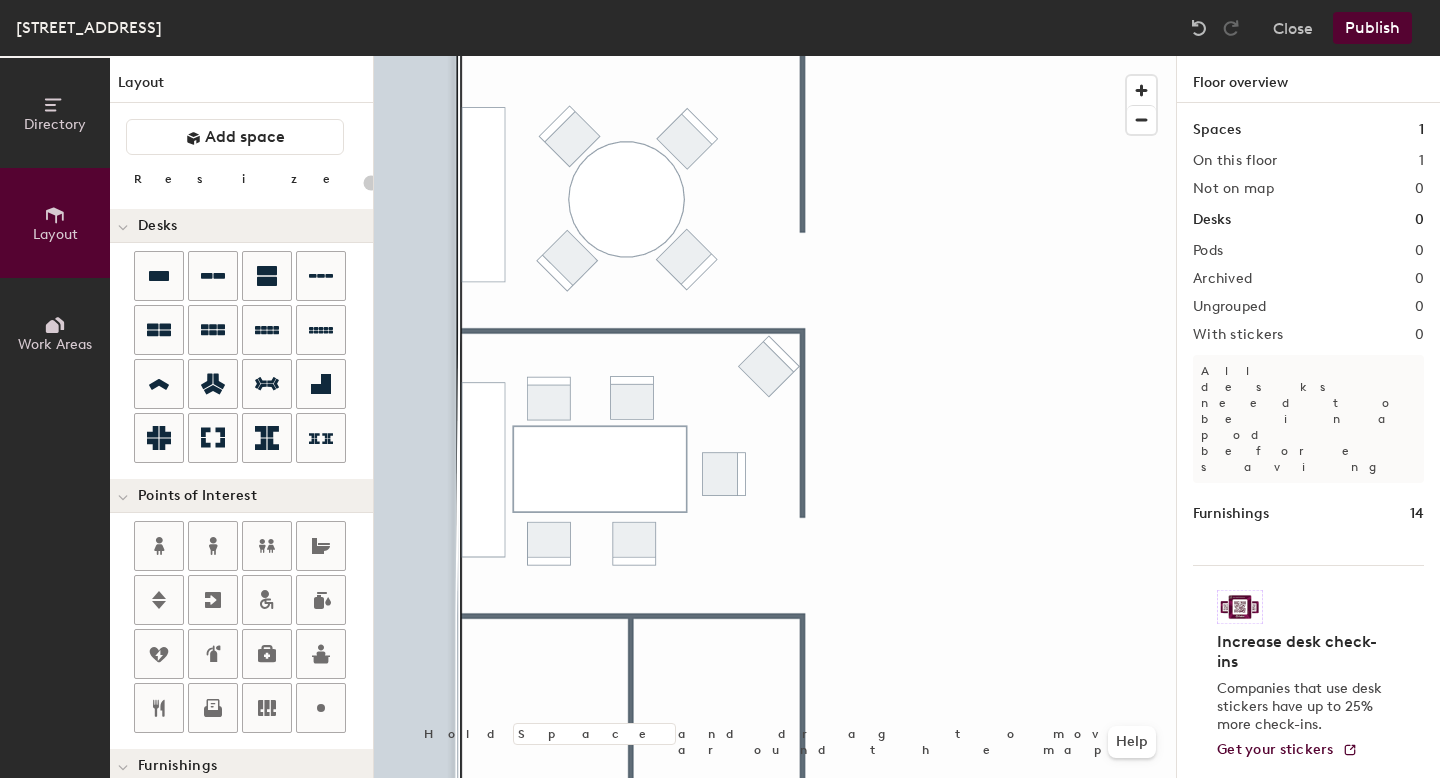click on "Publish" 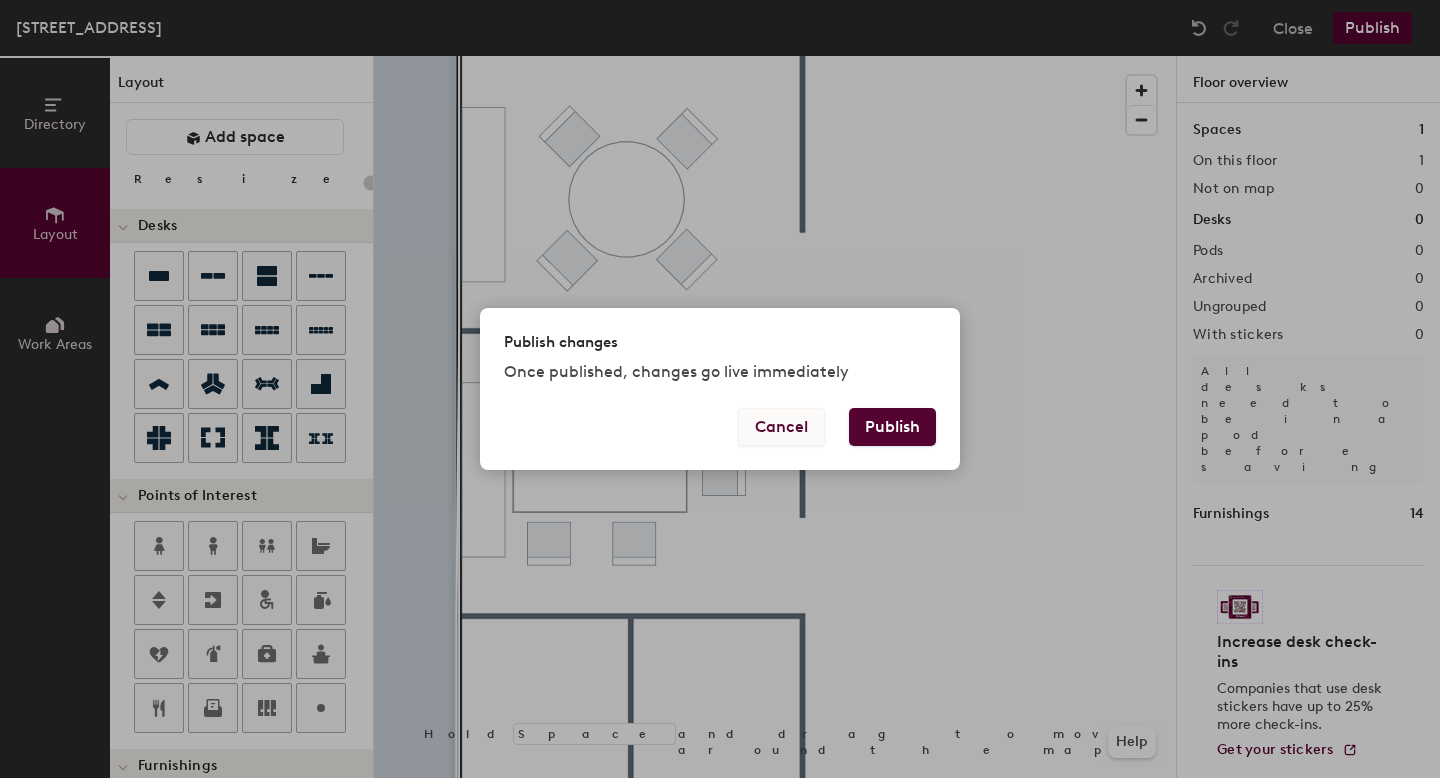 click on "Cancel" at bounding box center (781, 427) 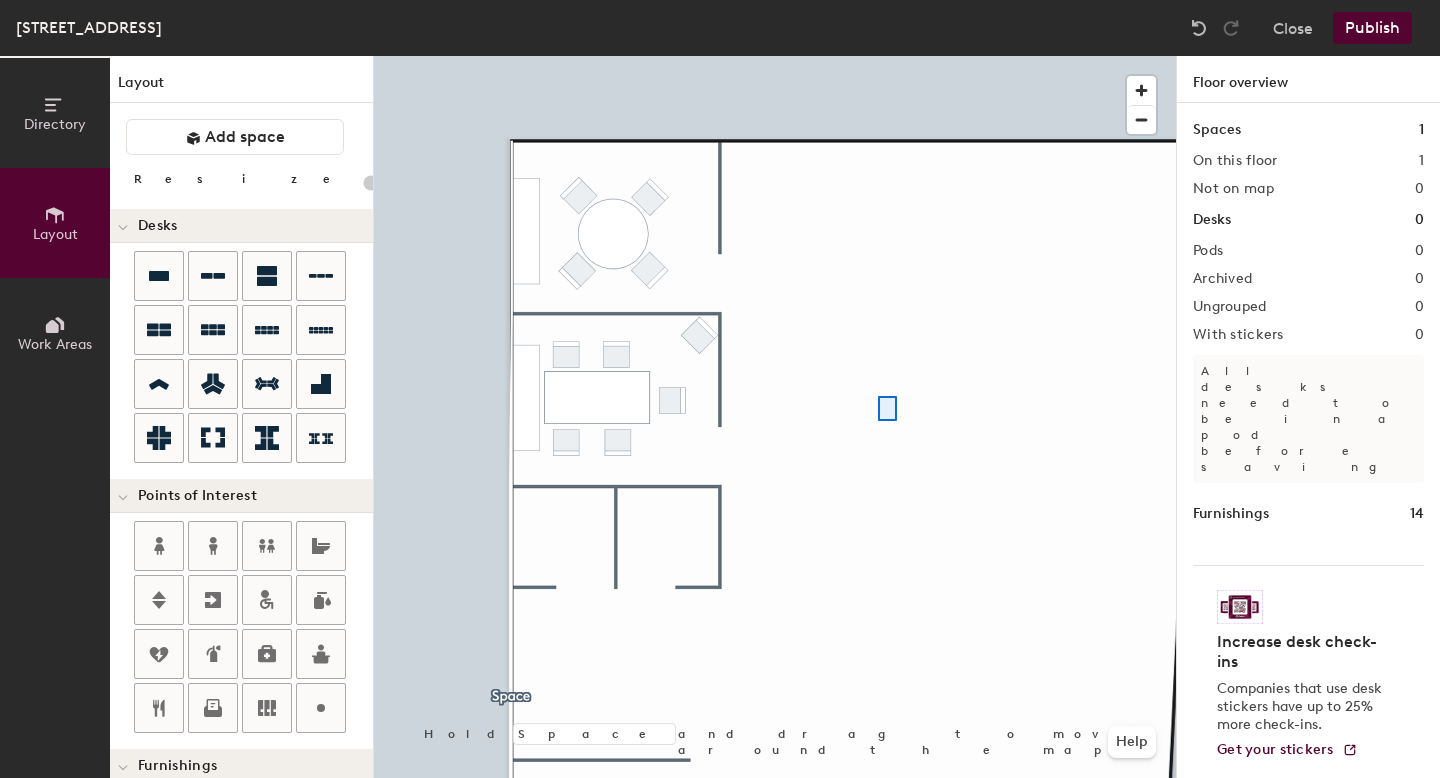 click 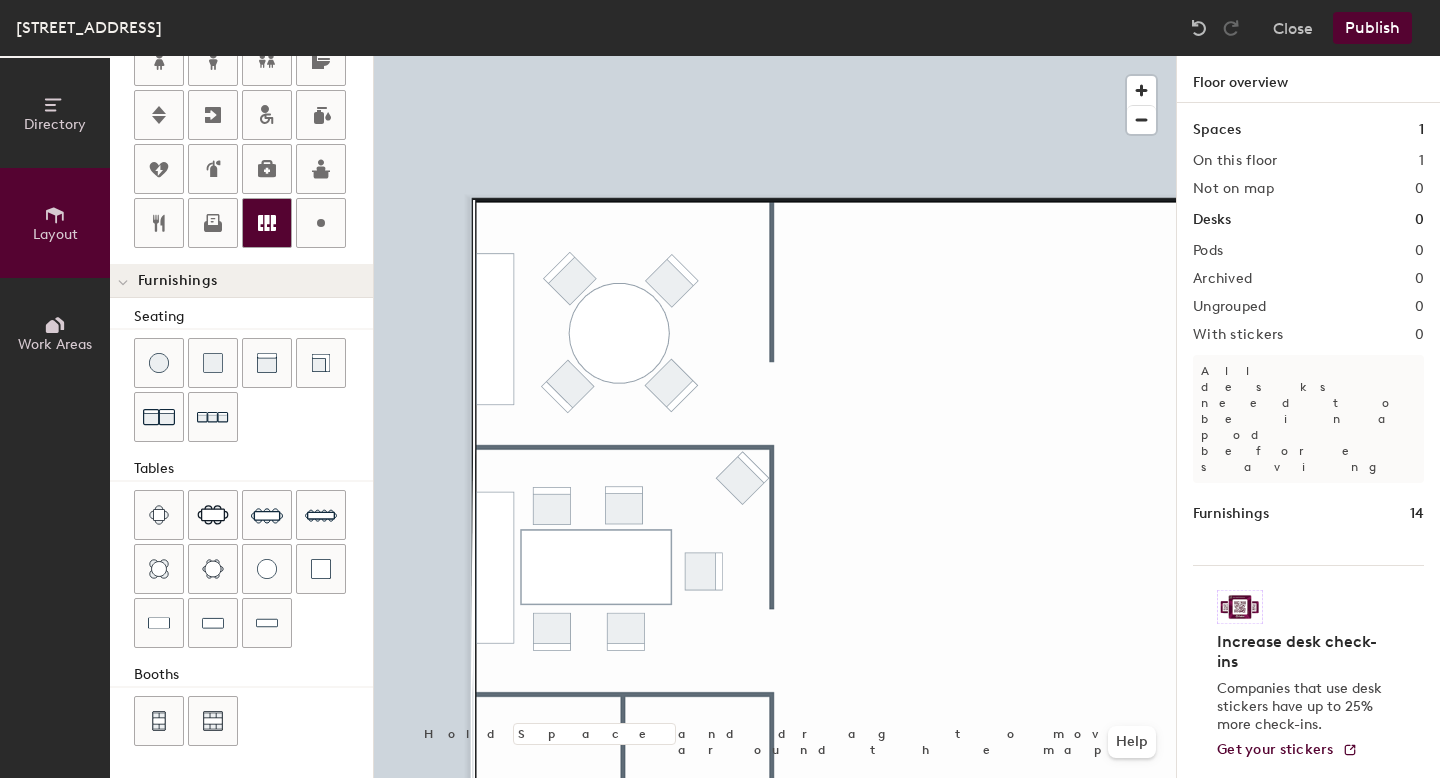 scroll, scrollTop: 418, scrollLeft: 0, axis: vertical 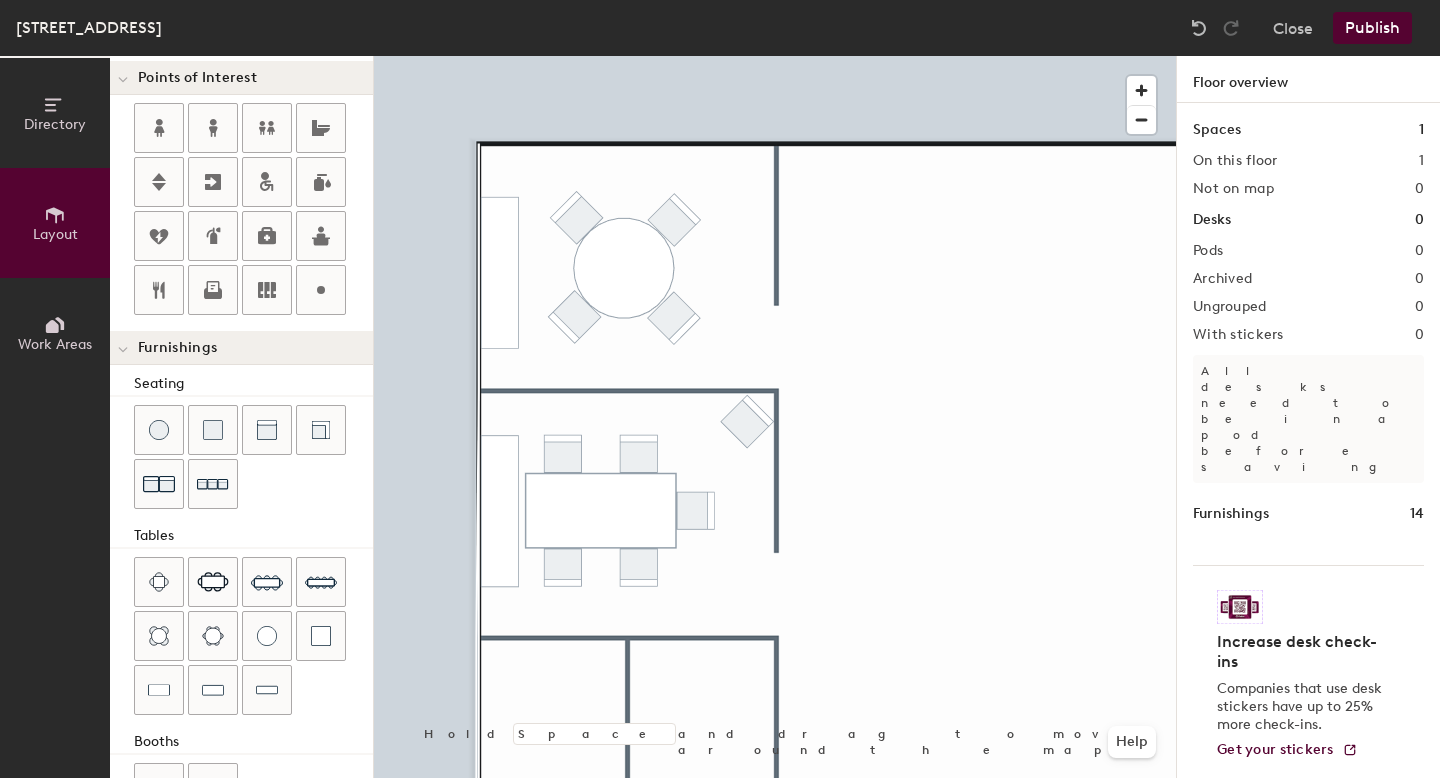 type on "20" 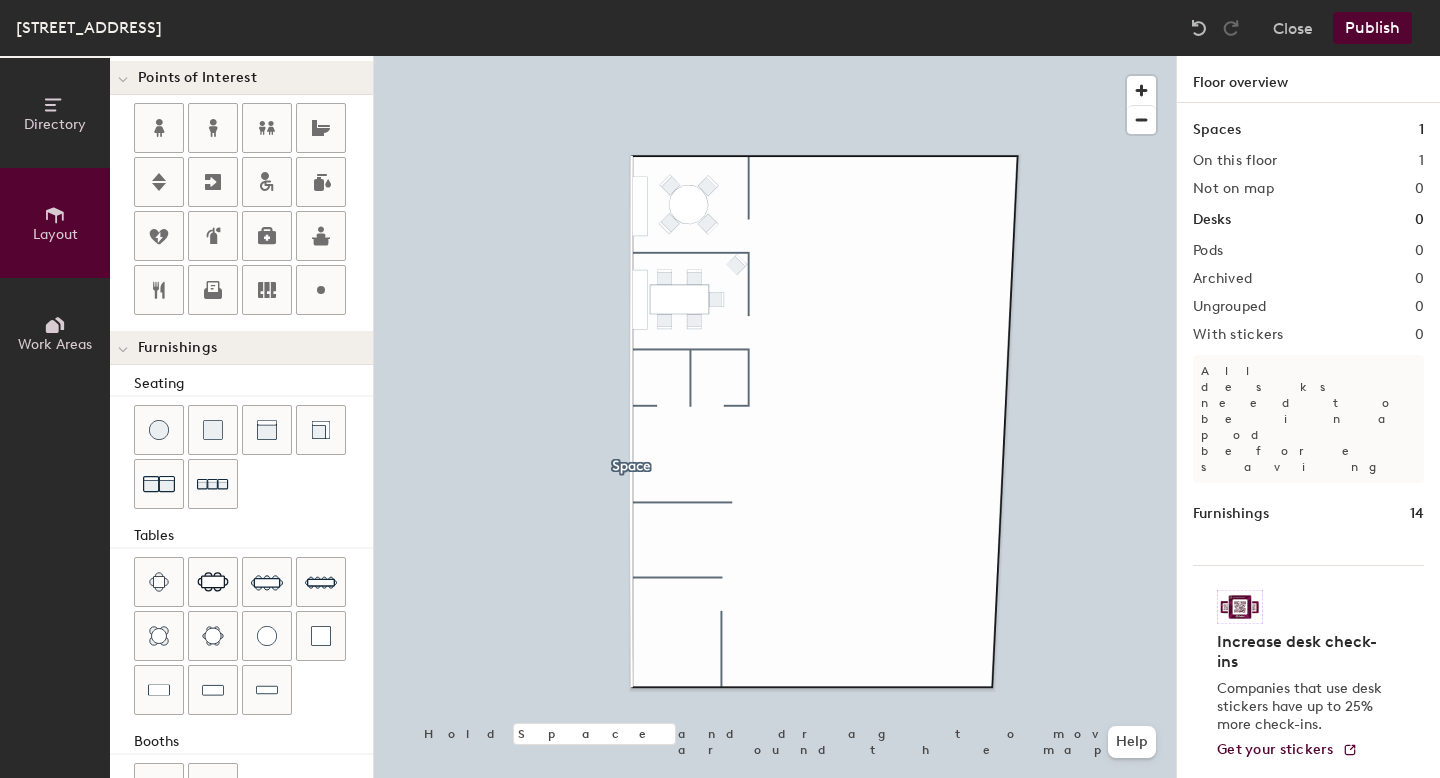 click on "Directory" 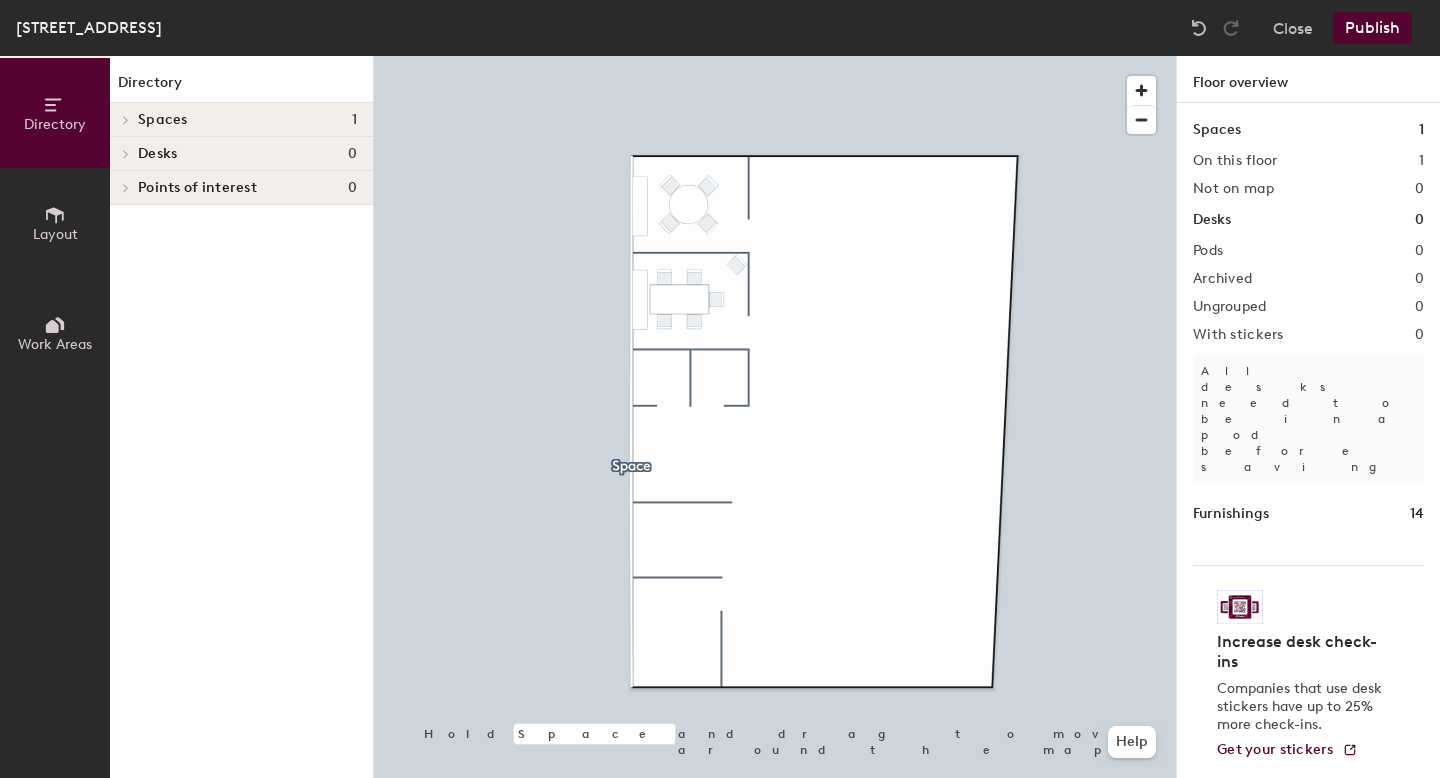click 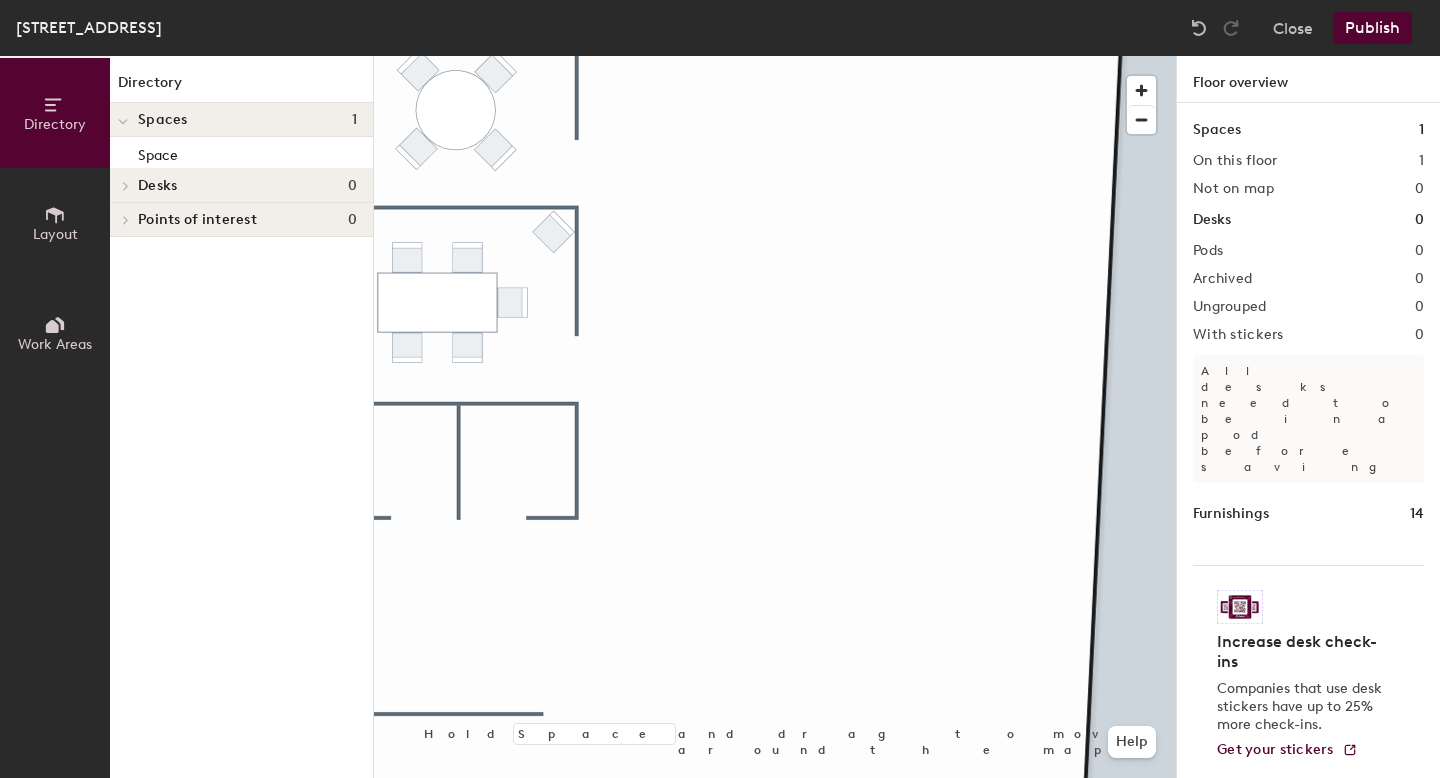 click 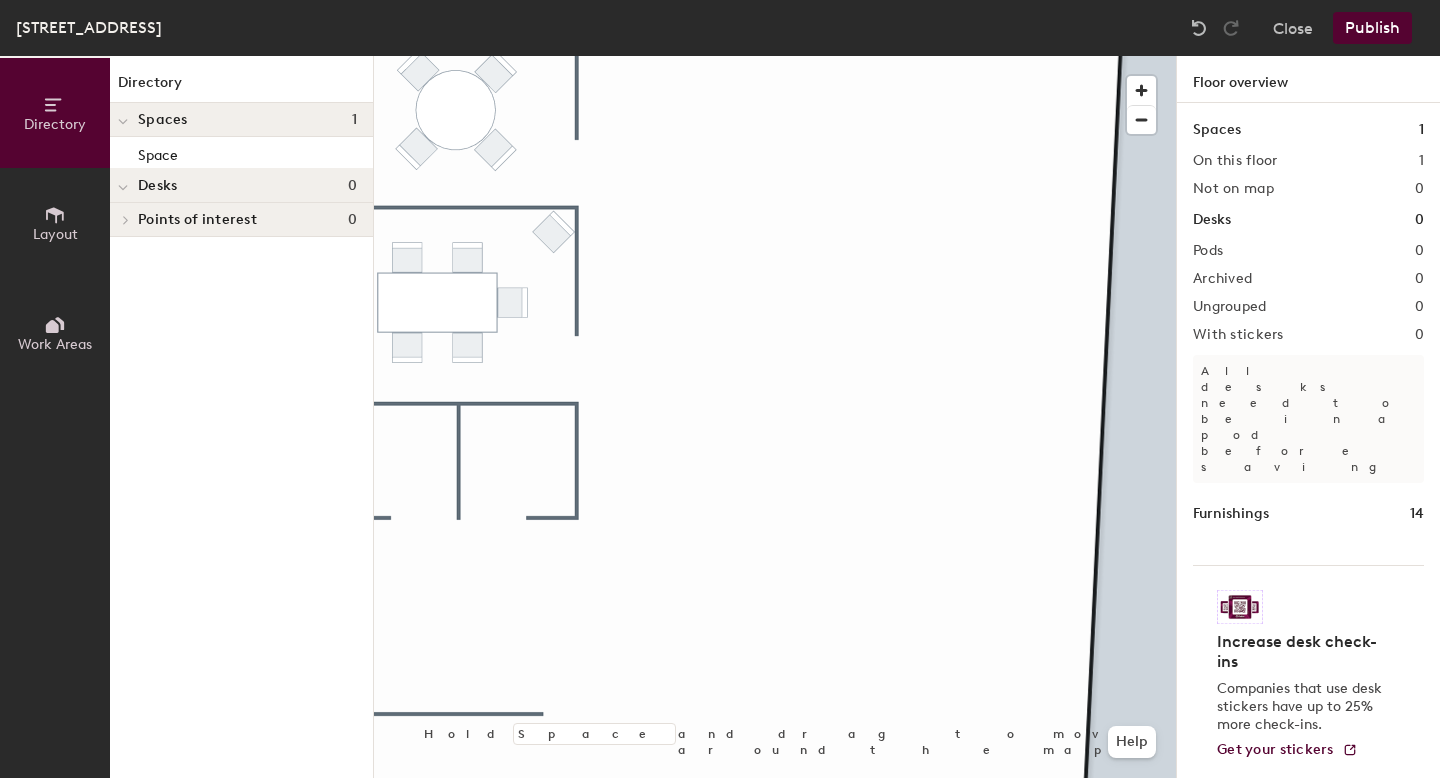 click 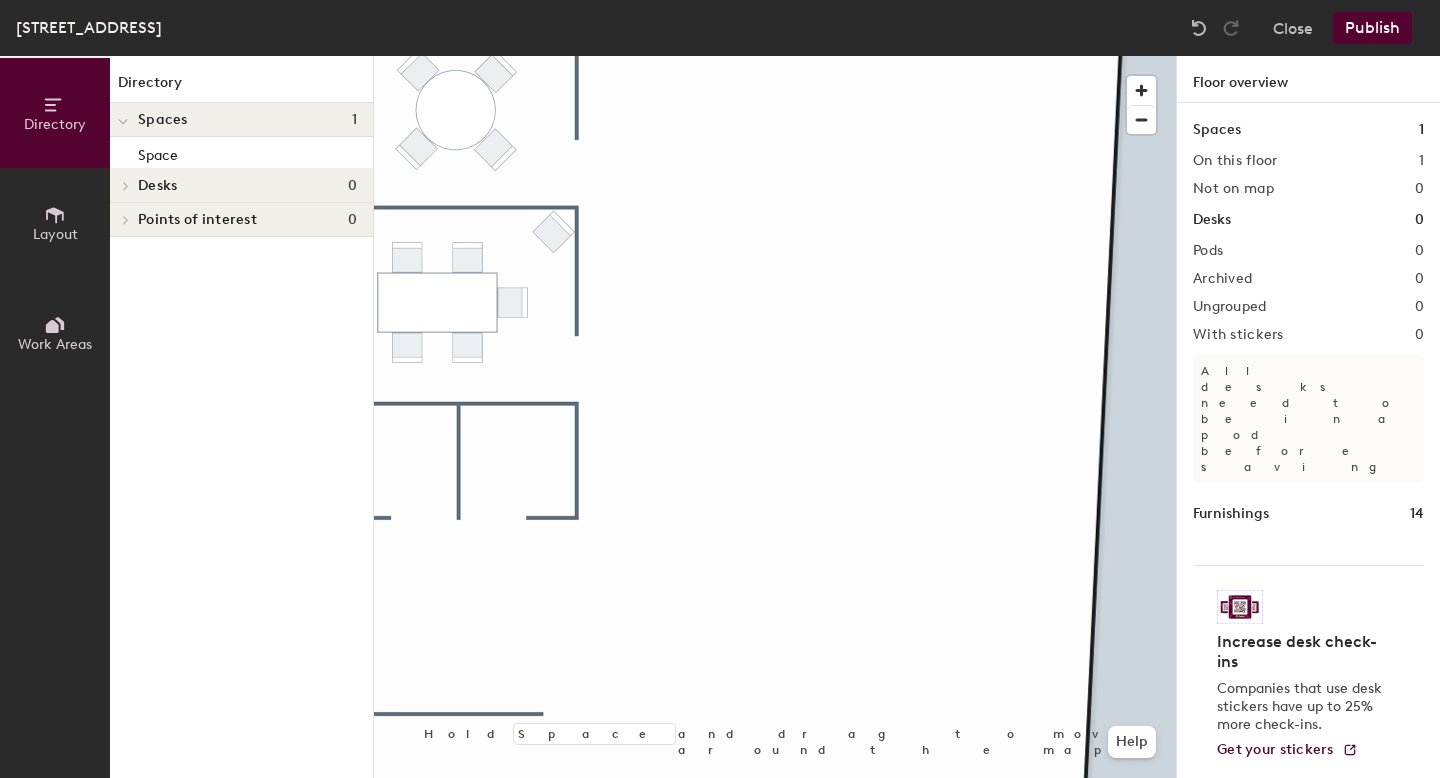 click 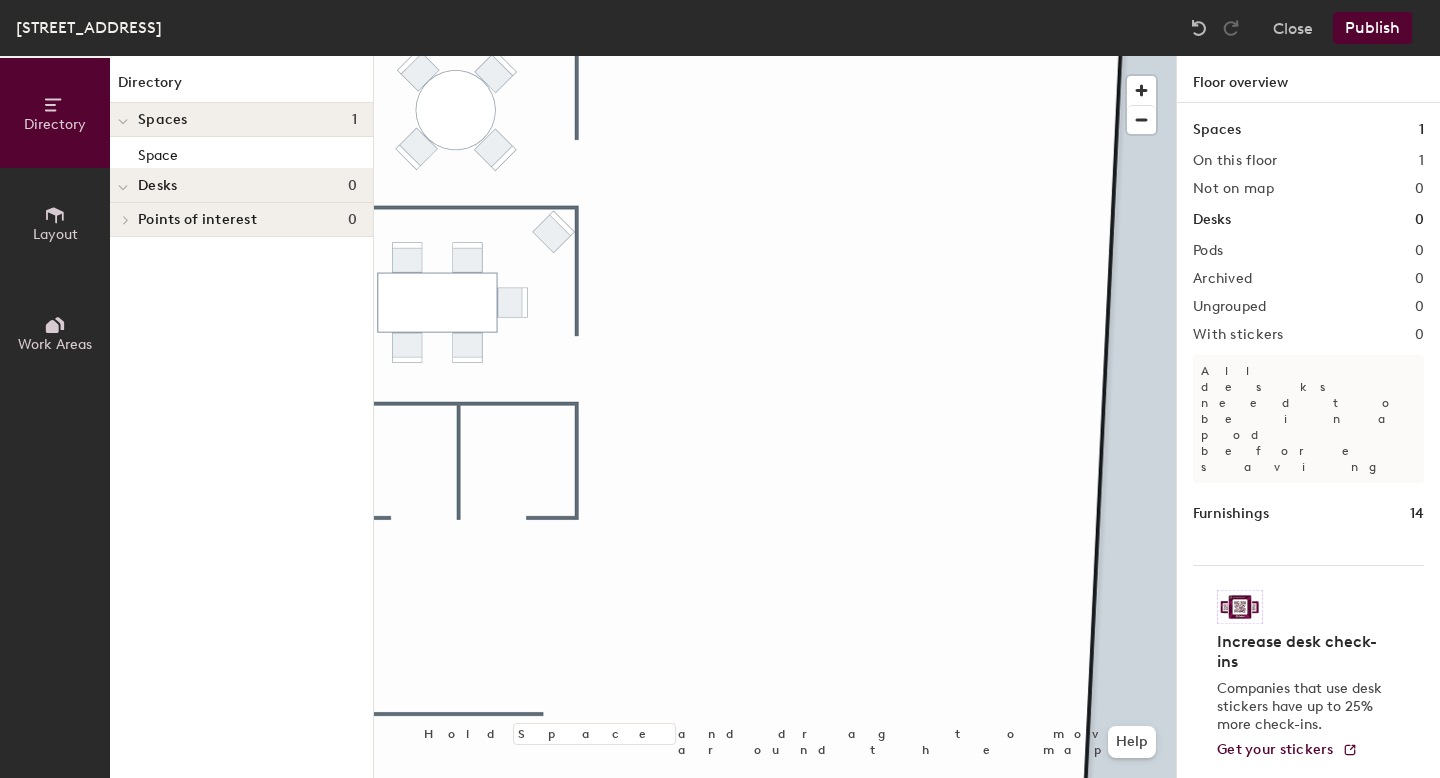 click on "Layout" 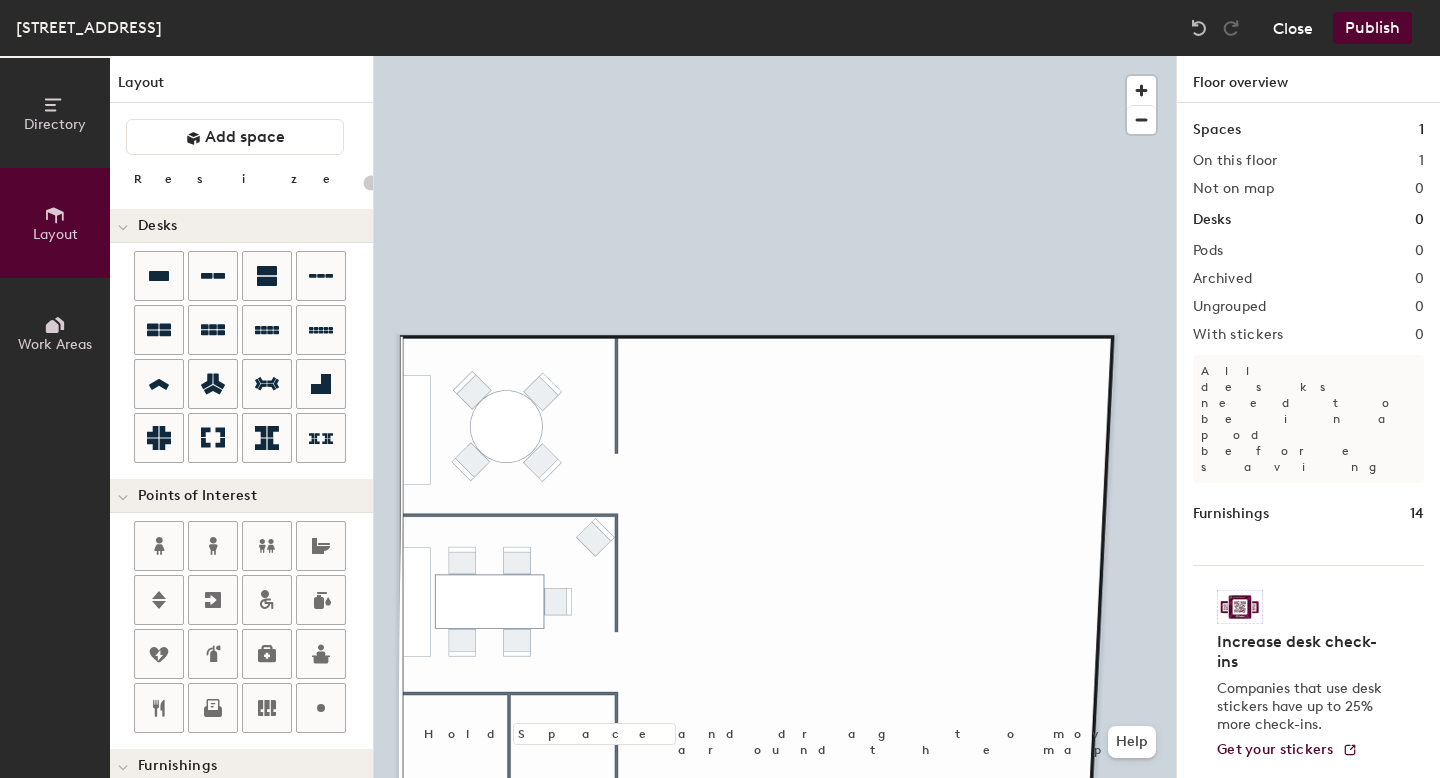 click on "Close" 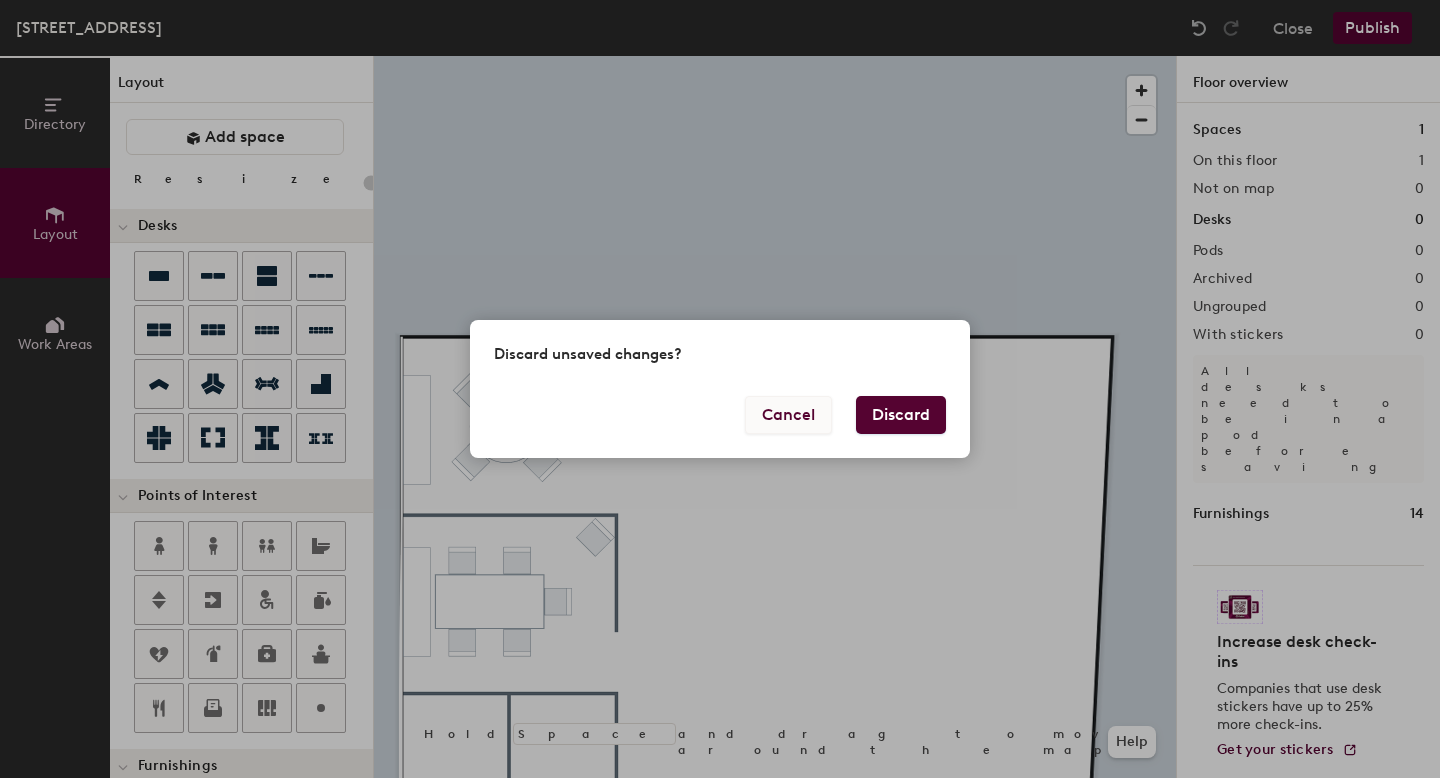 click on "Cancel" at bounding box center (788, 415) 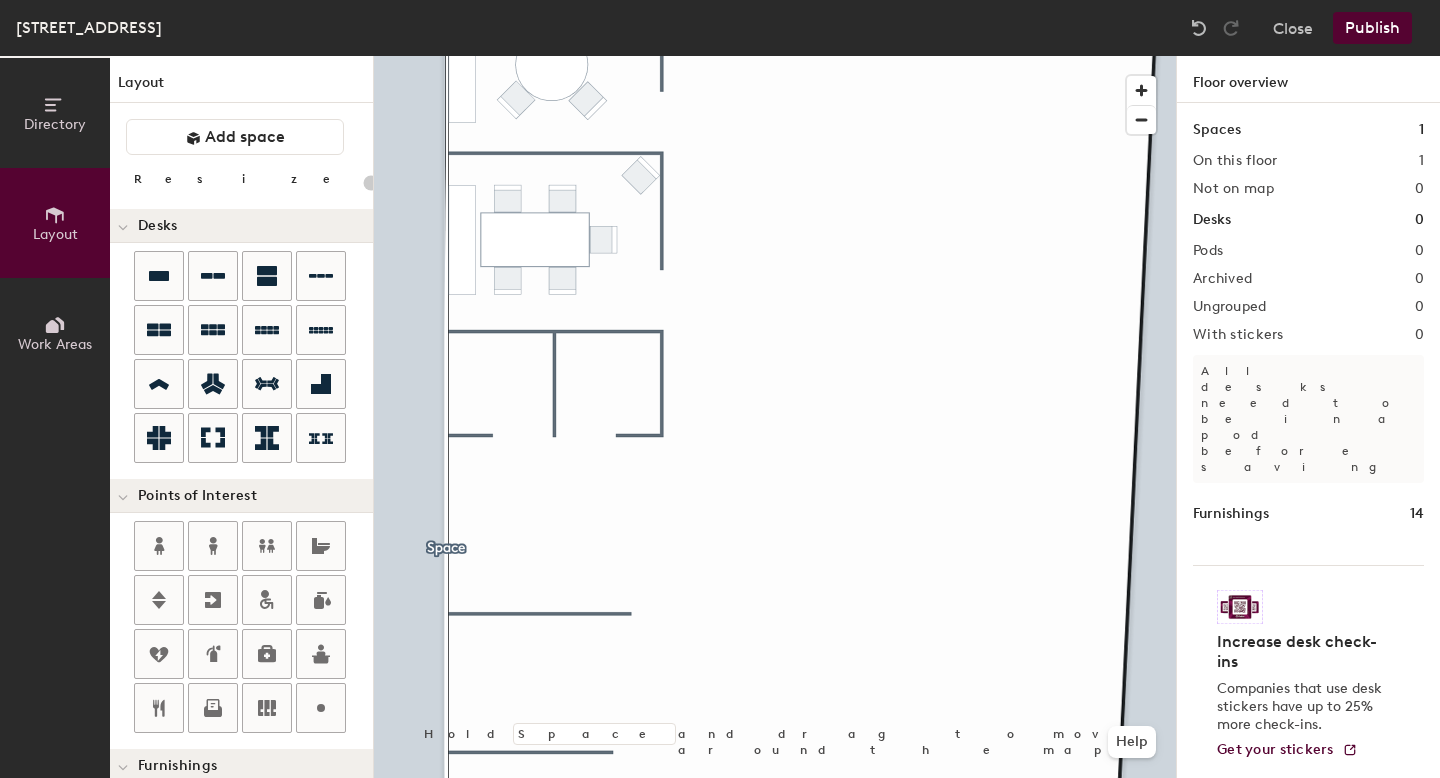 click on "Publish" 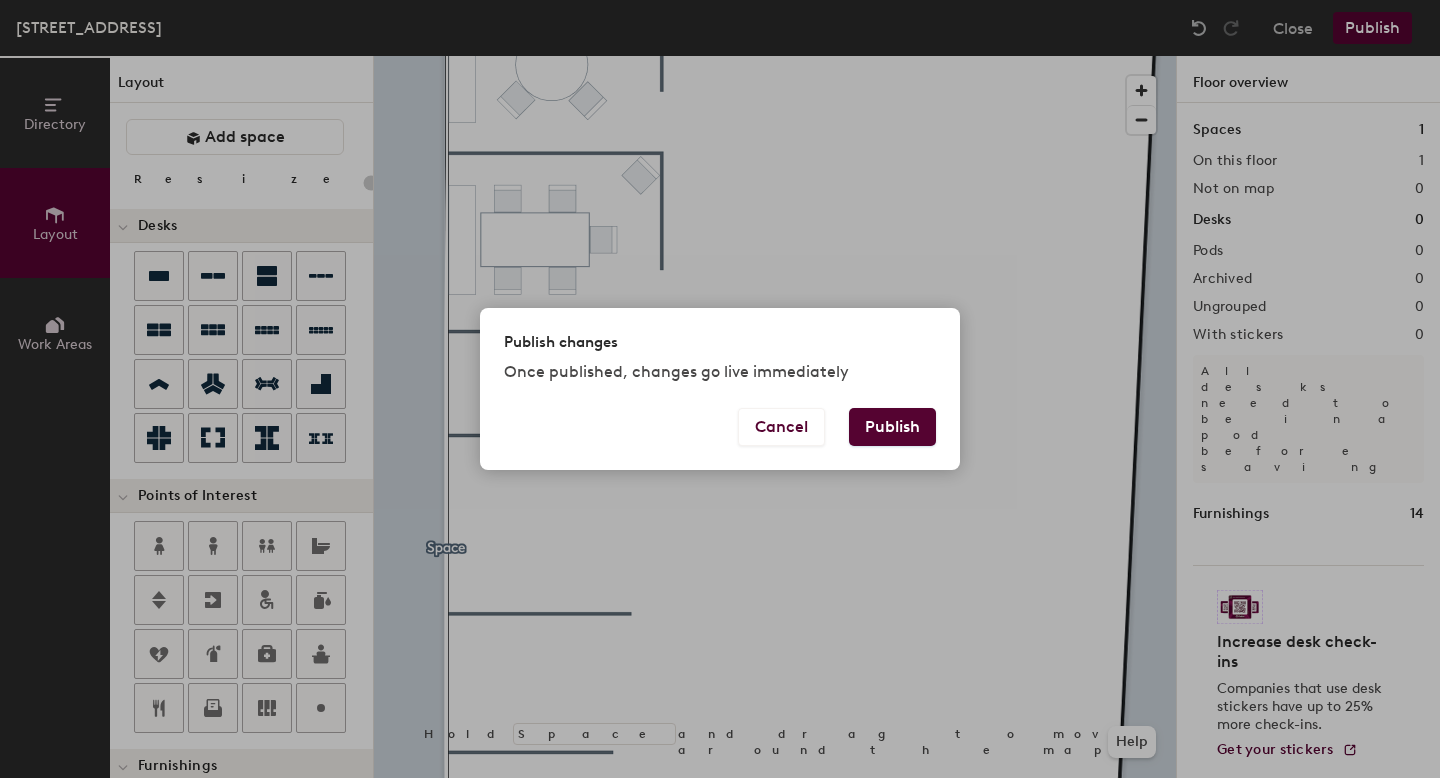 click on "Publish" at bounding box center (892, 427) 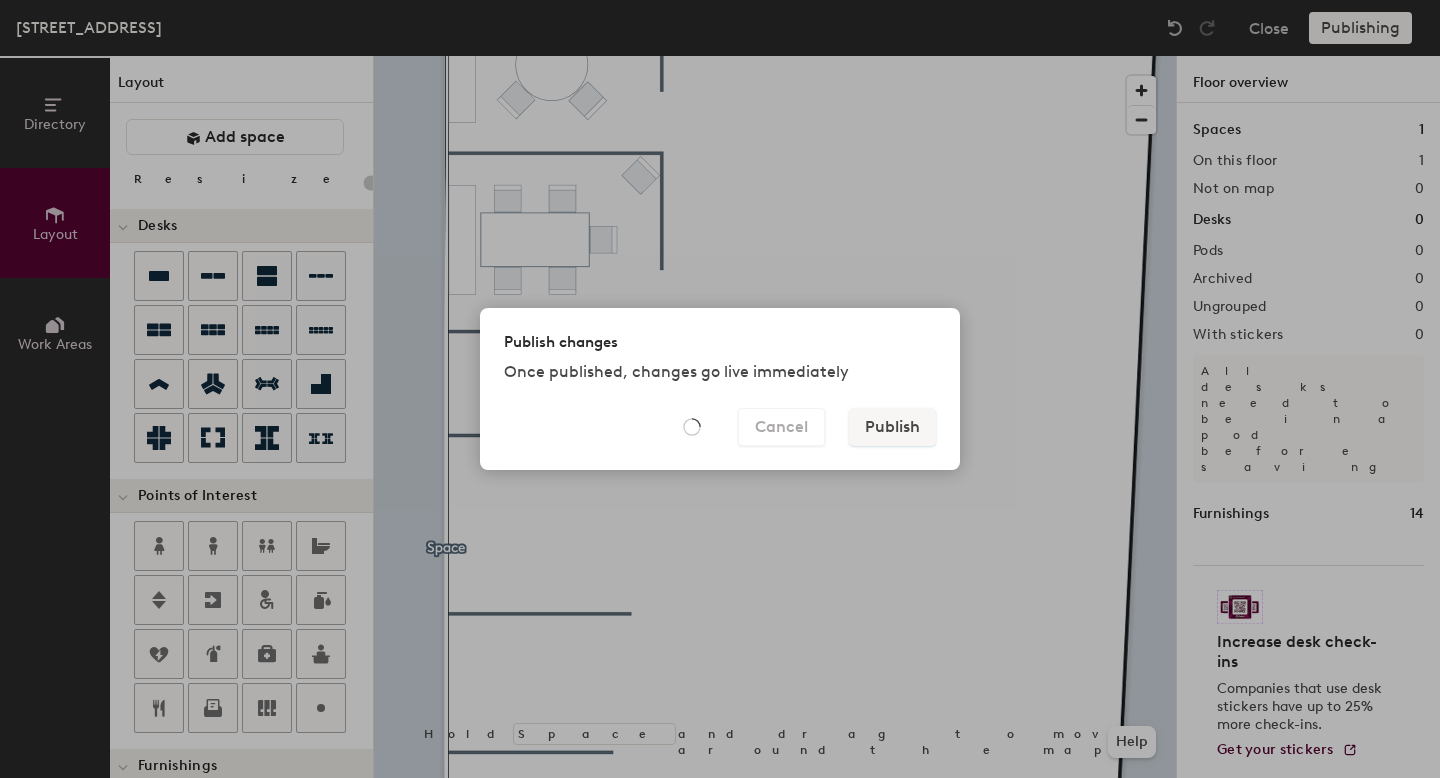 type on "20" 